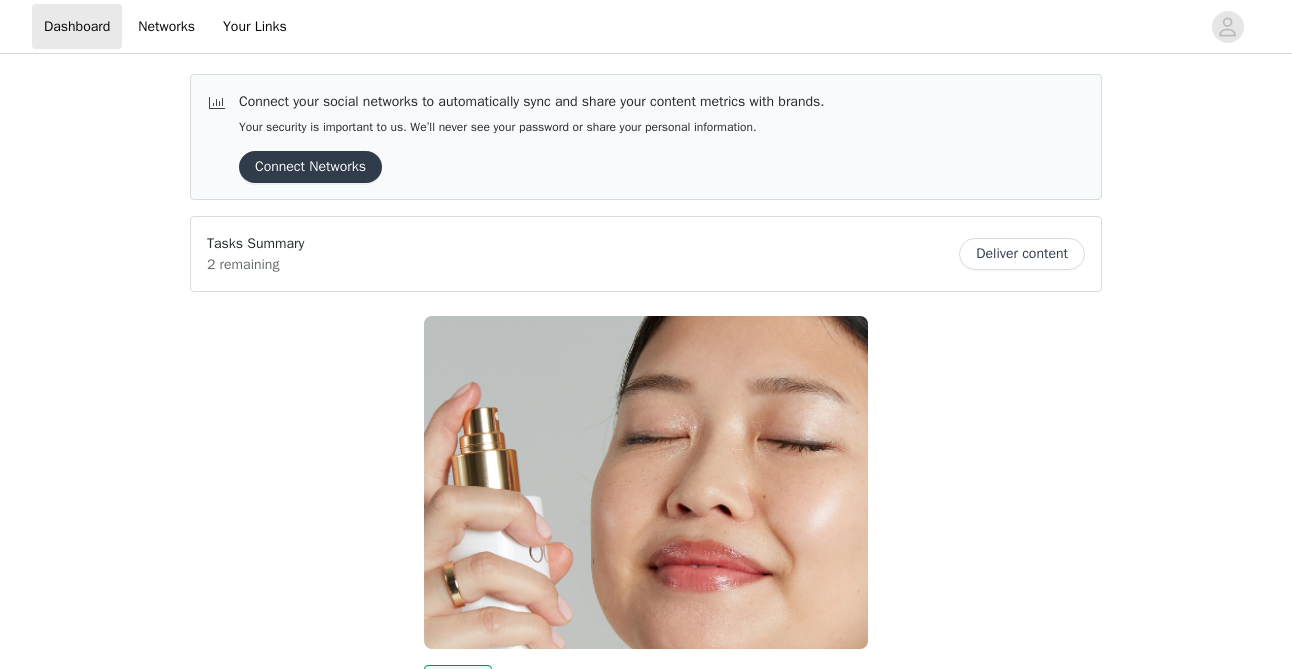 scroll, scrollTop: 0, scrollLeft: 0, axis: both 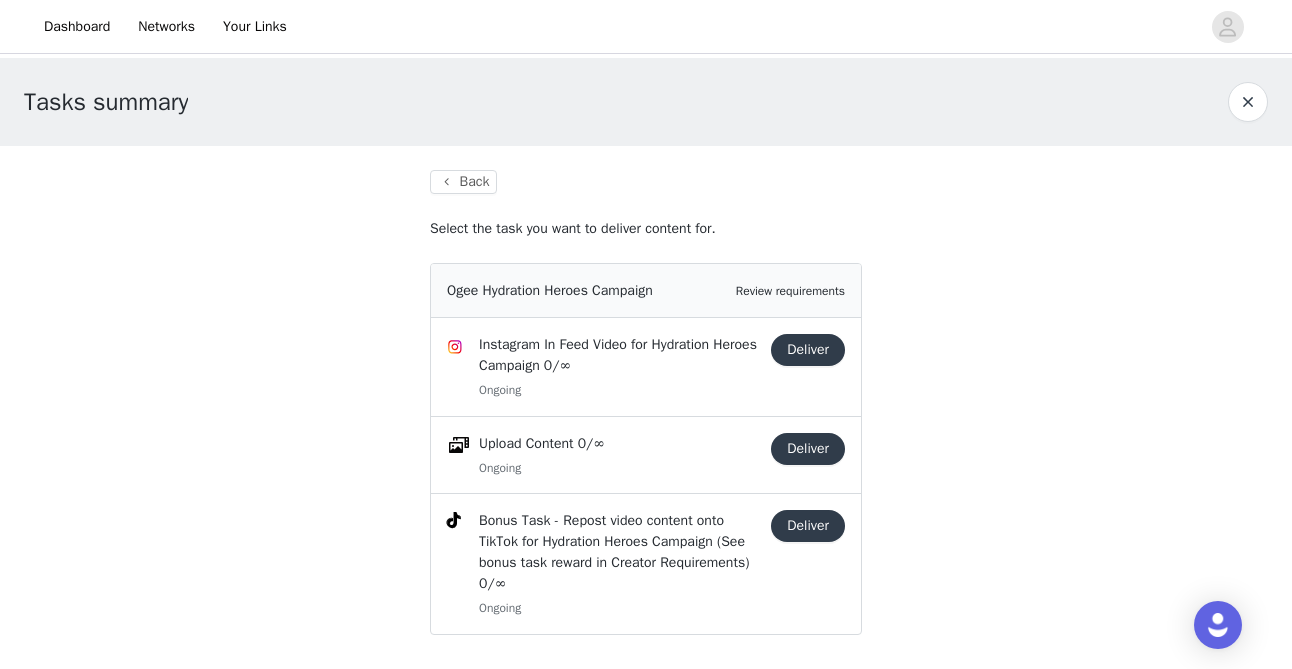 click on "Deliver" at bounding box center (808, 350) 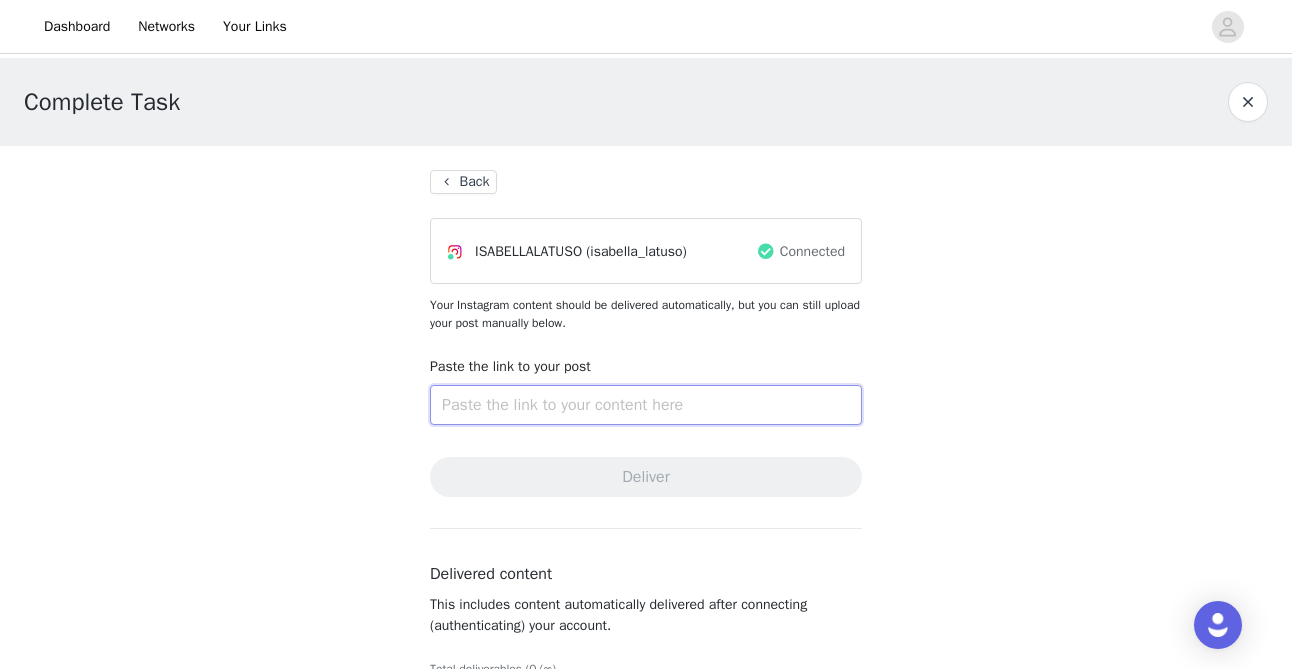 click at bounding box center [646, 405] 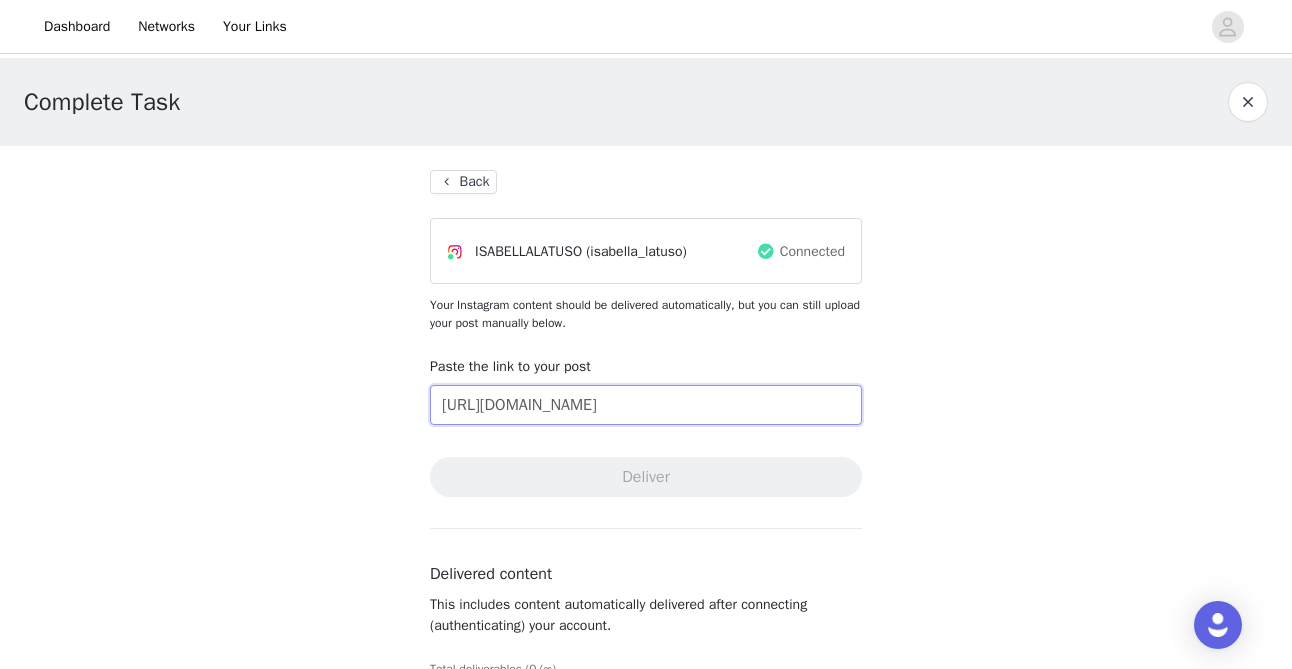 scroll, scrollTop: 0, scrollLeft: 419, axis: horizontal 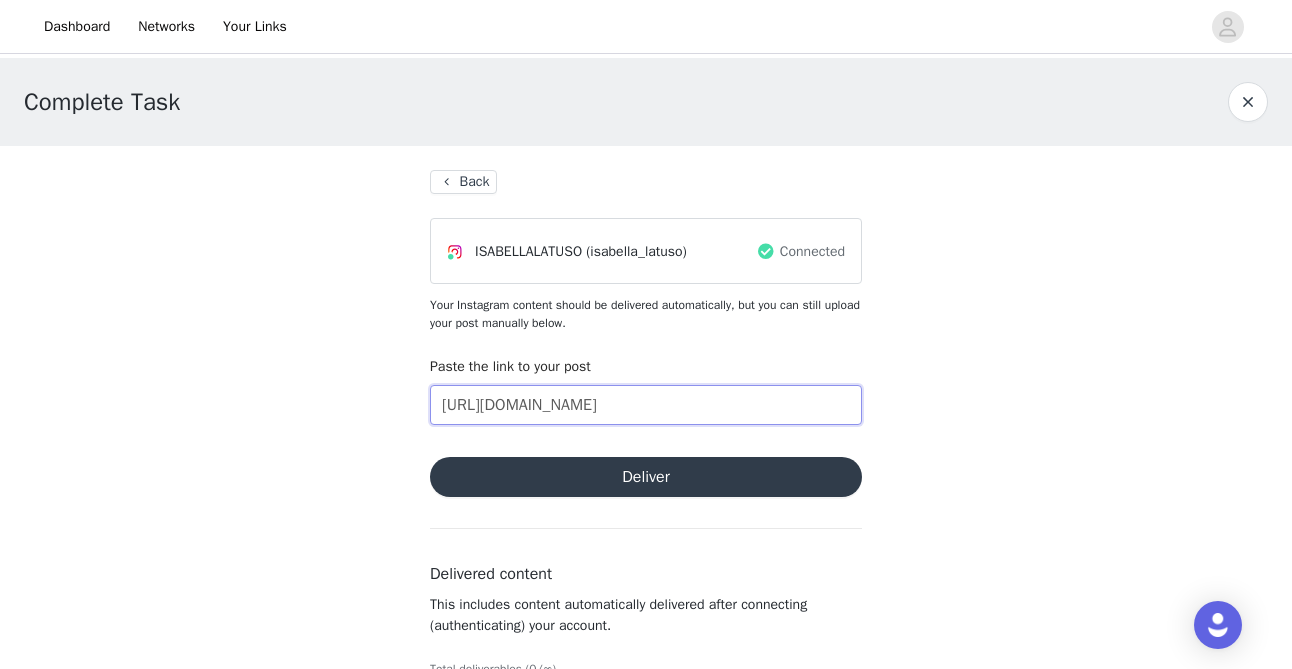 type on "https://www.instagram.com/reel/DMB0tHdtlUZ/?utm_source=ig_web_copy_link&igsh=MW45ZjMydzdmanVwYQ==" 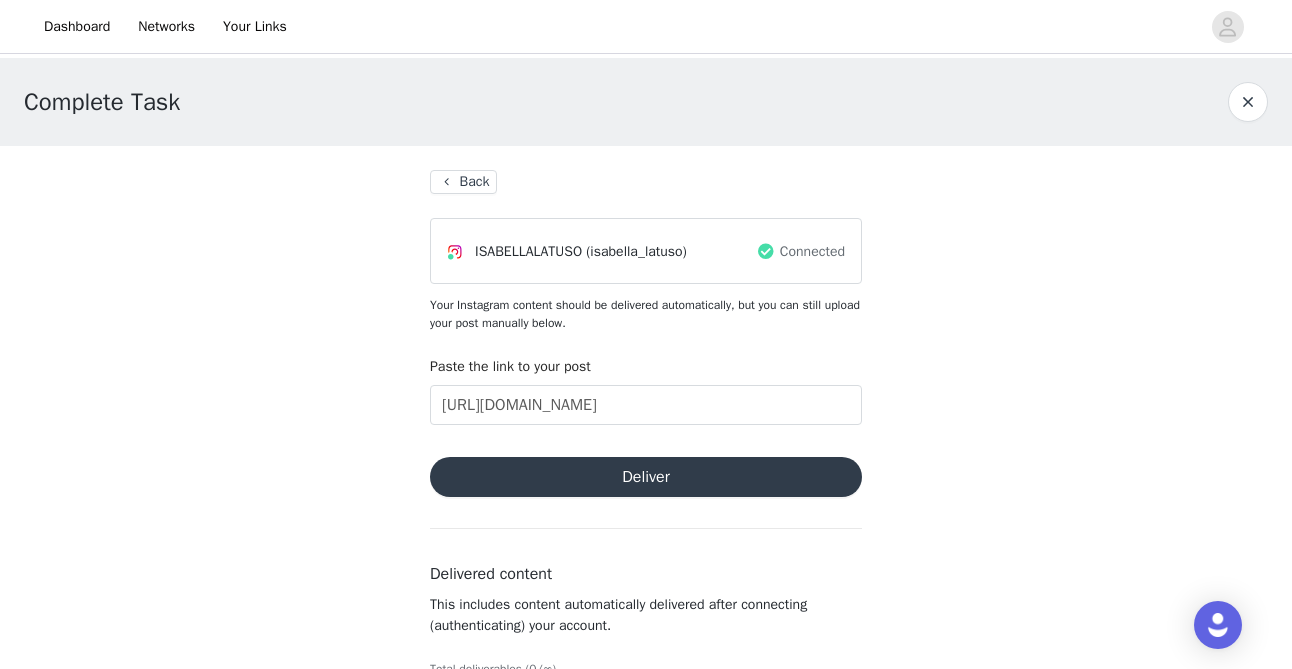 click on "Deliver" at bounding box center [646, 477] 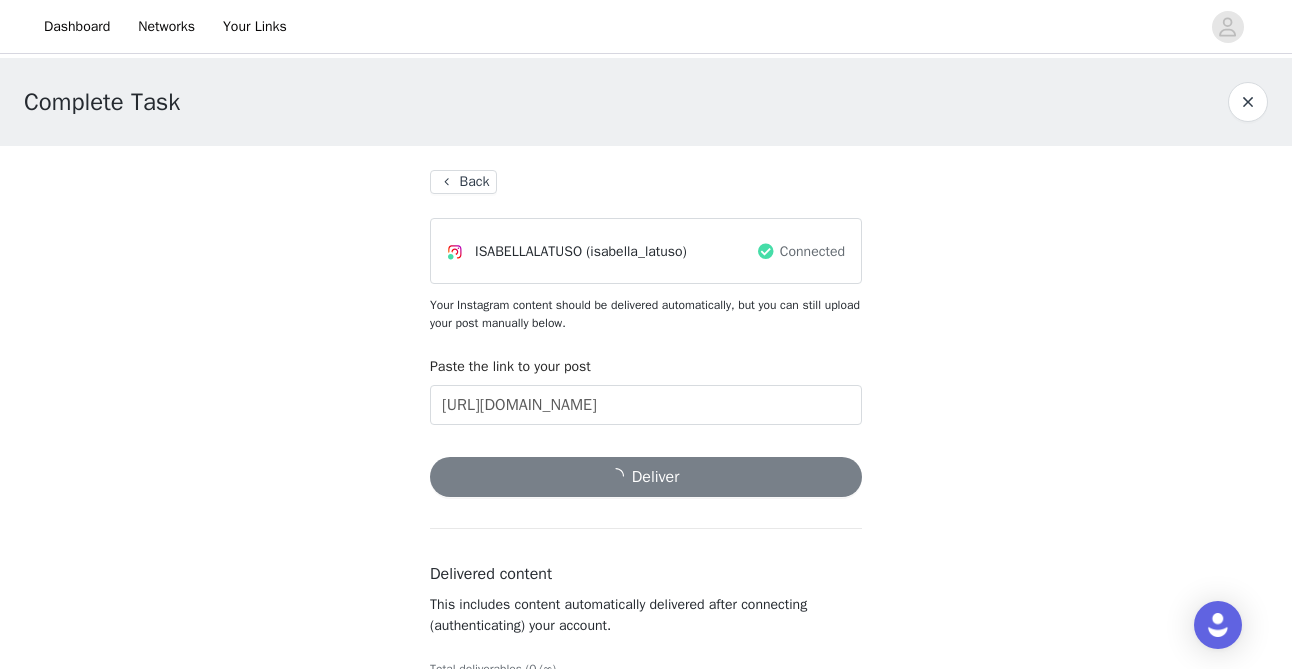 scroll, scrollTop: 91, scrollLeft: 0, axis: vertical 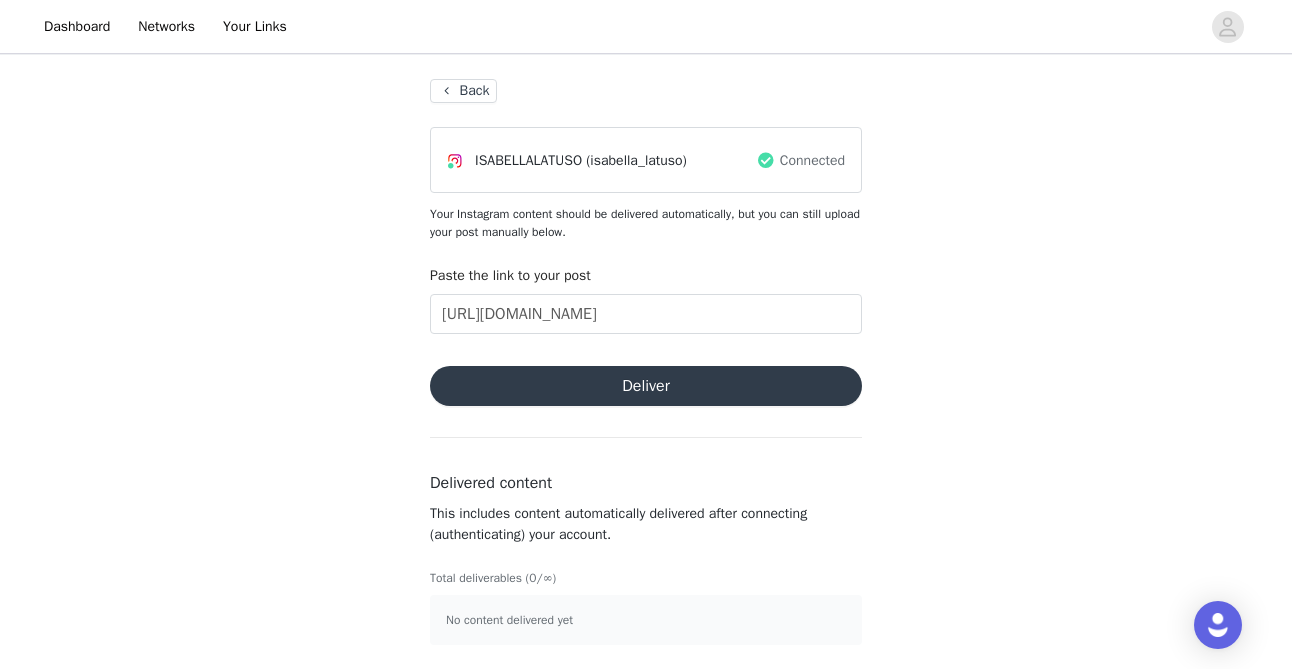 click on "Back" at bounding box center [463, 91] 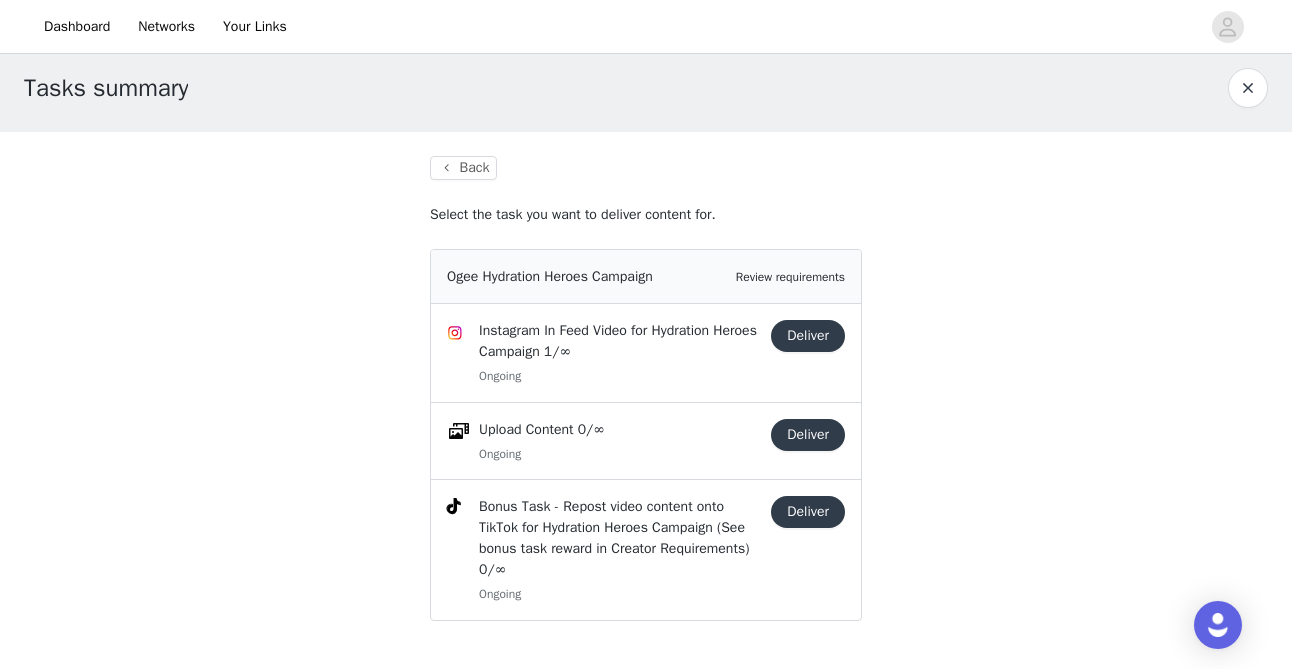 scroll, scrollTop: 14, scrollLeft: 0, axis: vertical 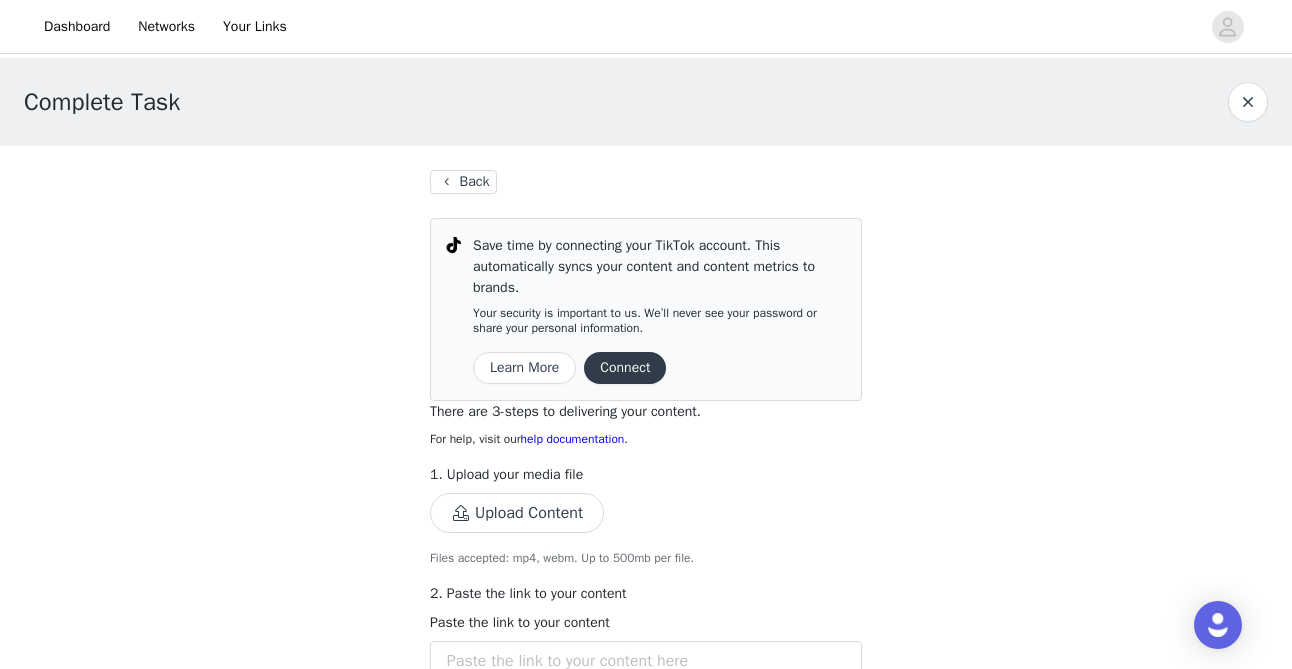 click on "Connect" at bounding box center [625, 368] 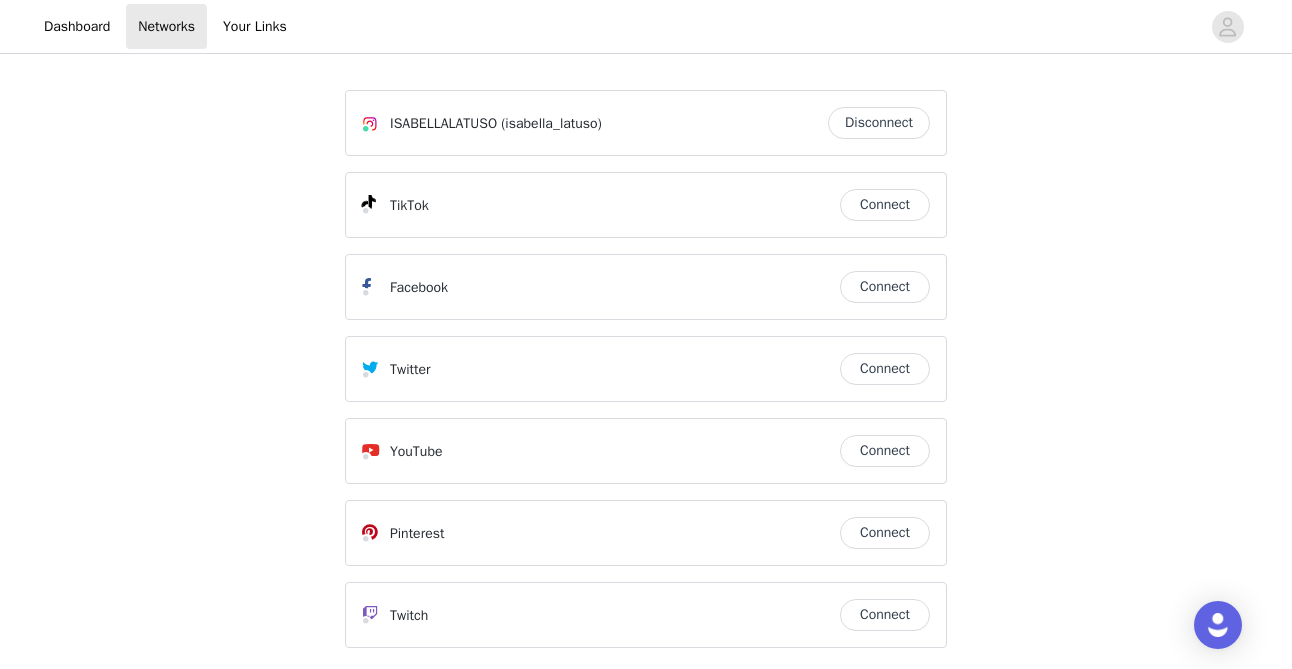 click on "Connect" at bounding box center [885, 205] 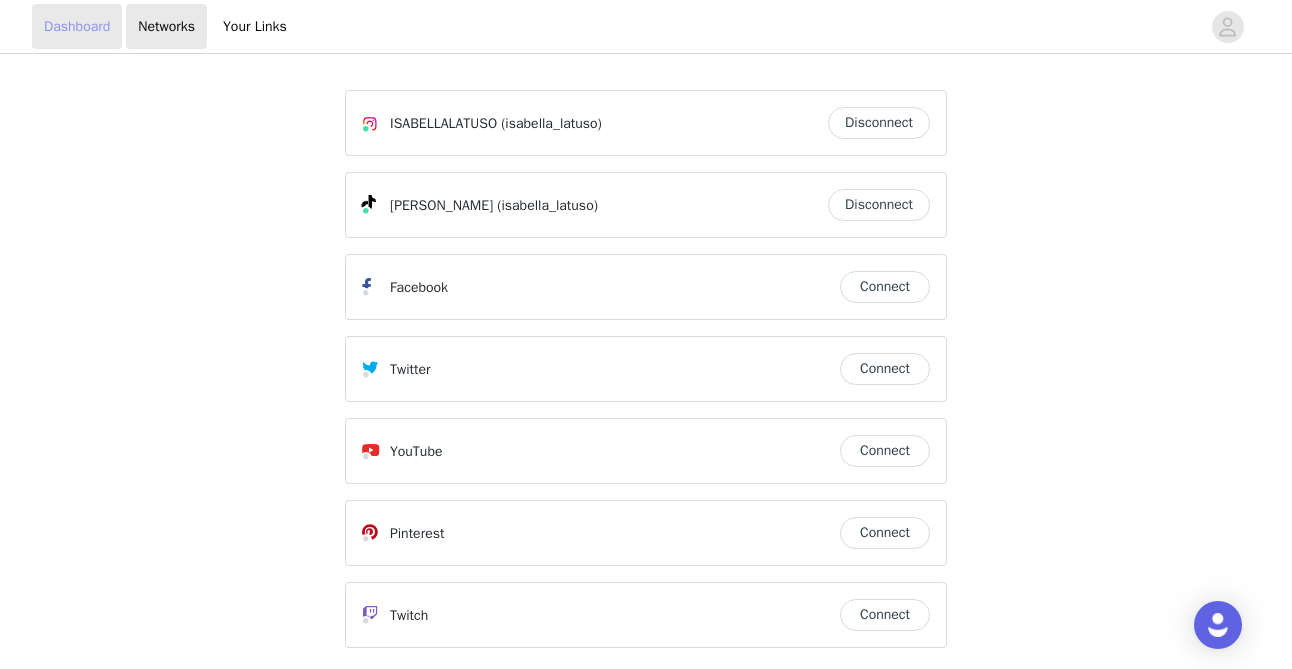click on "Dashboard" at bounding box center (77, 26) 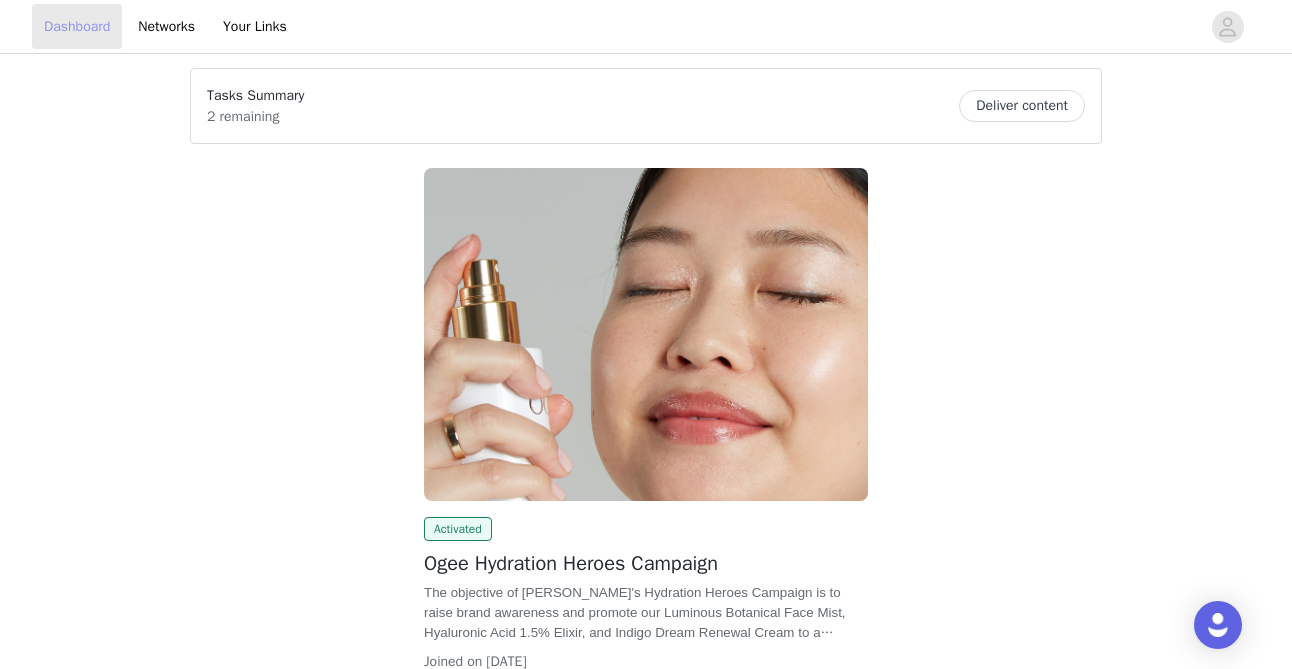 scroll, scrollTop: 0, scrollLeft: 0, axis: both 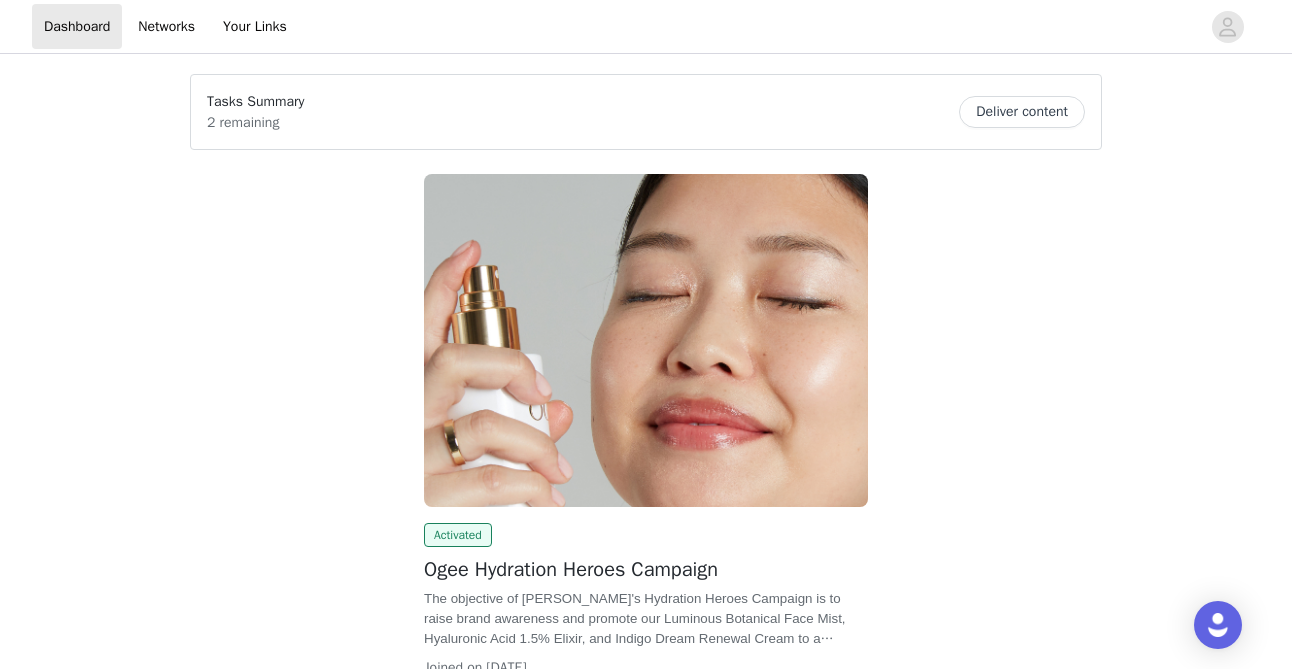 click on "Deliver content" at bounding box center (1022, 112) 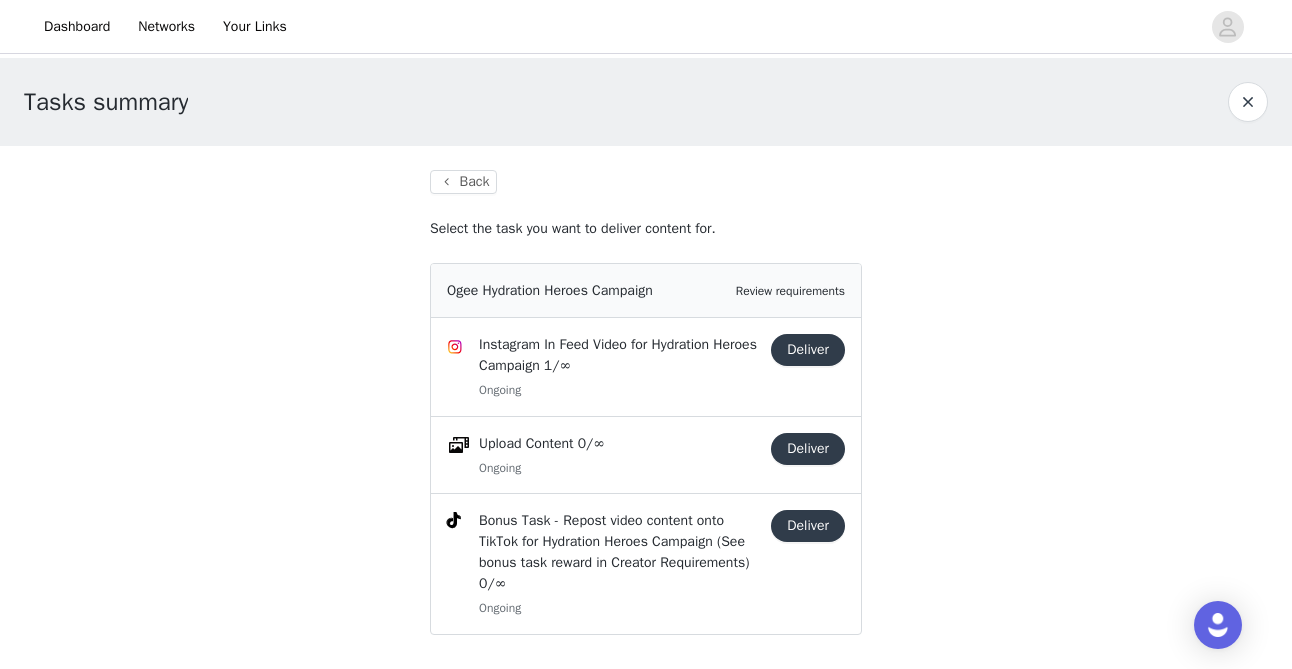 click on "Deliver" at bounding box center (808, 350) 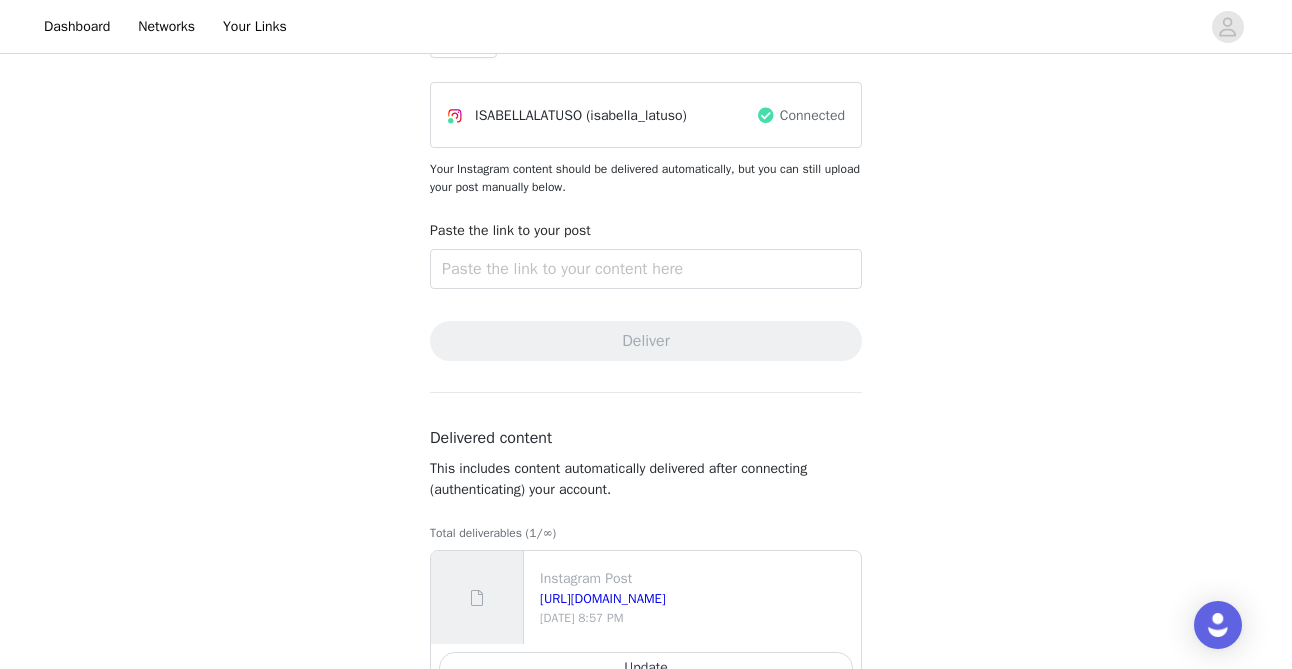 scroll, scrollTop: 119, scrollLeft: 0, axis: vertical 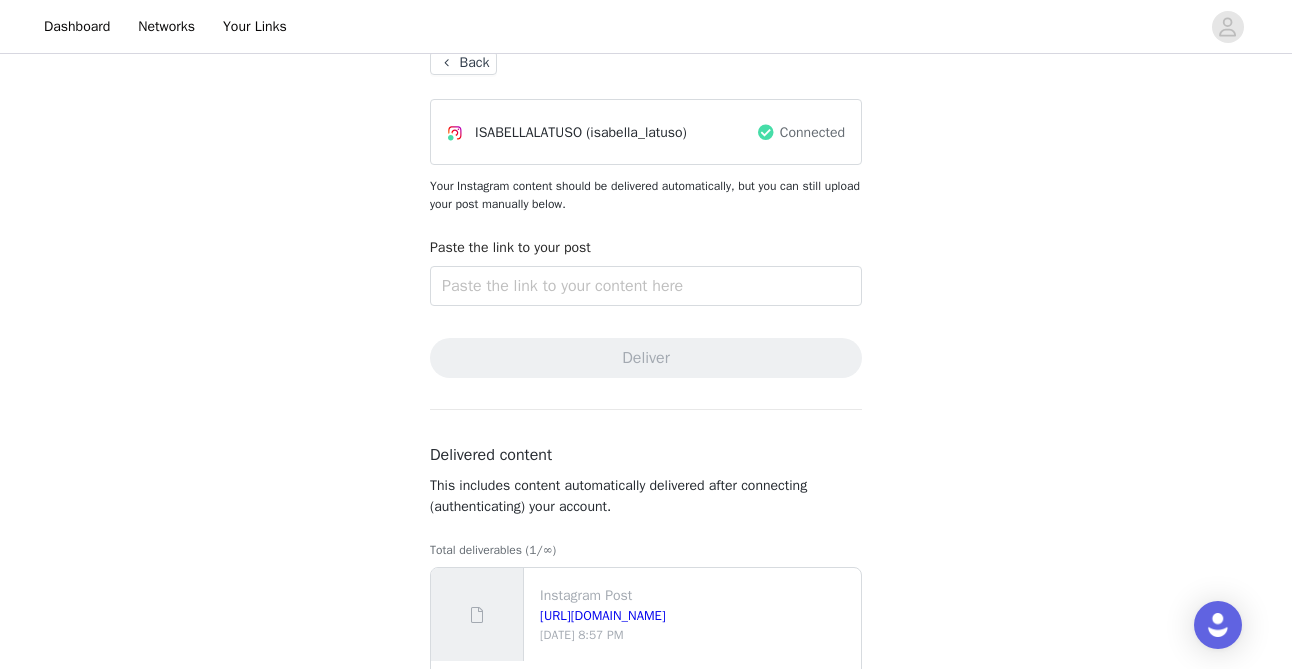 click on "Back" at bounding box center (463, 63) 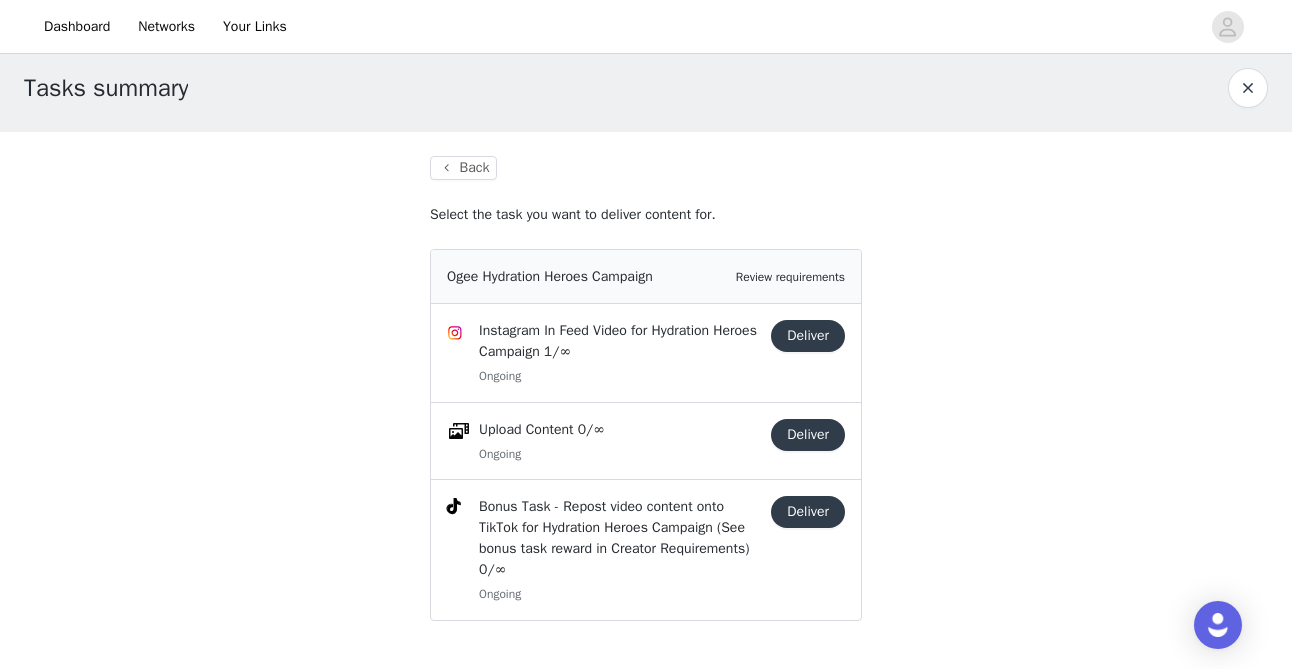 click on "Deliver" at bounding box center [808, 435] 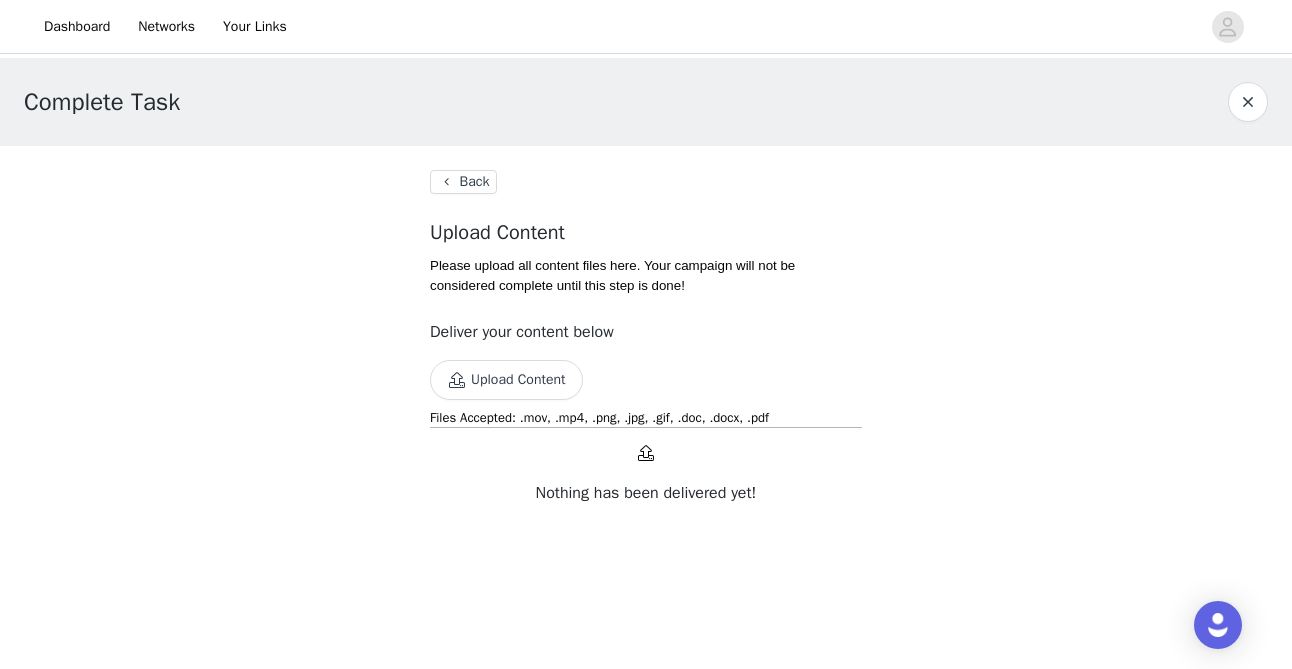 click on "Back" at bounding box center [463, 182] 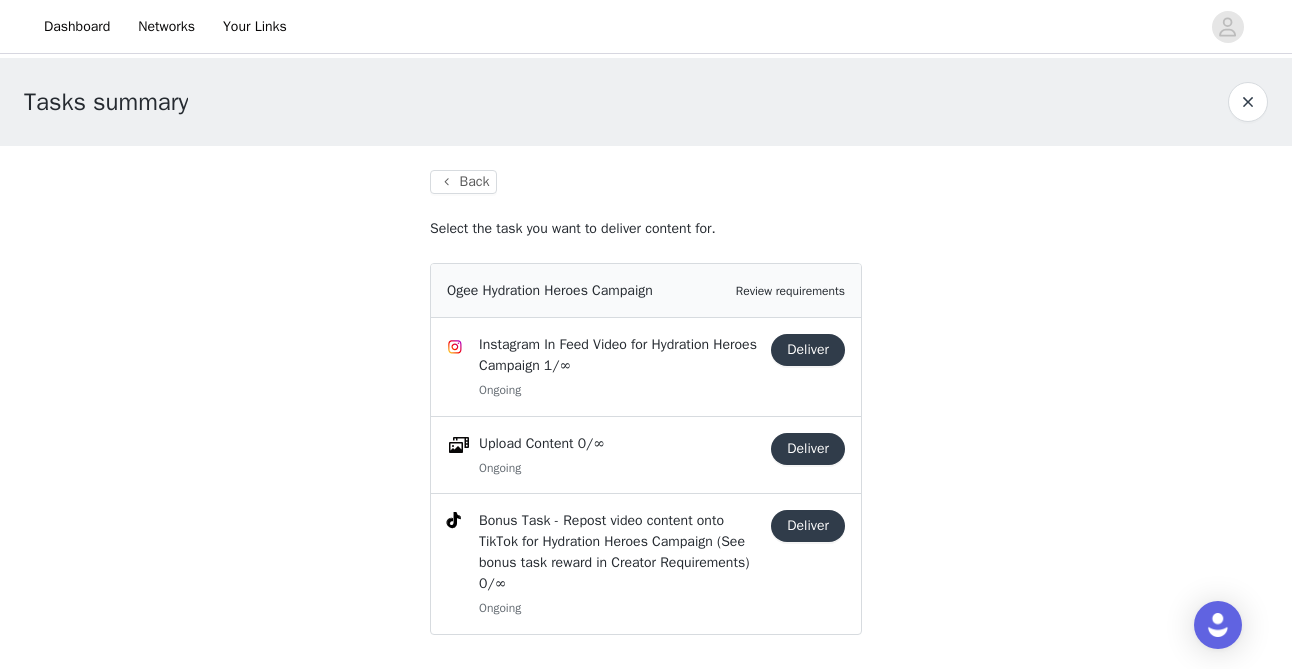 click on "Deliver" at bounding box center (808, 526) 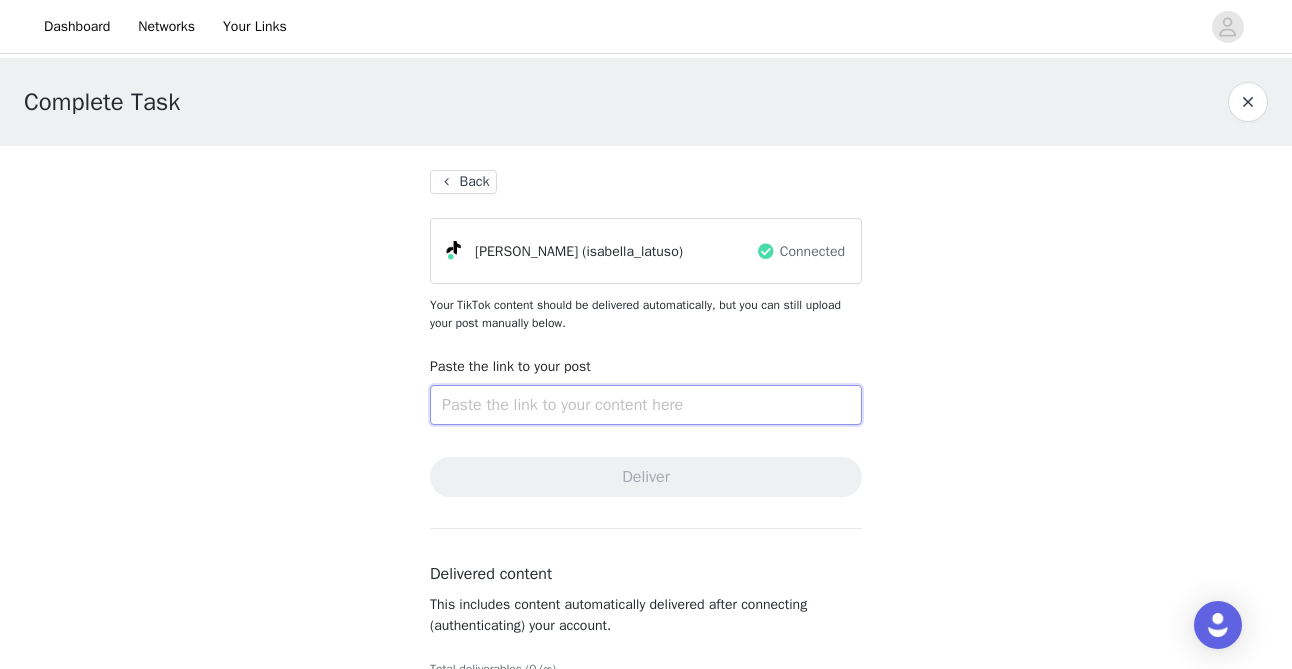 click at bounding box center (646, 405) 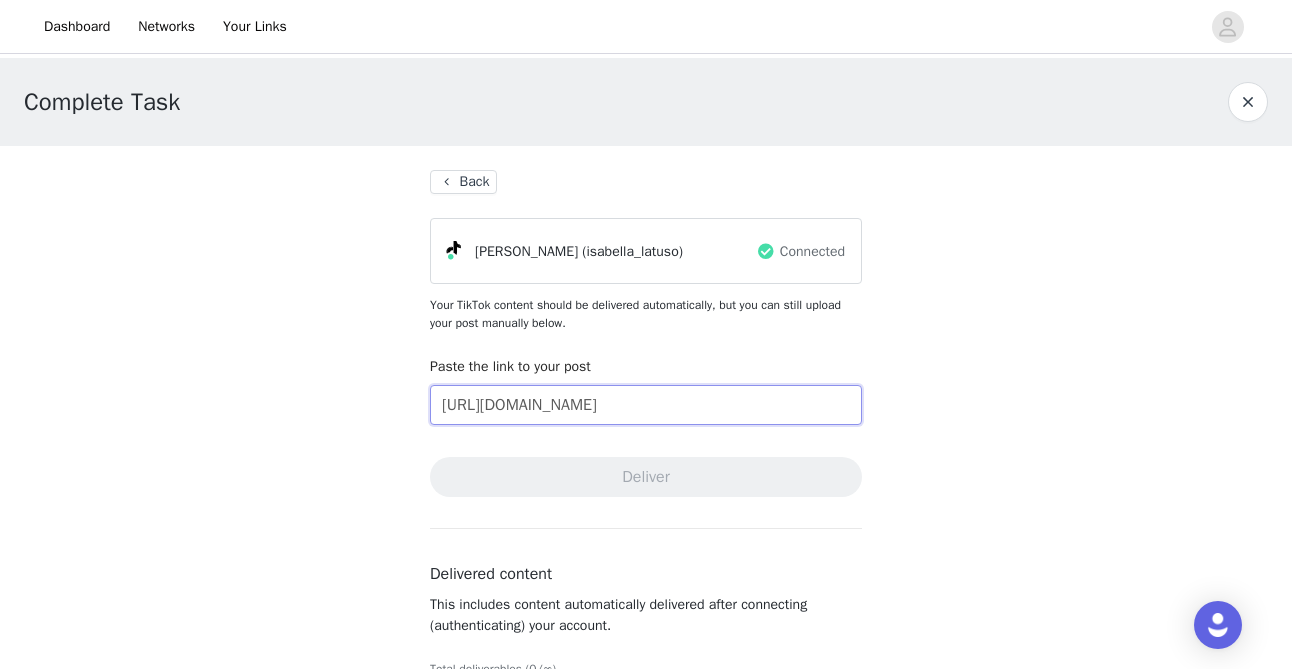 scroll, scrollTop: 0, scrollLeft: 668, axis: horizontal 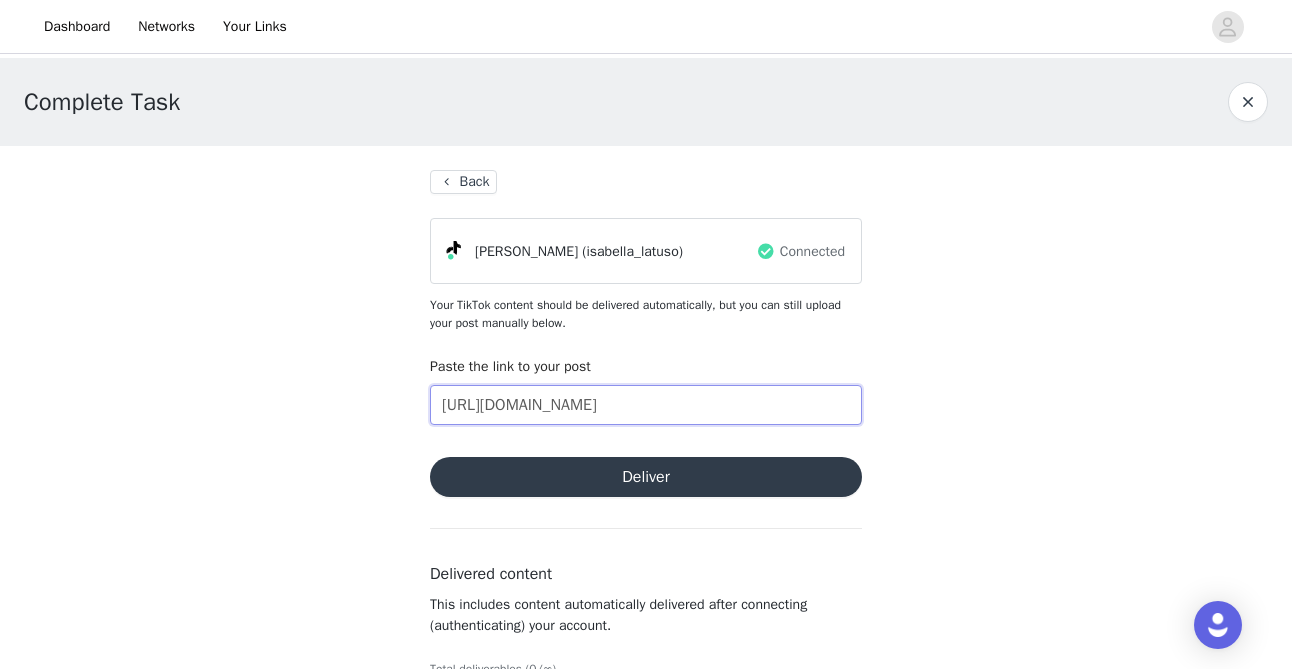 type on "https://www.tiktok.com/@isabella_latuso/video/7526366629274389790?is_from_webapp=1&sender_device=pc&web_id=7524869434823017997" 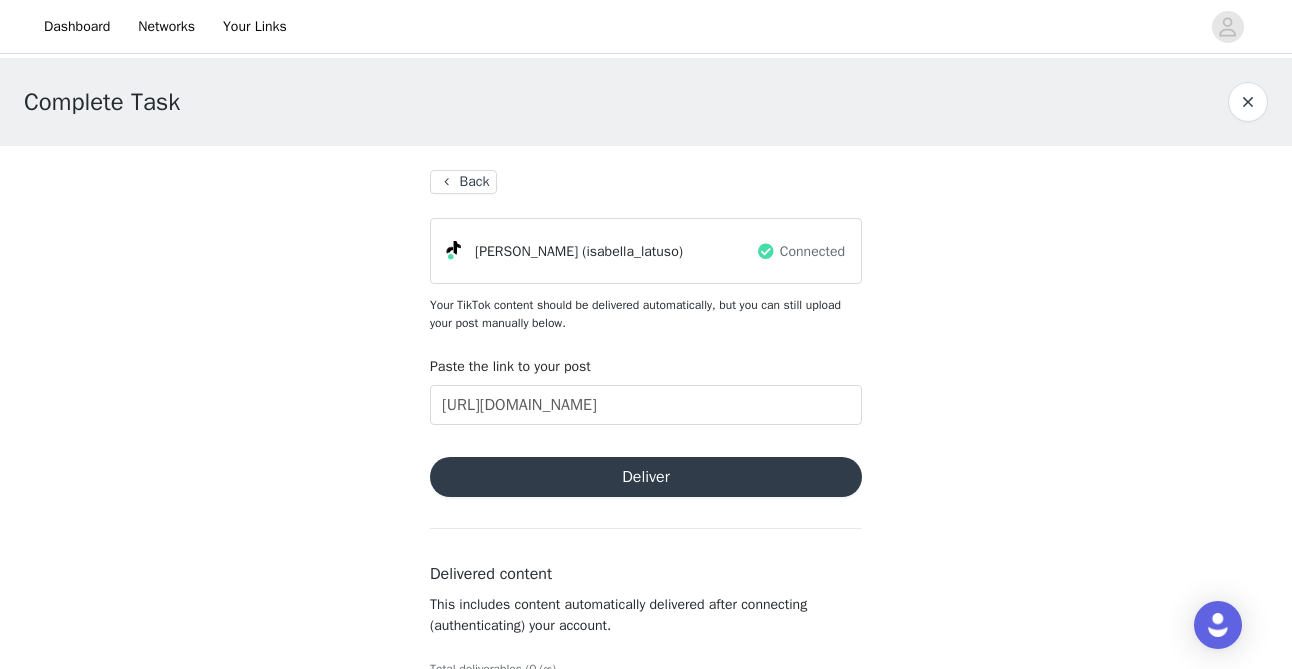 click on "Deliver" at bounding box center (646, 477) 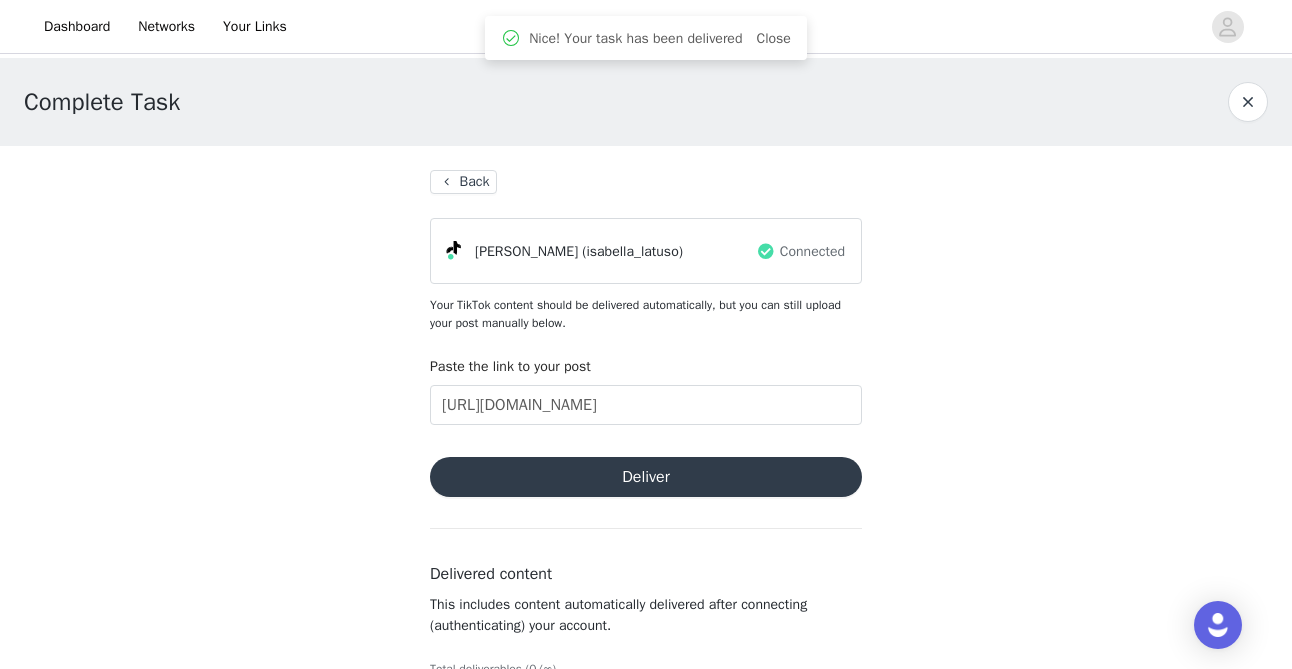 click on "Back" at bounding box center [463, 182] 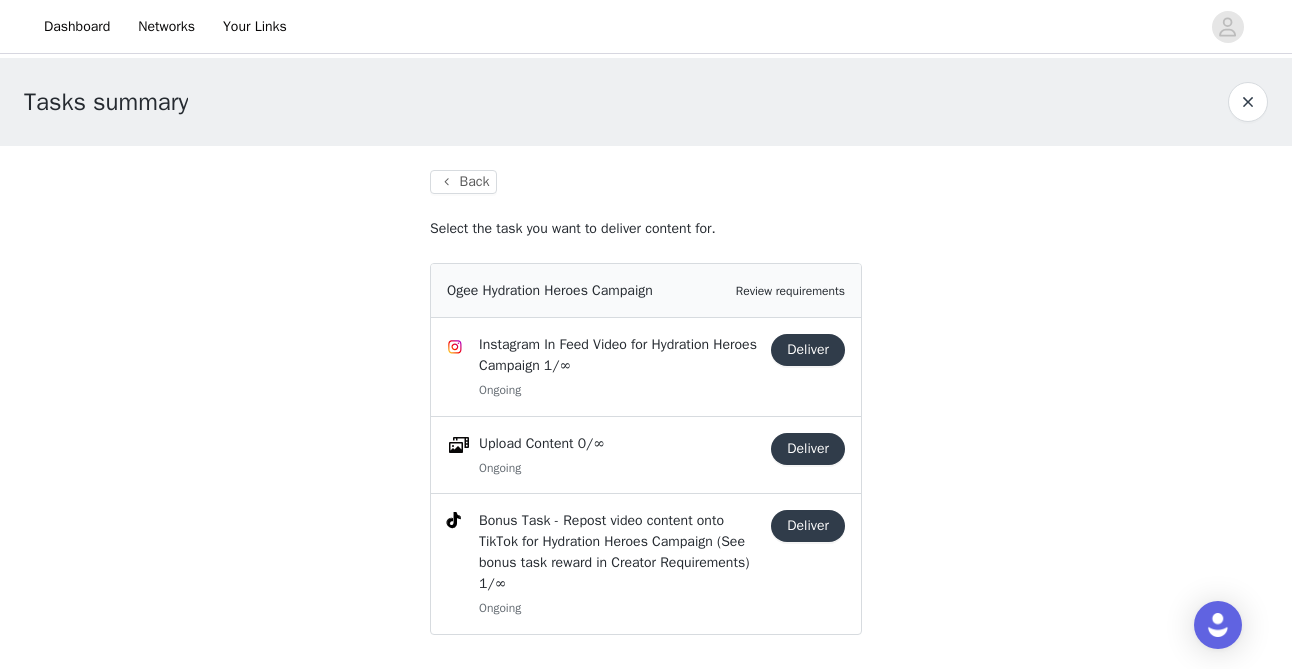 click on "Deliver" at bounding box center [808, 449] 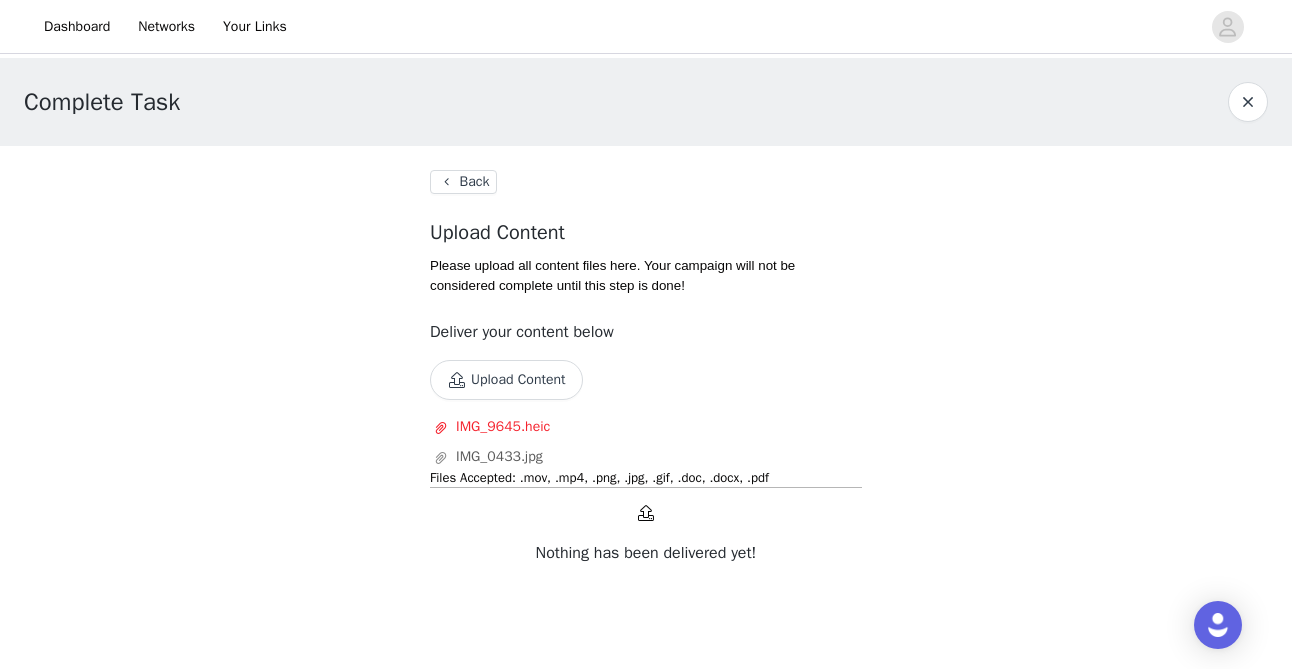 click on "Back" at bounding box center [463, 182] 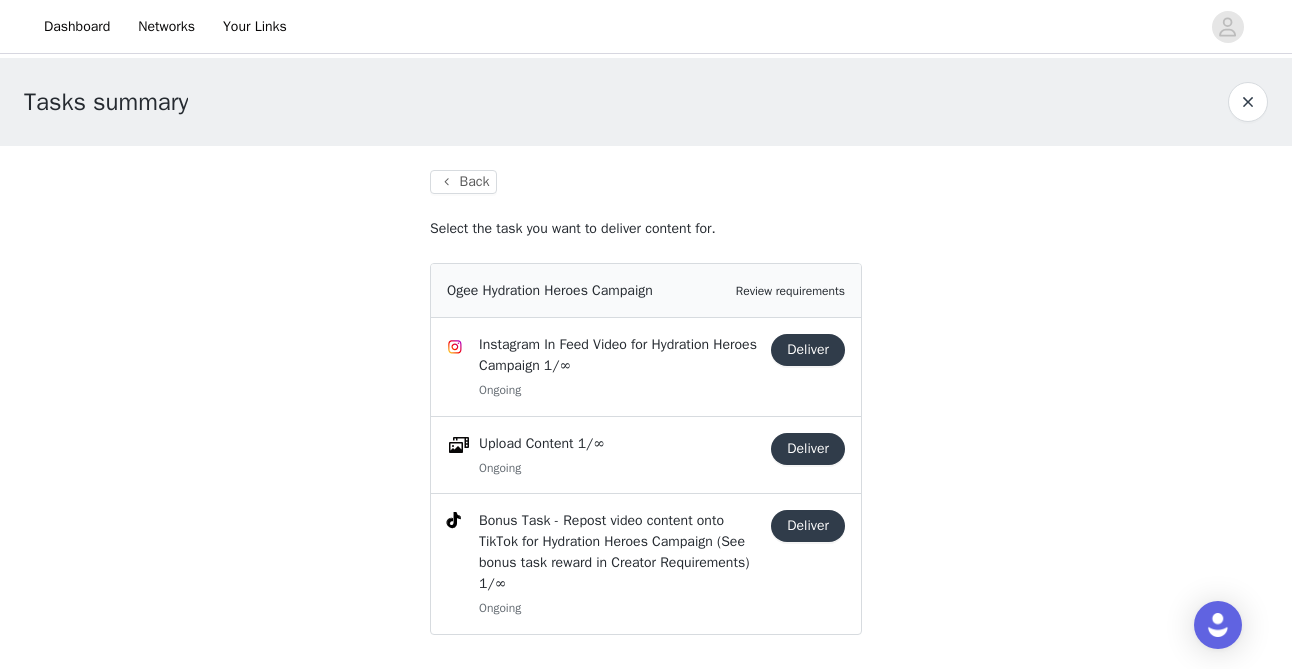 scroll, scrollTop: 14, scrollLeft: 0, axis: vertical 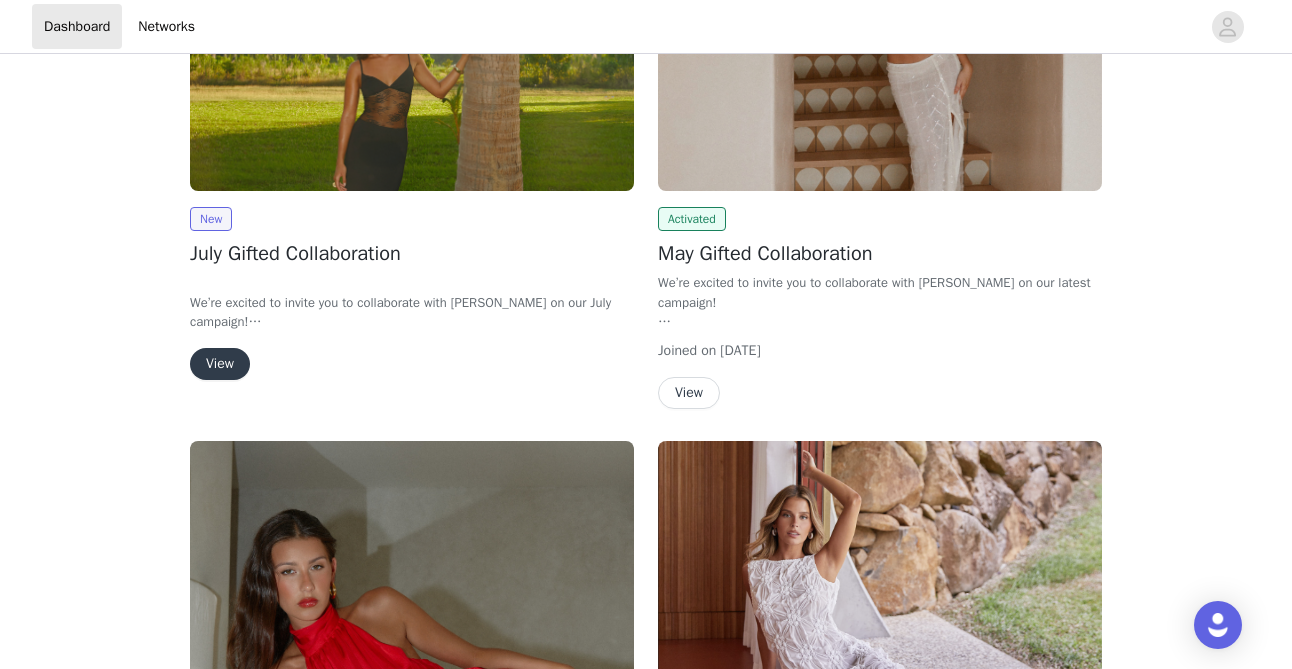 click on "View" at bounding box center (220, 364) 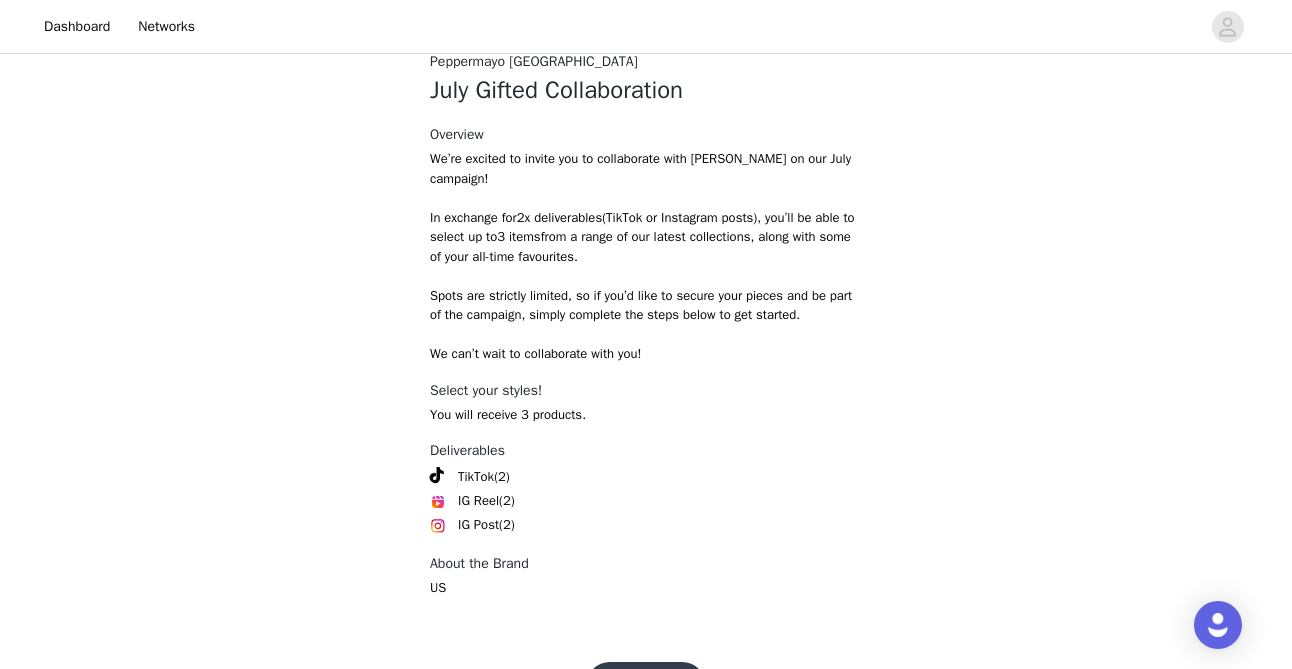 scroll, scrollTop: 848, scrollLeft: 0, axis: vertical 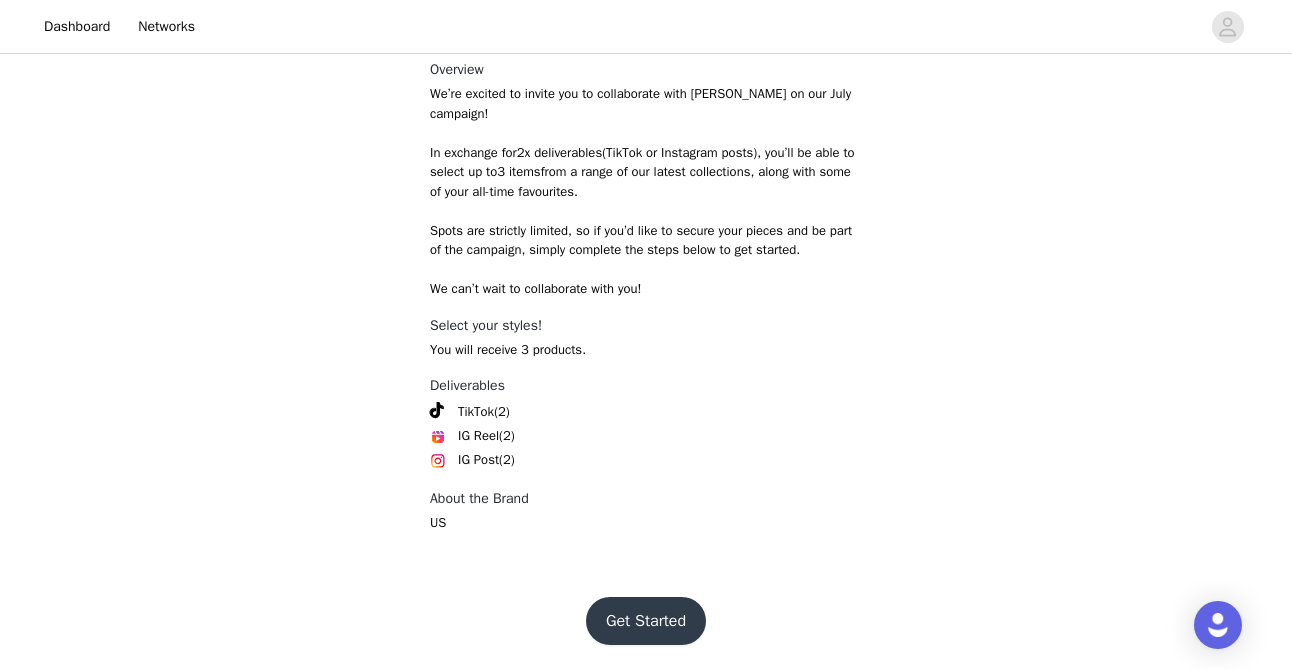 click on "Get Started" at bounding box center [646, 621] 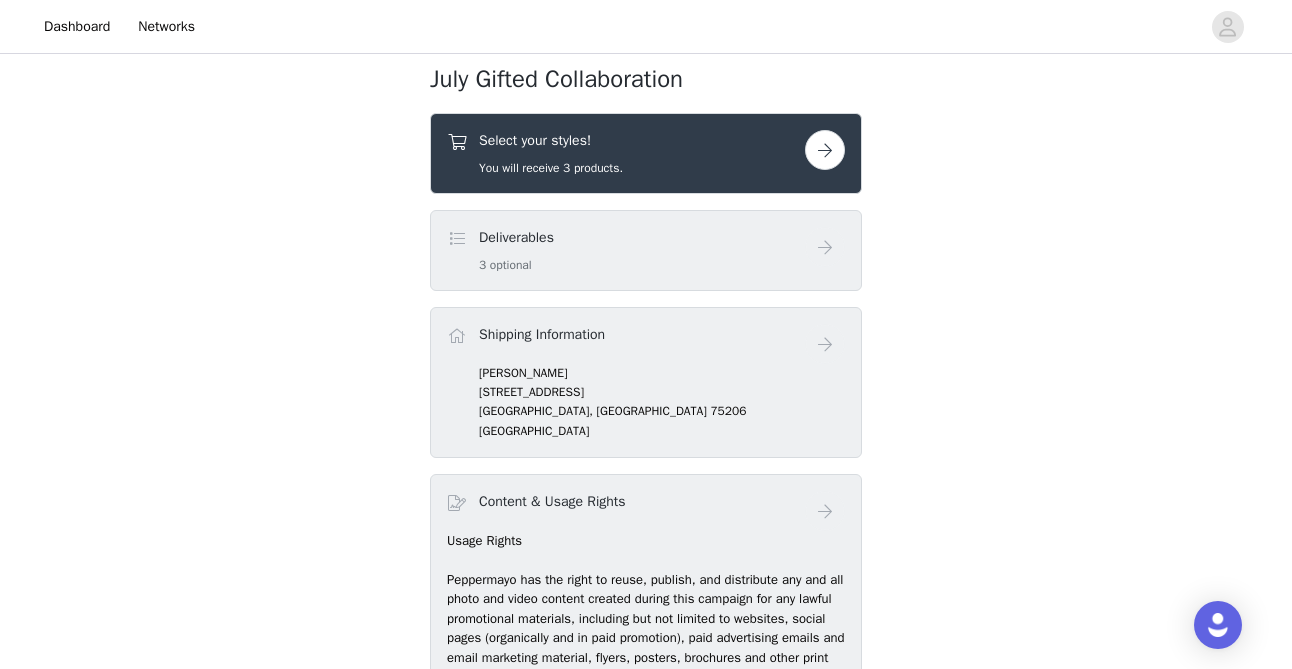 scroll, scrollTop: 734, scrollLeft: 0, axis: vertical 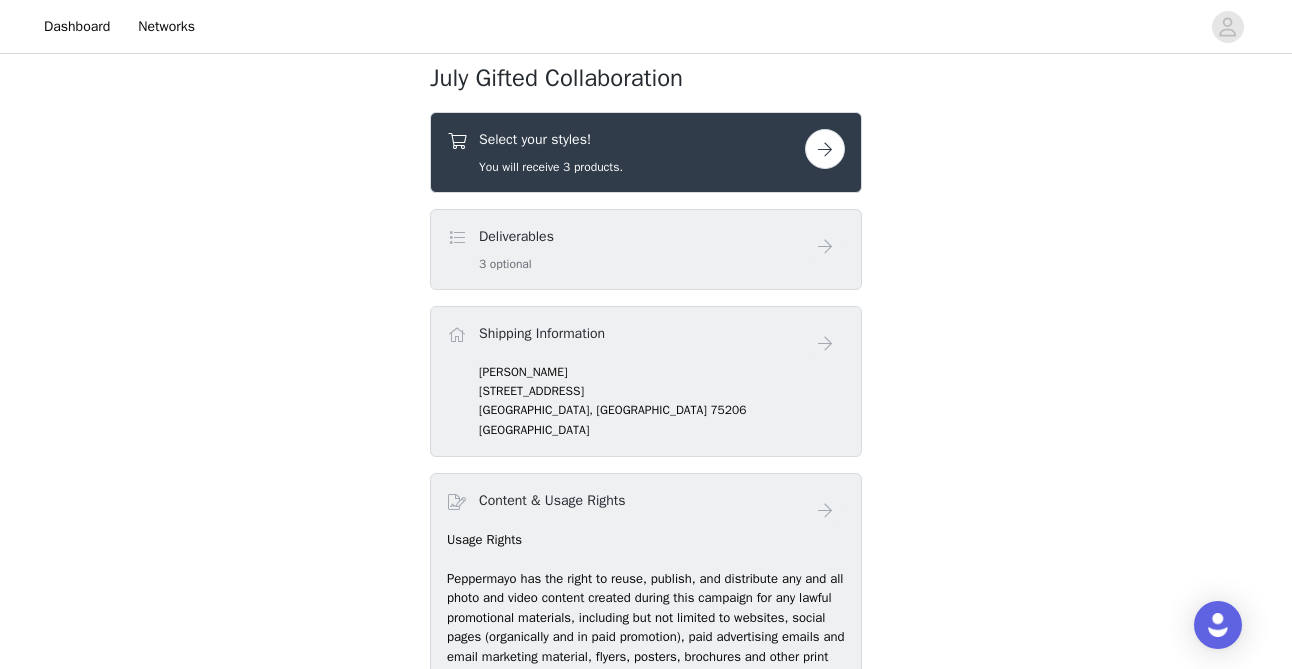 click at bounding box center (825, 149) 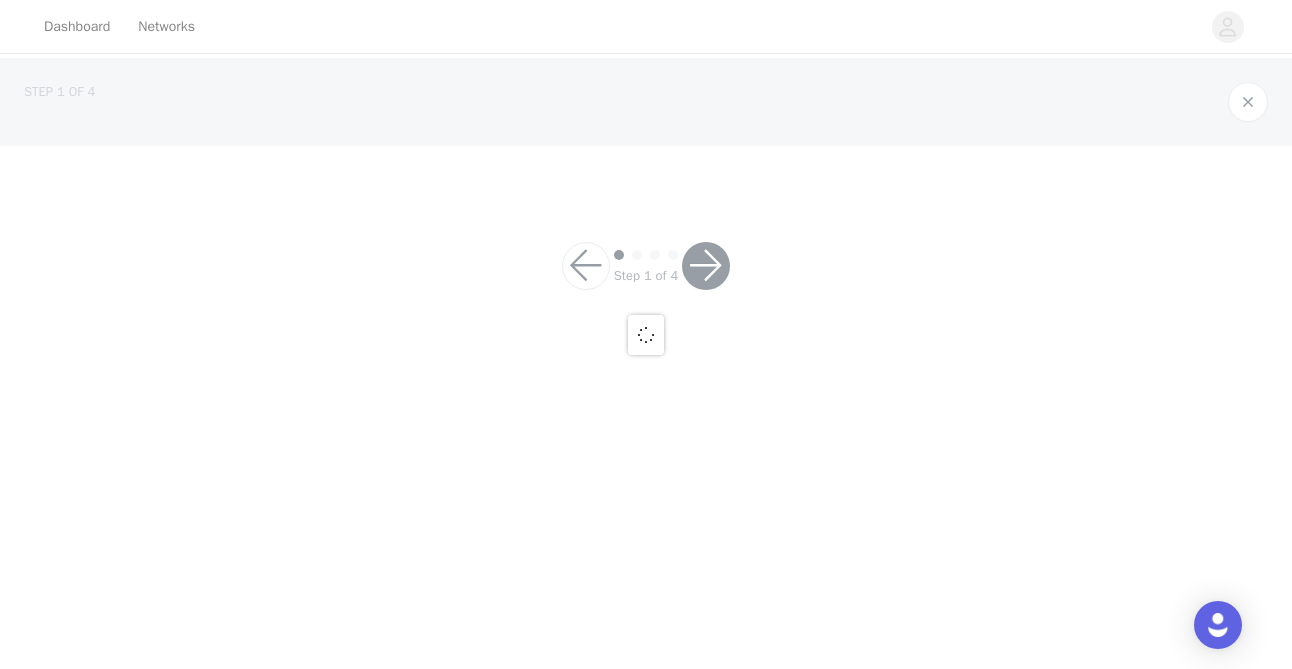 scroll, scrollTop: 0, scrollLeft: 0, axis: both 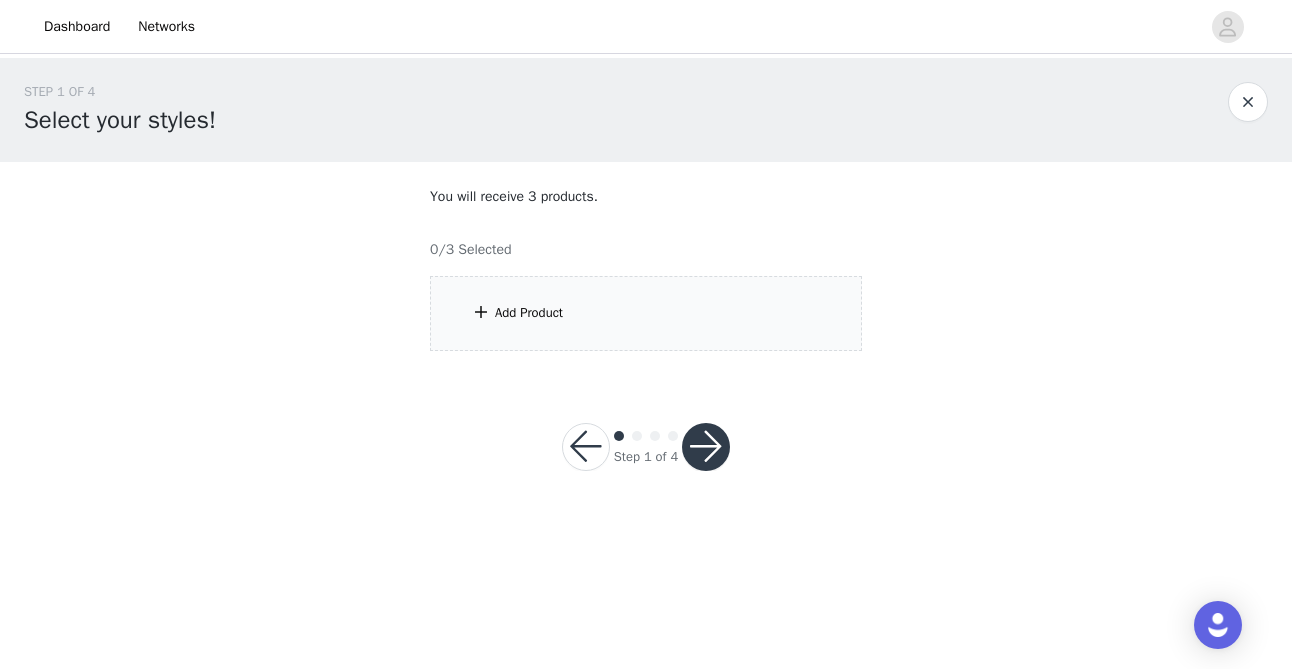 click on "Add Product" at bounding box center [646, 313] 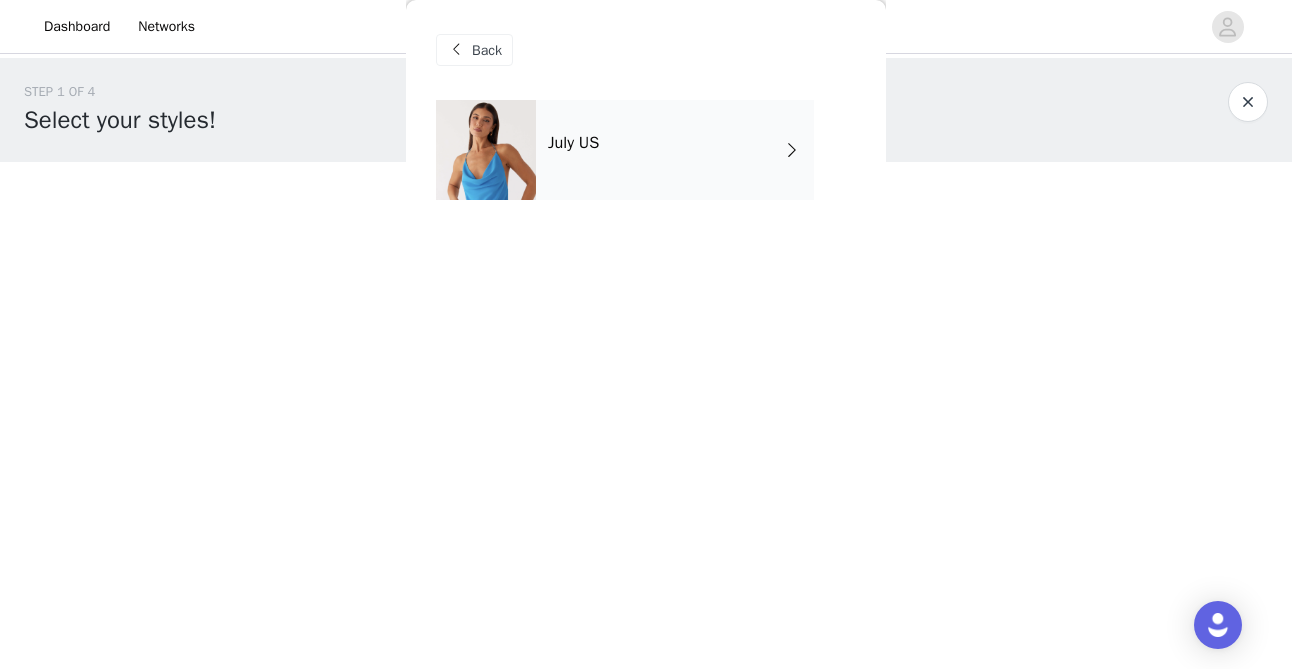 click on "July US" at bounding box center (675, 150) 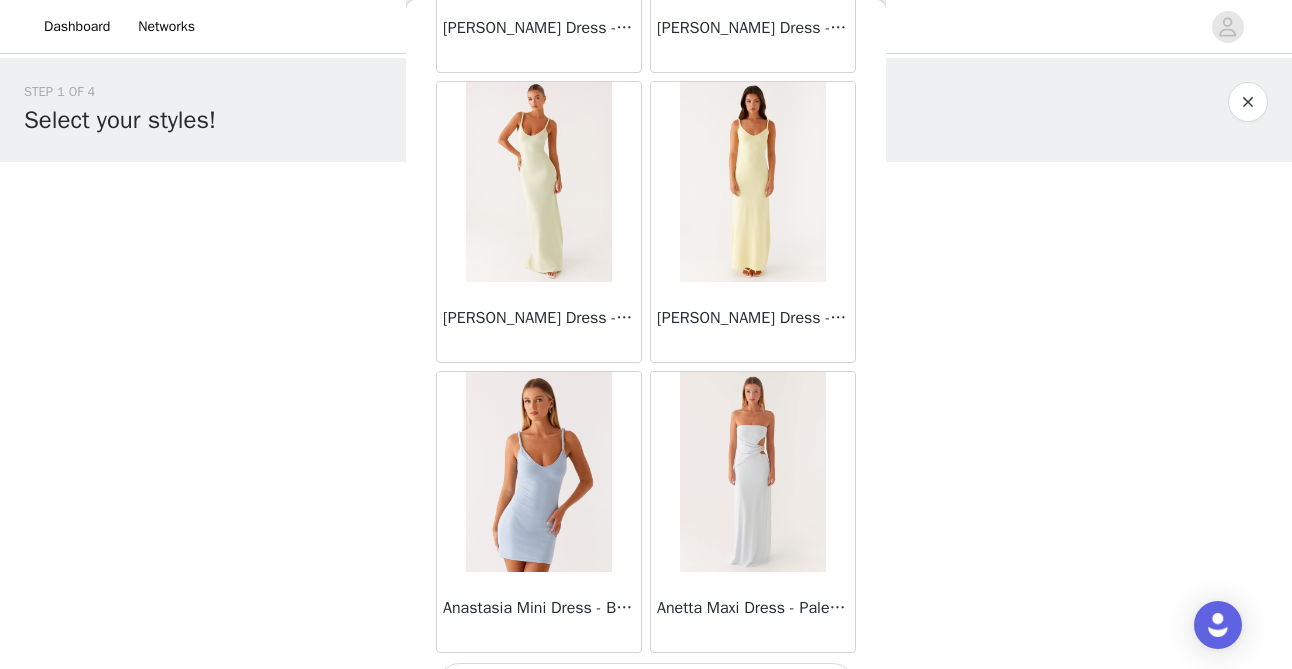 scroll, scrollTop: 2391, scrollLeft: 0, axis: vertical 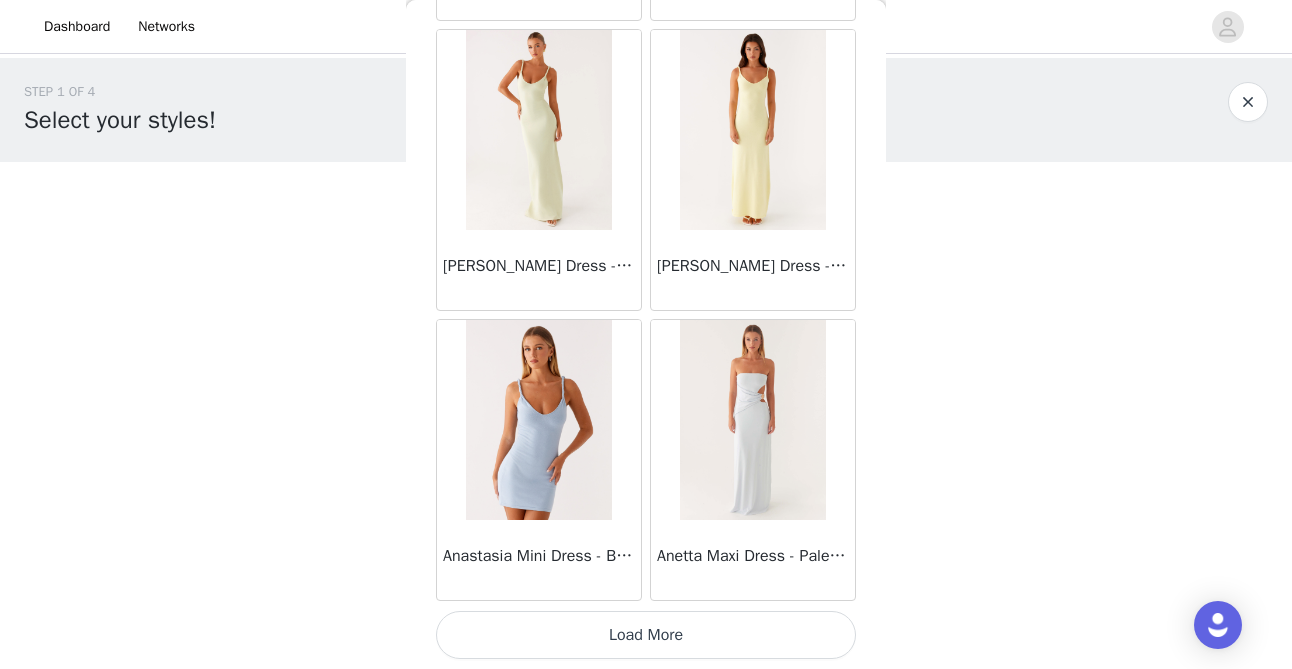 click on "Load More" at bounding box center [646, 635] 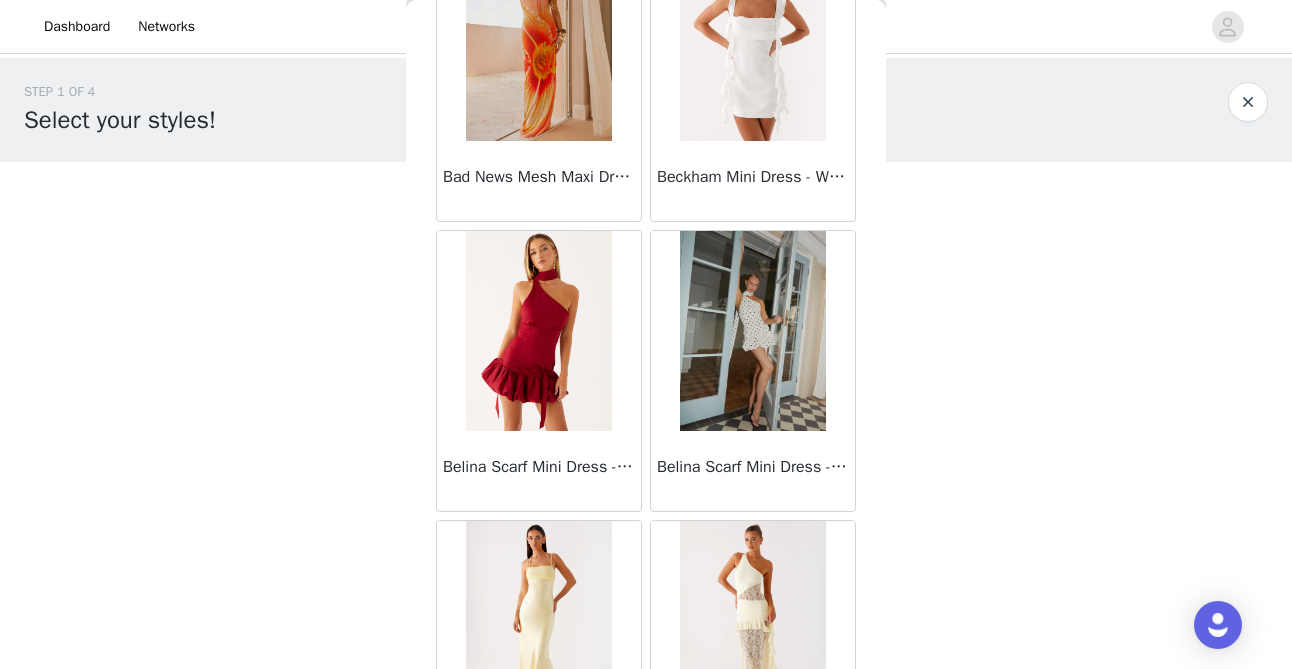 scroll, scrollTop: 5291, scrollLeft: 0, axis: vertical 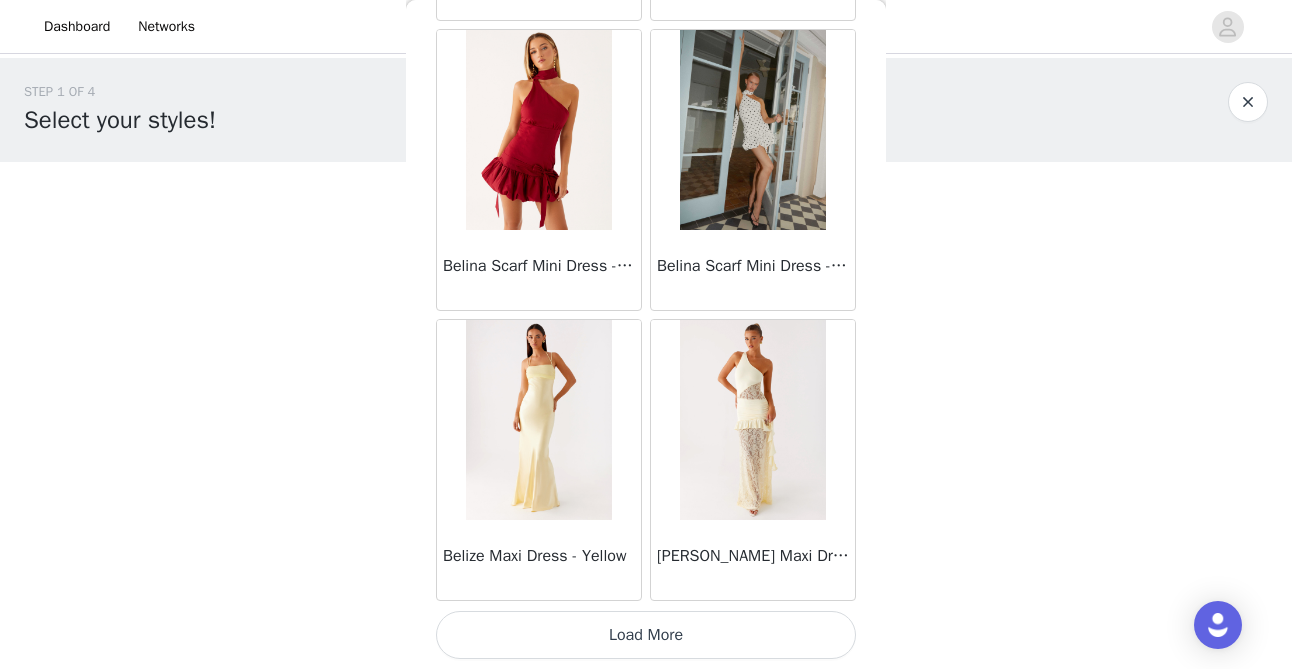 click on "Load More" at bounding box center [646, 635] 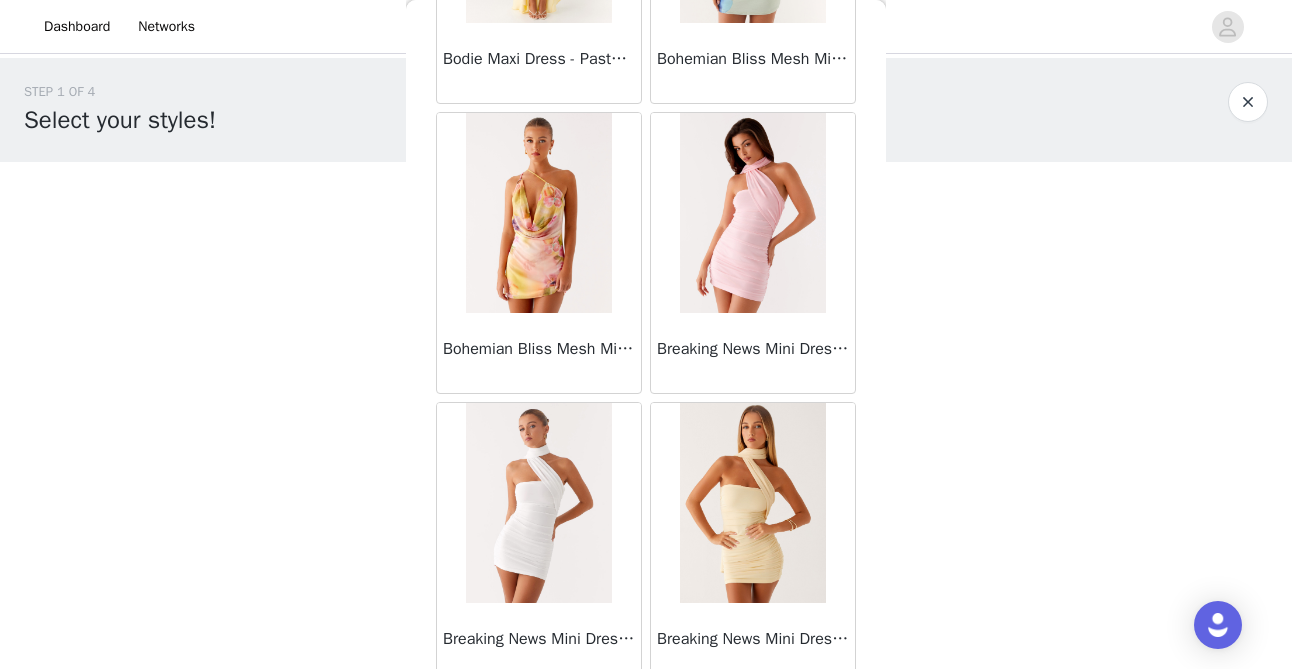 scroll, scrollTop: 8191, scrollLeft: 0, axis: vertical 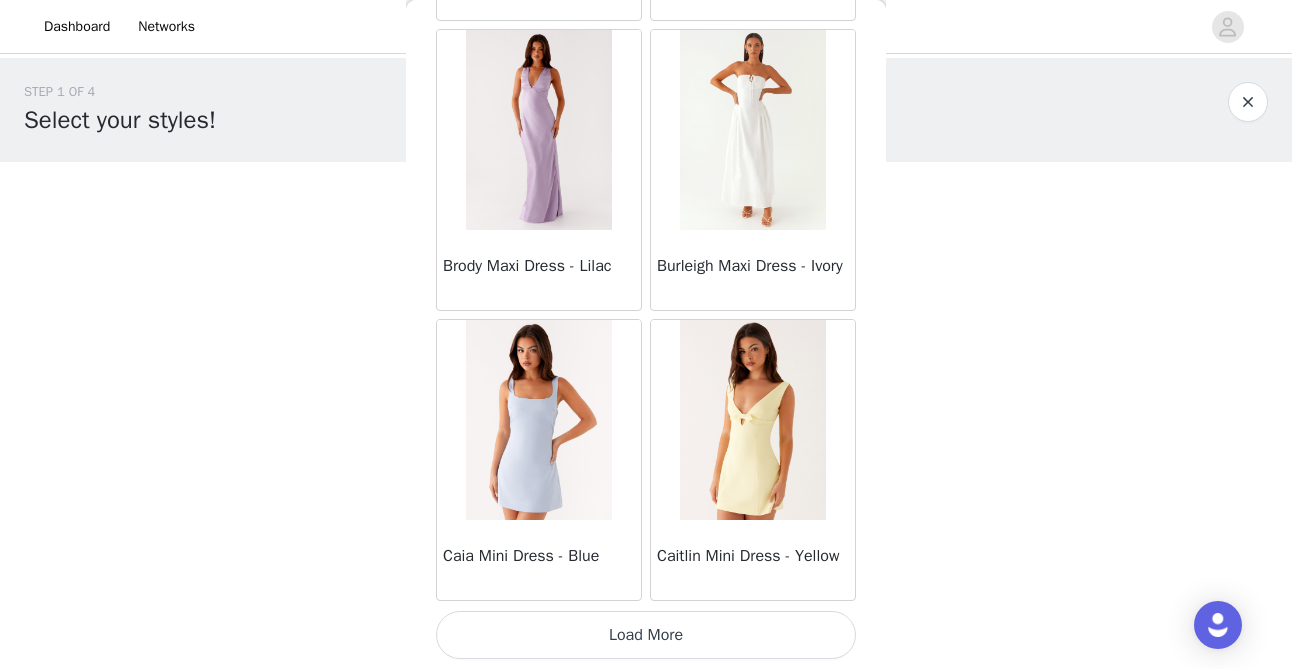 click on "Load More" at bounding box center [646, 635] 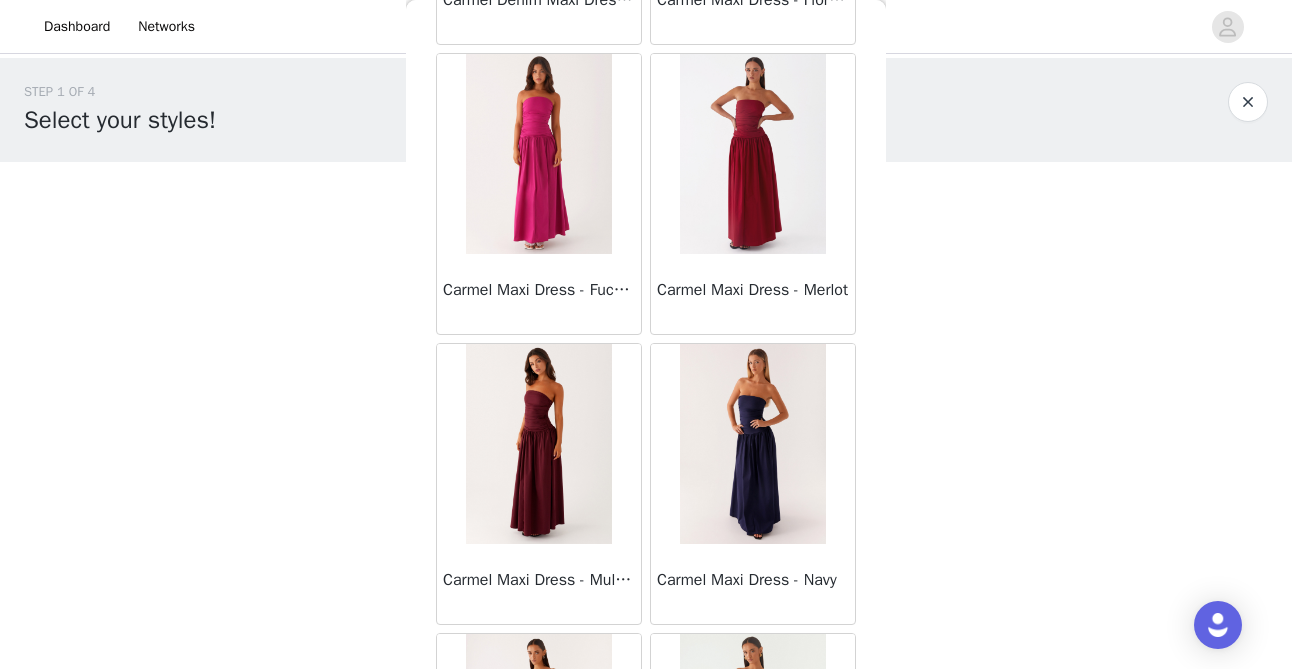 scroll, scrollTop: 11091, scrollLeft: 0, axis: vertical 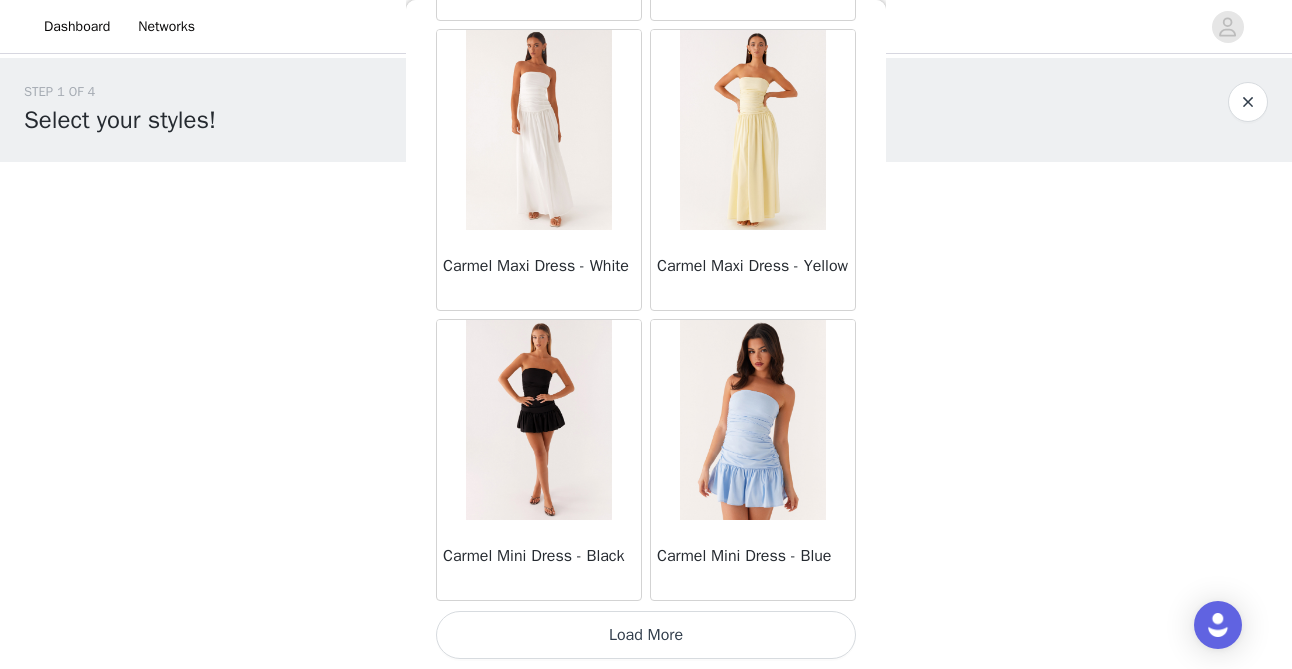 click on "Load More" at bounding box center (646, 635) 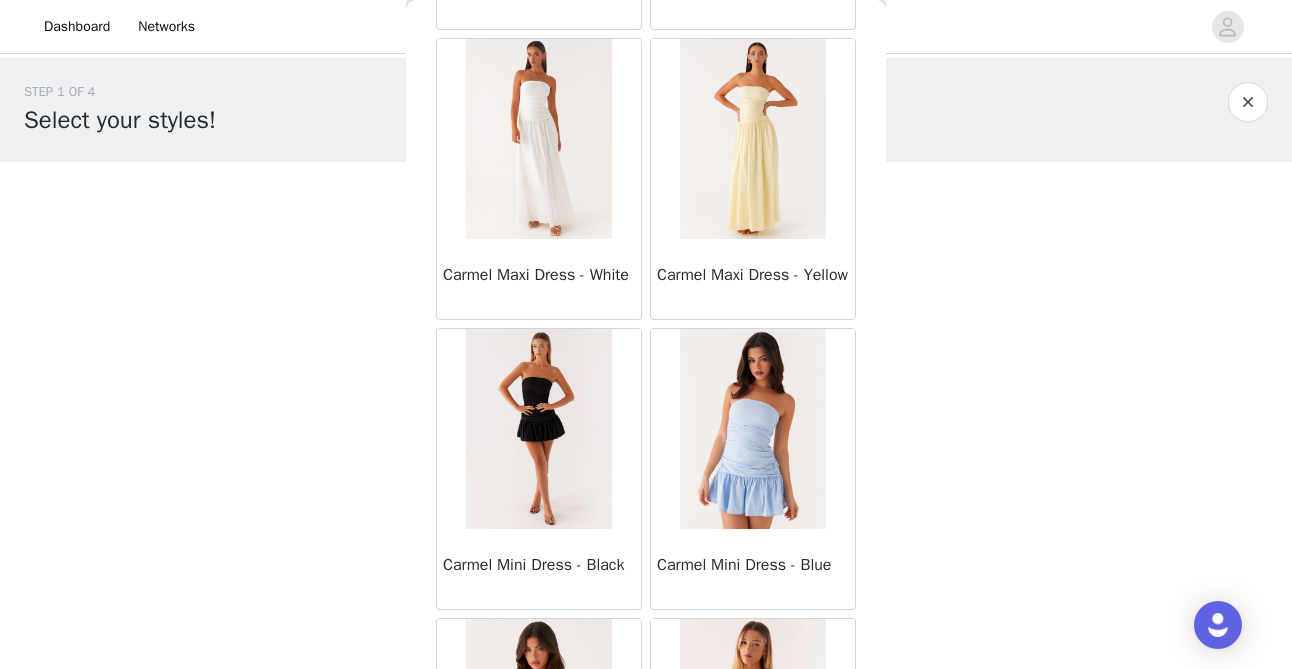 scroll, scrollTop: 11091, scrollLeft: 0, axis: vertical 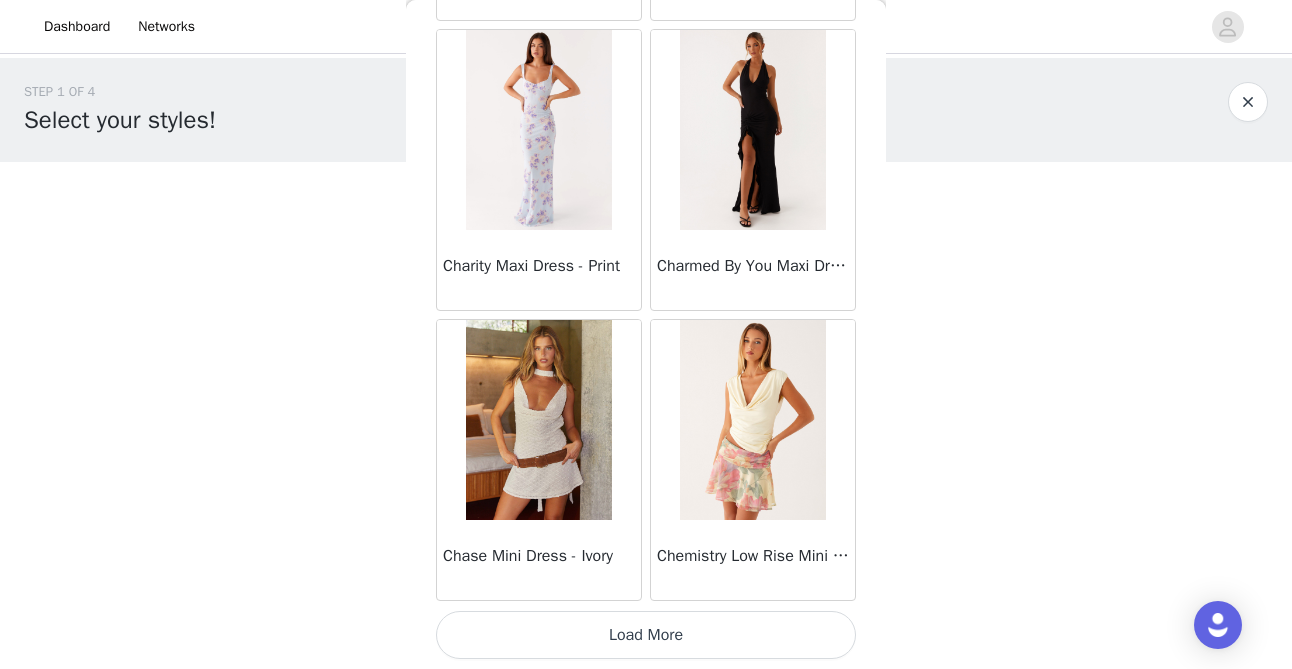 click on "Load More" at bounding box center (646, 635) 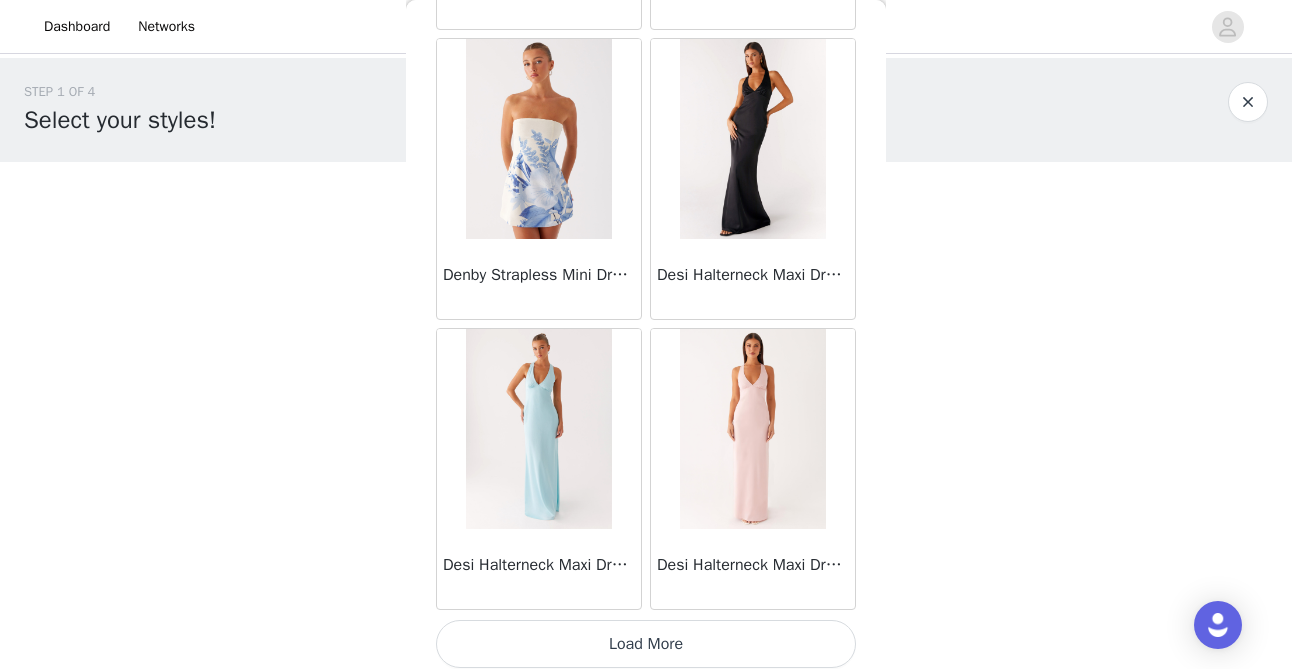 scroll, scrollTop: 16891, scrollLeft: 0, axis: vertical 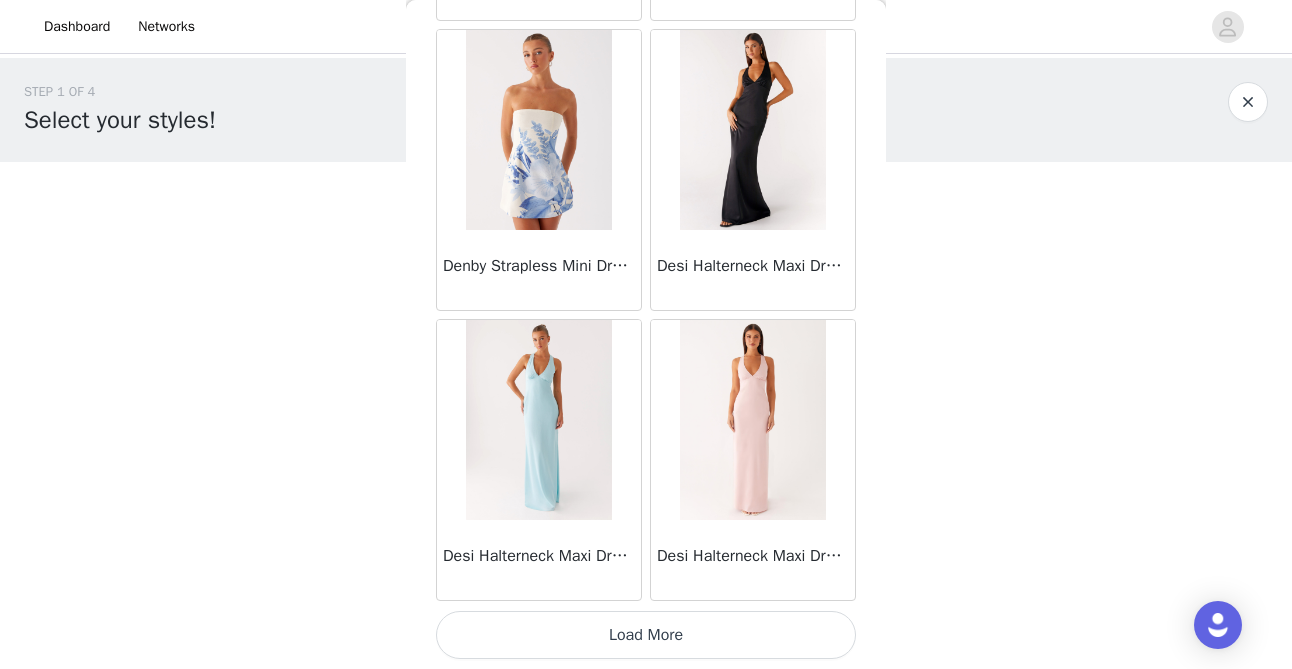 click on "Load More" at bounding box center [646, 635] 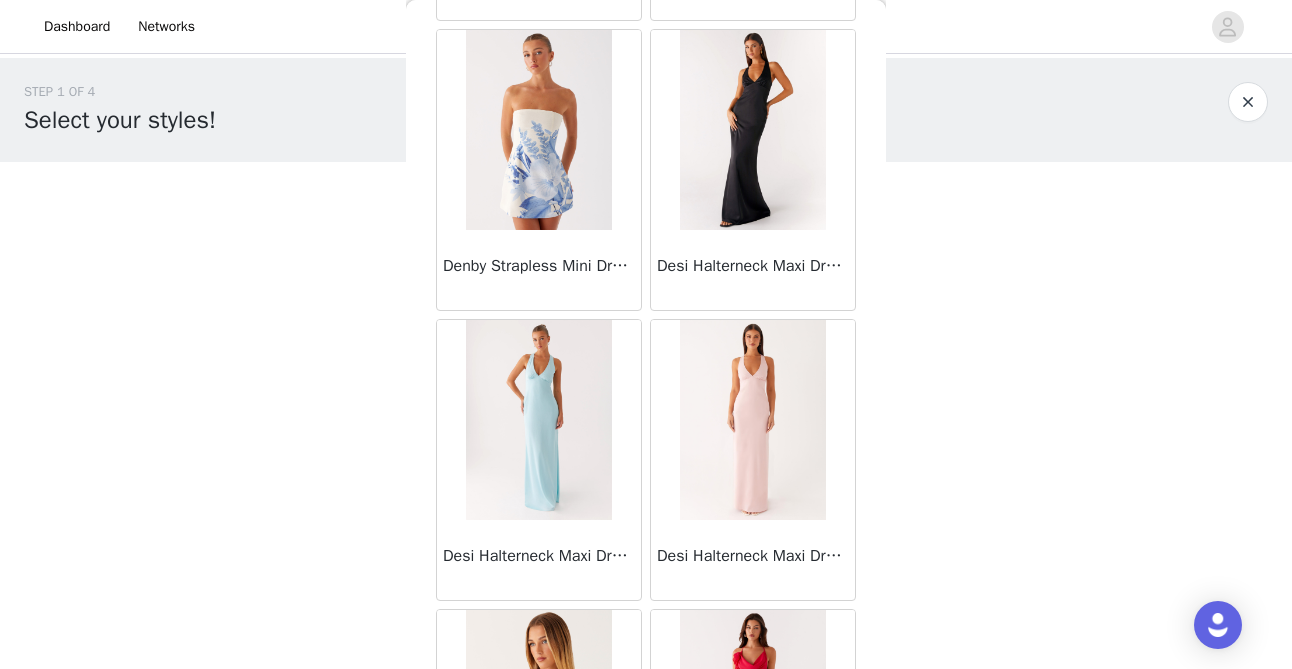 scroll, scrollTop: 19791, scrollLeft: 0, axis: vertical 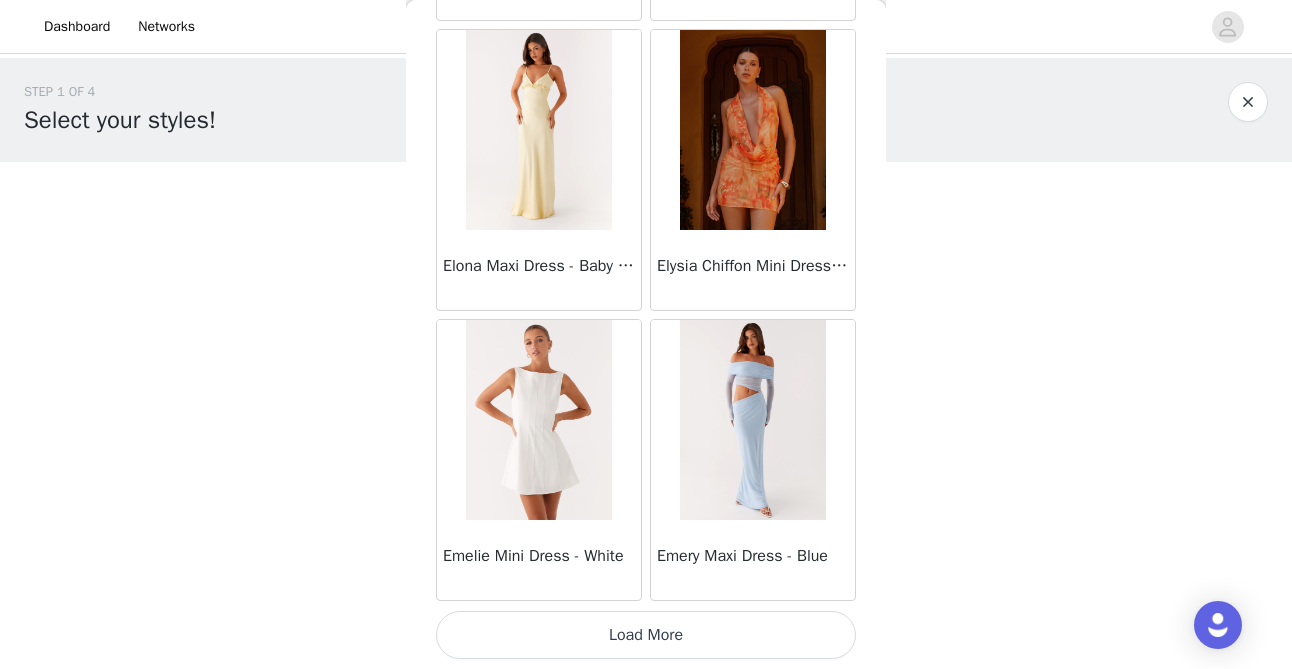 click on "Load More" at bounding box center (646, 635) 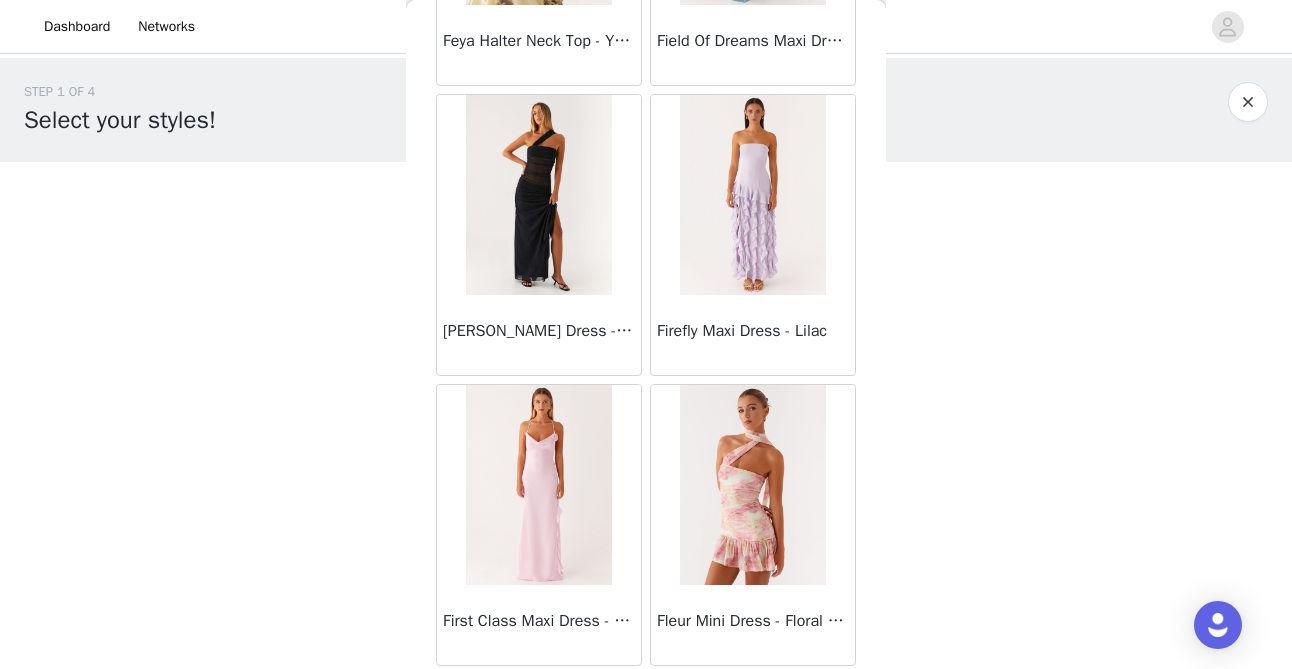 scroll, scrollTop: 22691, scrollLeft: 0, axis: vertical 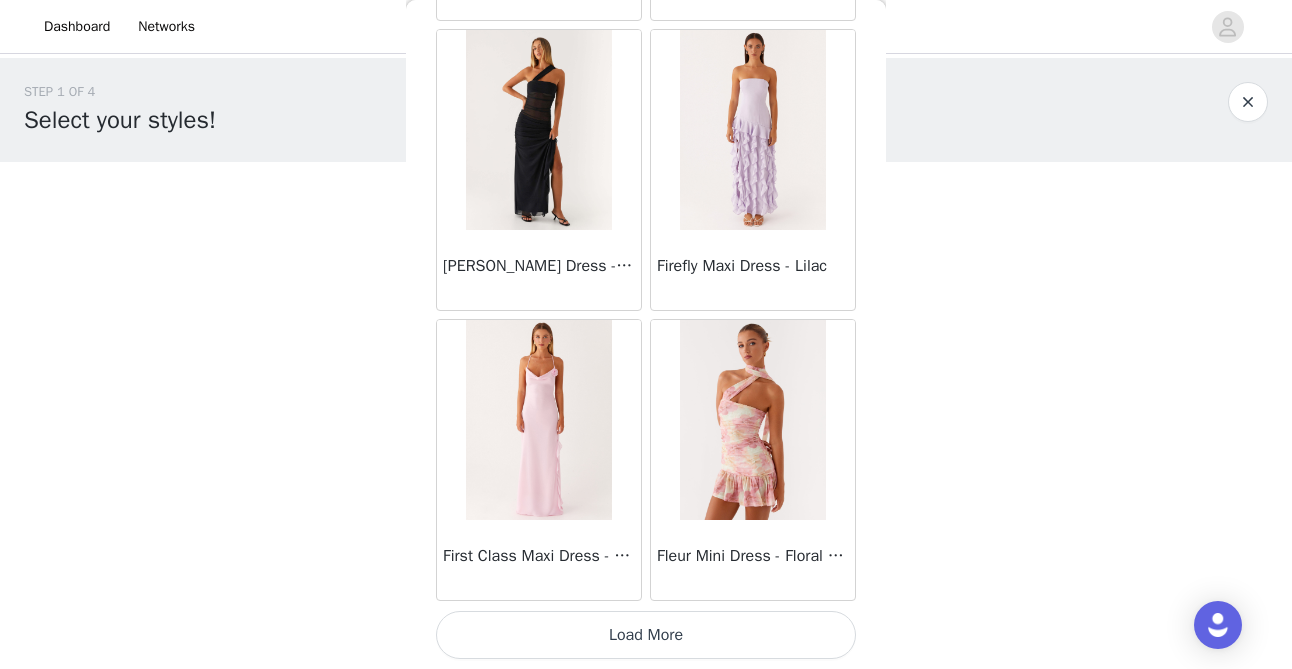 click on "Load More" at bounding box center [646, 635] 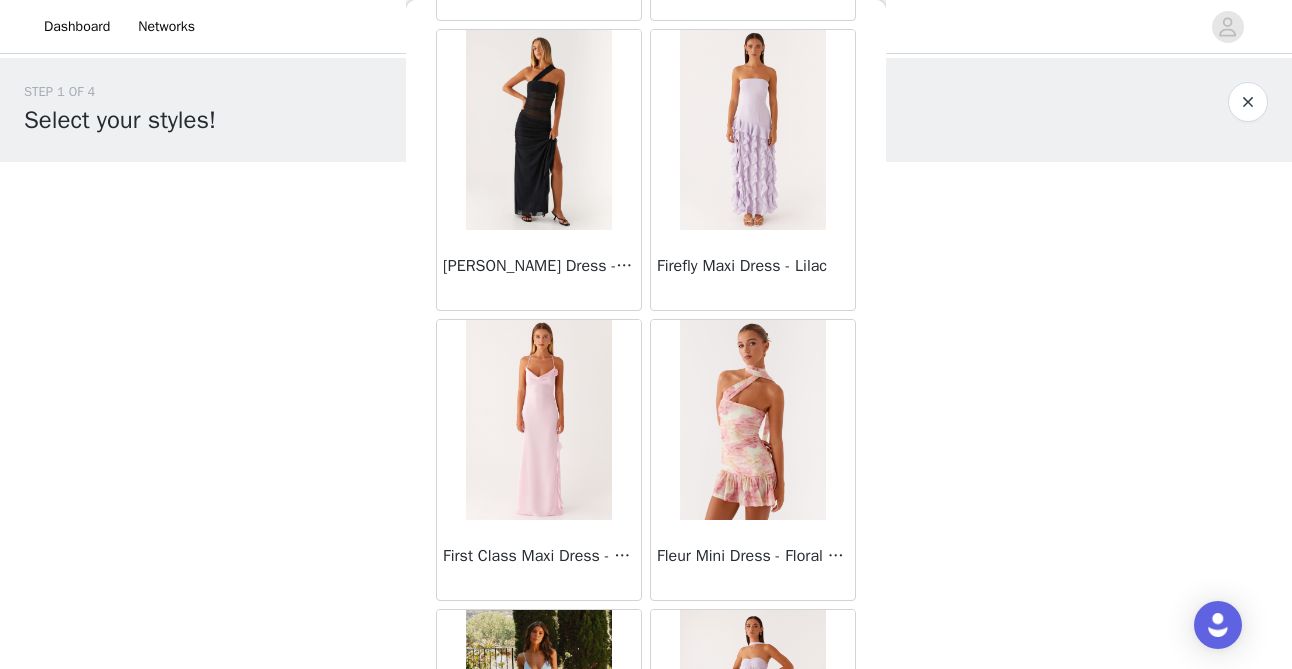 scroll, scrollTop: 25591, scrollLeft: 0, axis: vertical 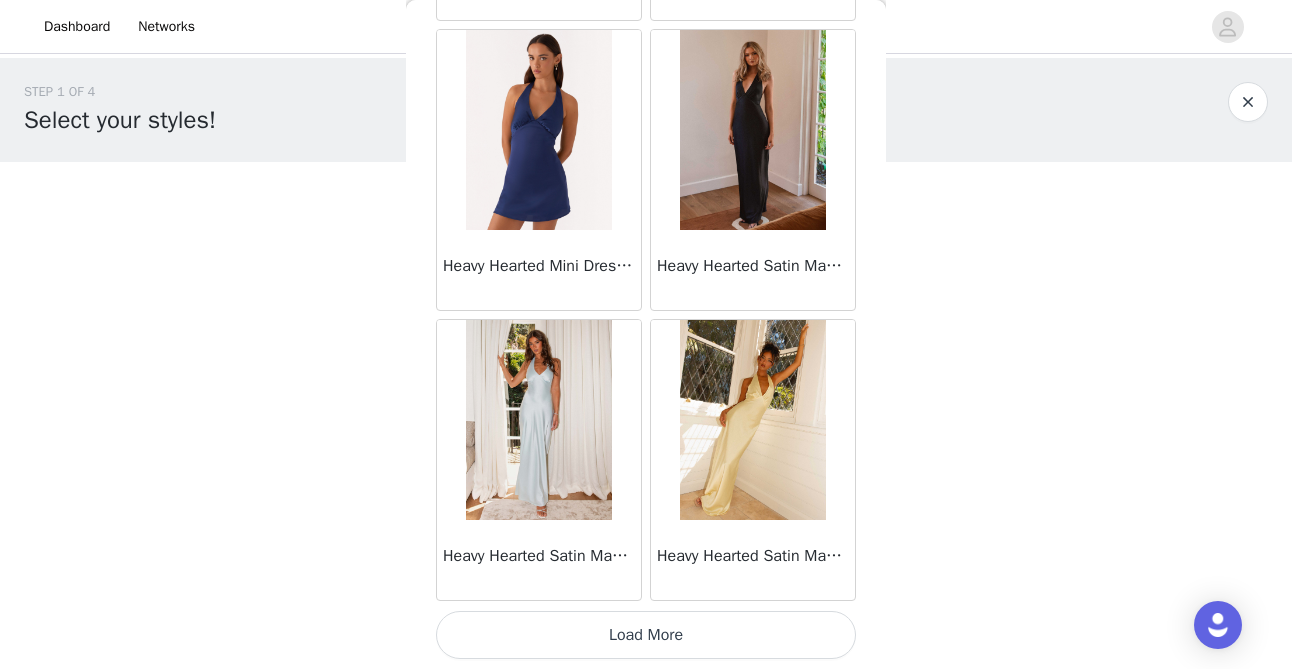 click on "Load More" at bounding box center (646, 635) 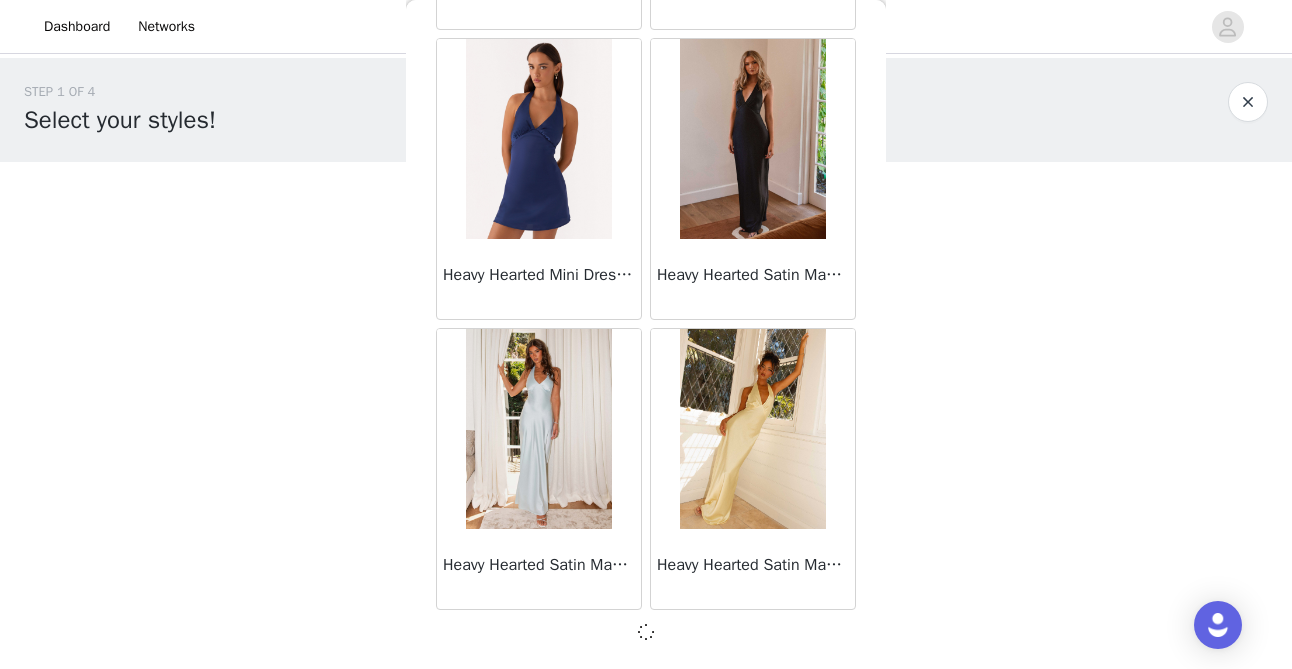 scroll, scrollTop: 25582, scrollLeft: 0, axis: vertical 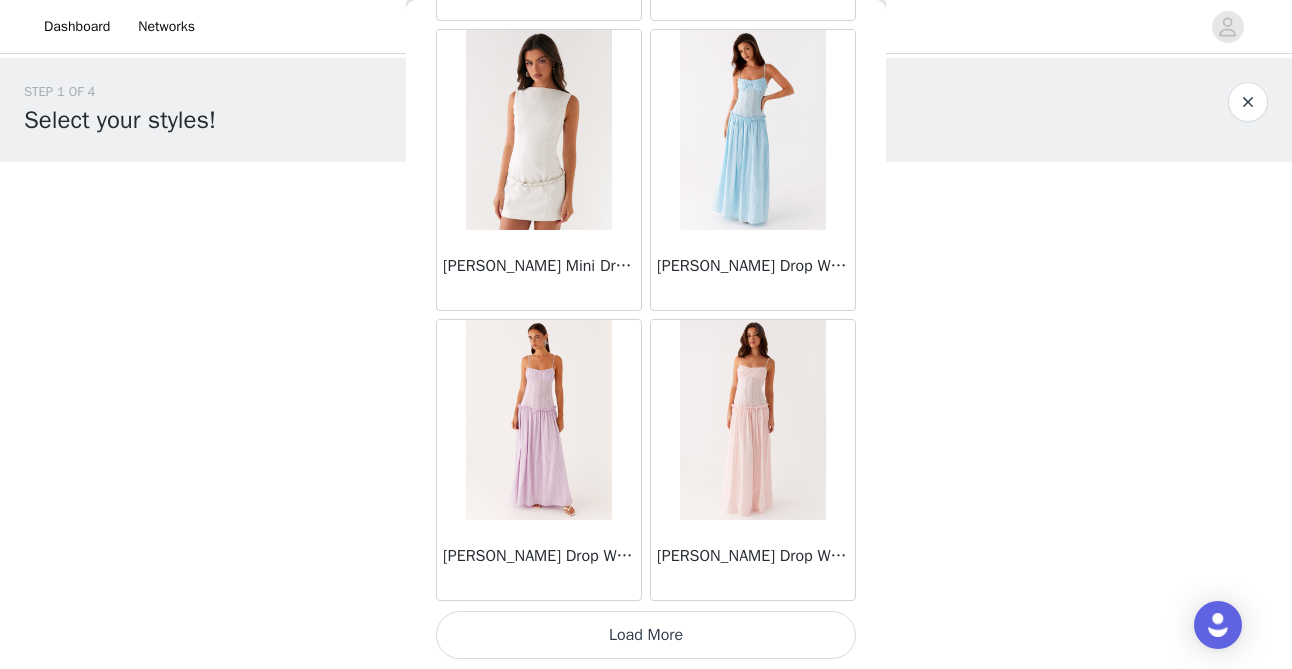 click on "Load More" at bounding box center [646, 635] 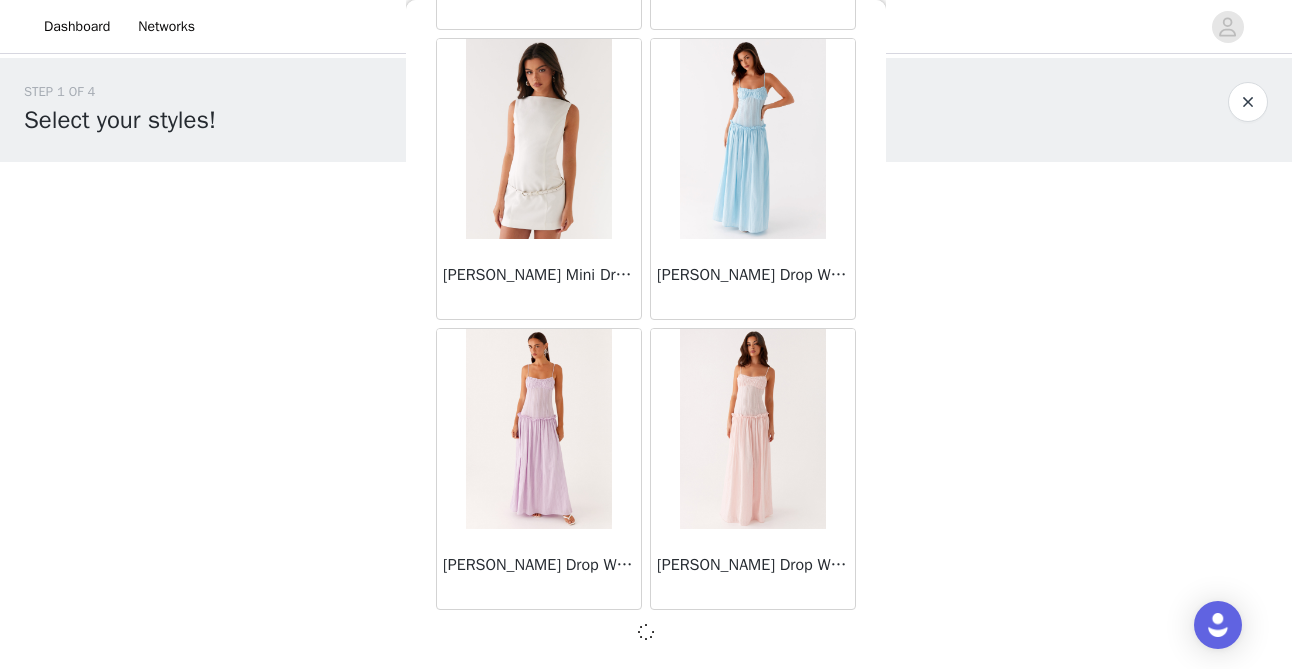scroll, scrollTop: 28482, scrollLeft: 0, axis: vertical 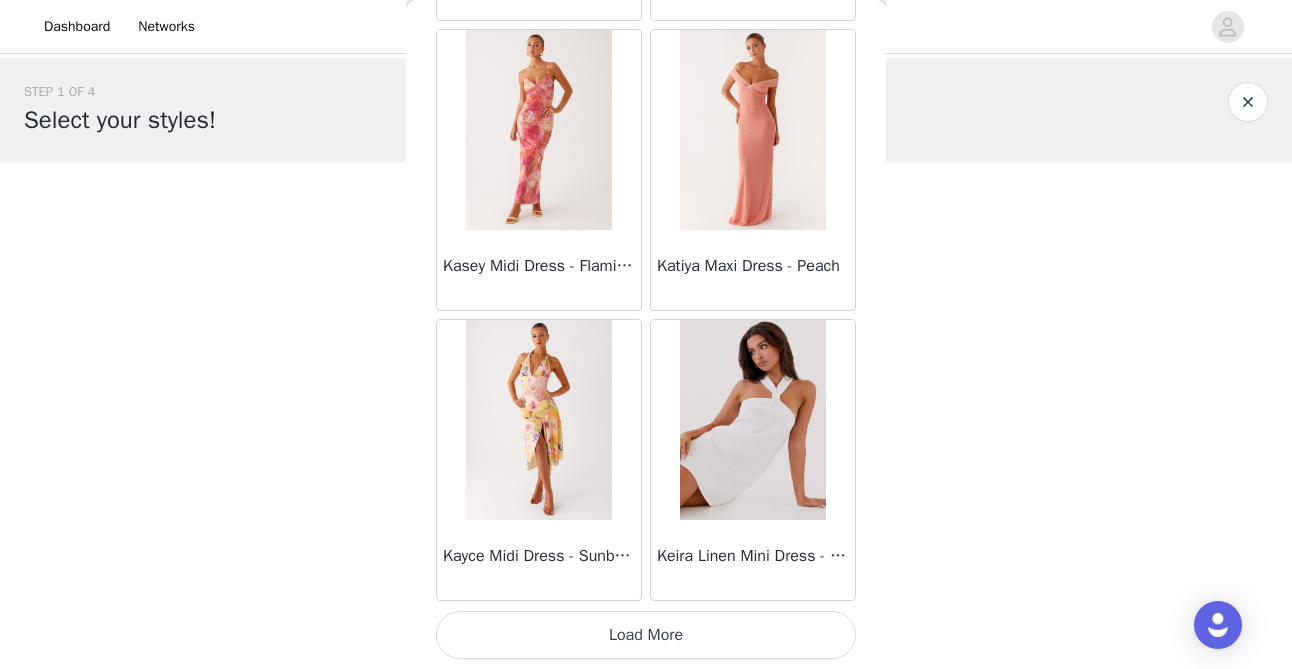 click on "Load More" at bounding box center [646, 635] 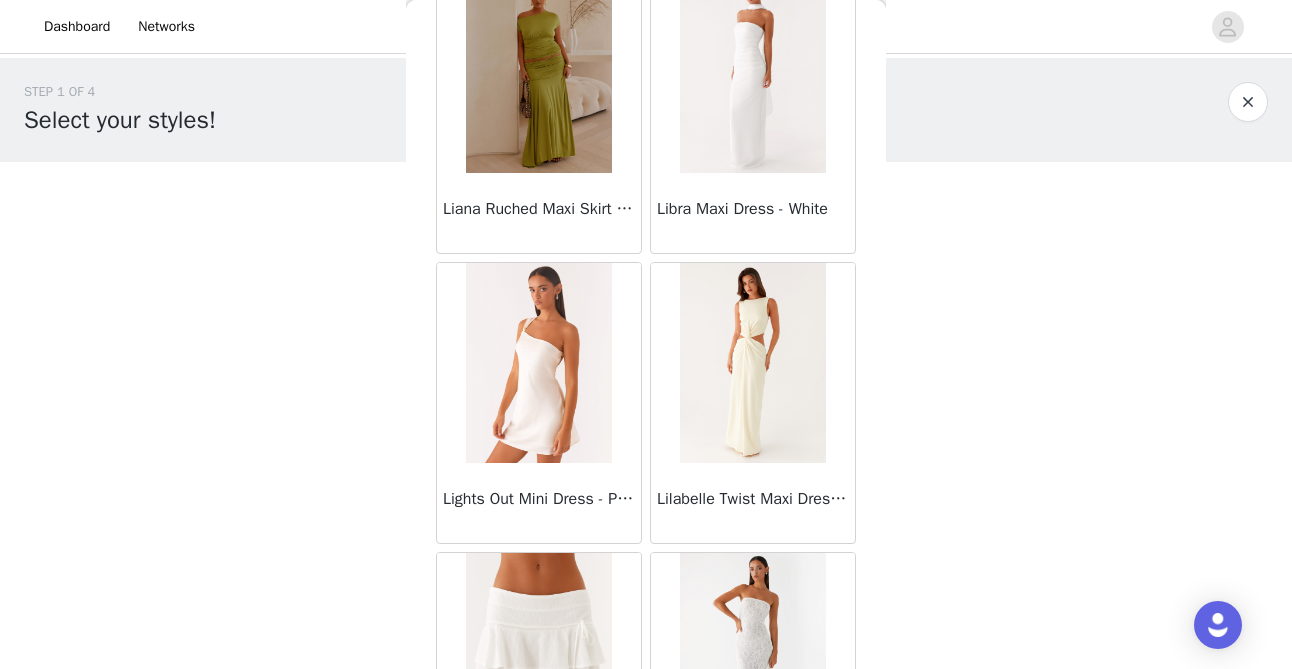 scroll, scrollTop: 34059, scrollLeft: 0, axis: vertical 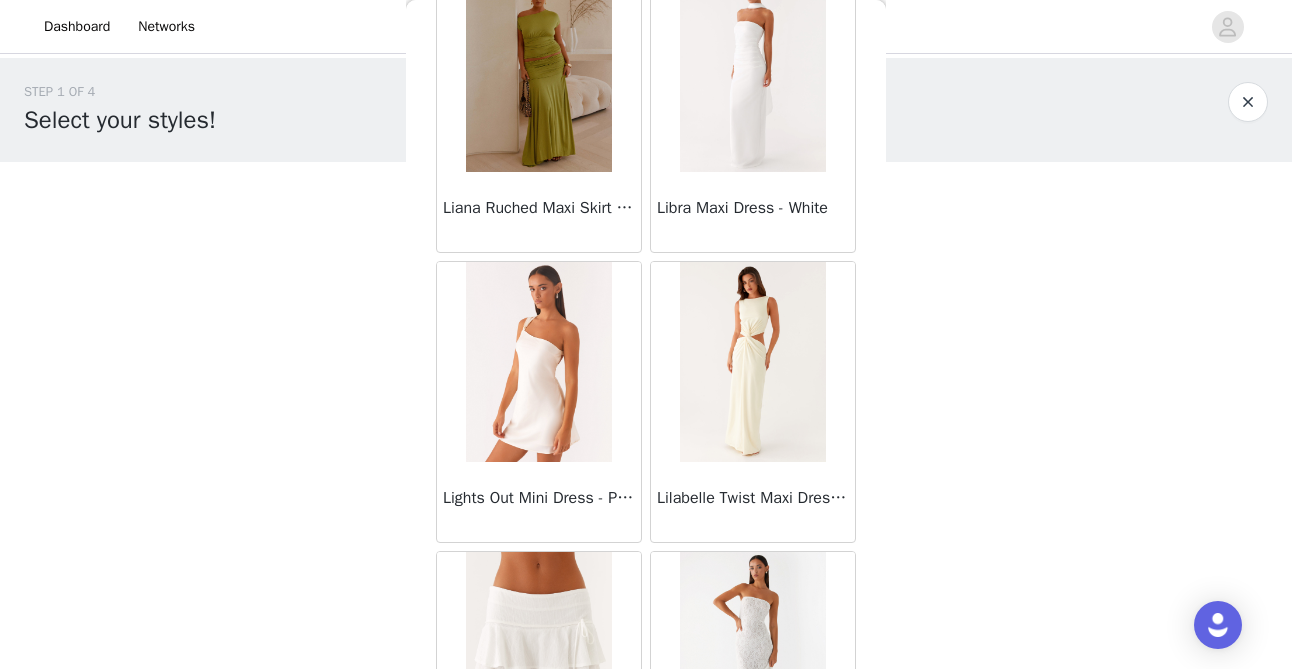 click on "Lilabelle Twist Maxi Dress - Yellow" at bounding box center [753, 498] 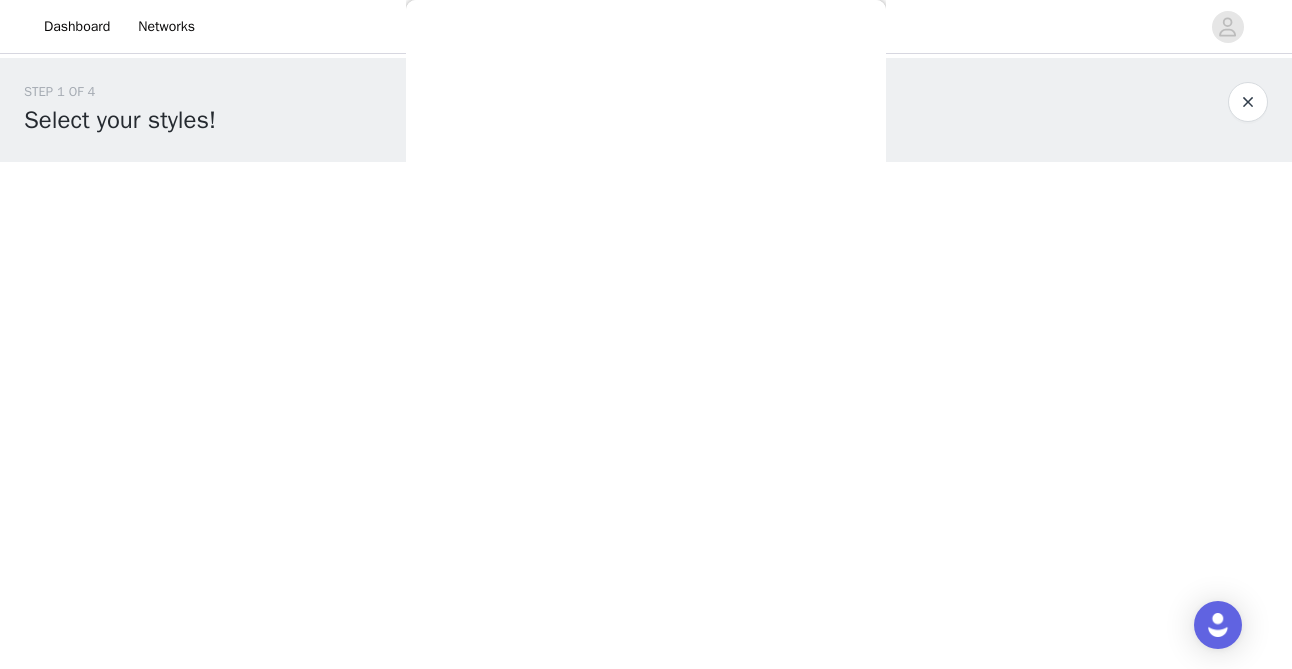 scroll, scrollTop: 369, scrollLeft: 0, axis: vertical 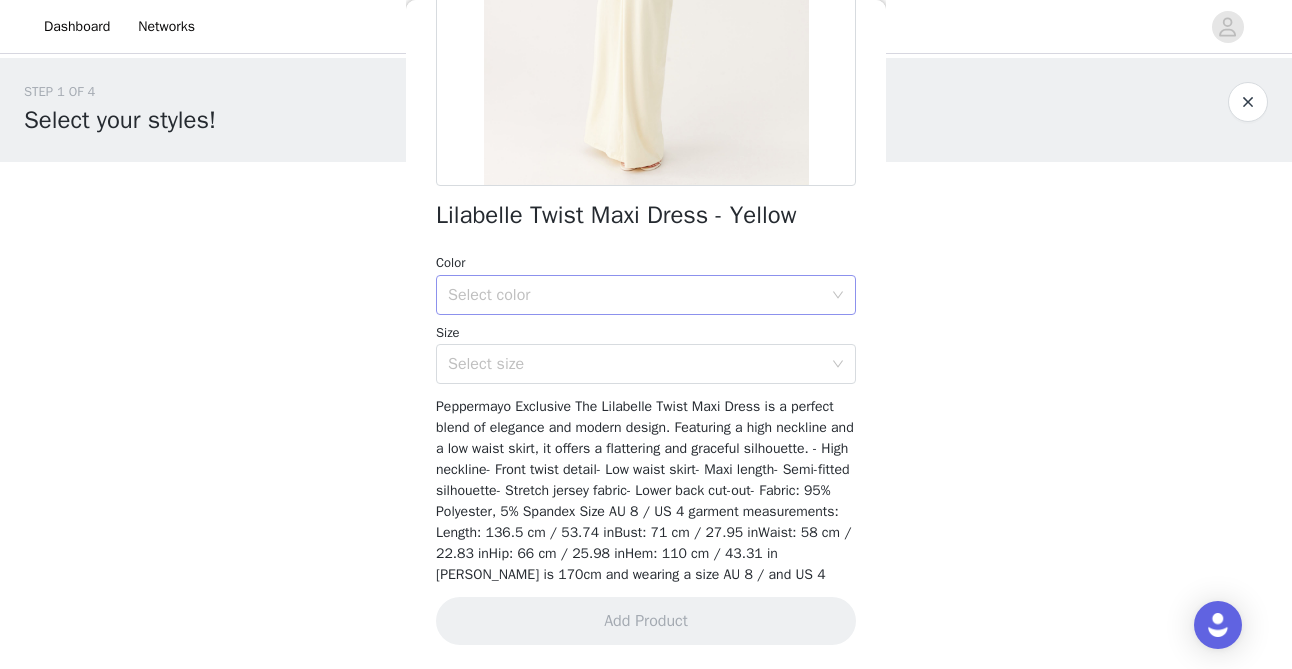 click on "Select color" at bounding box center (635, 295) 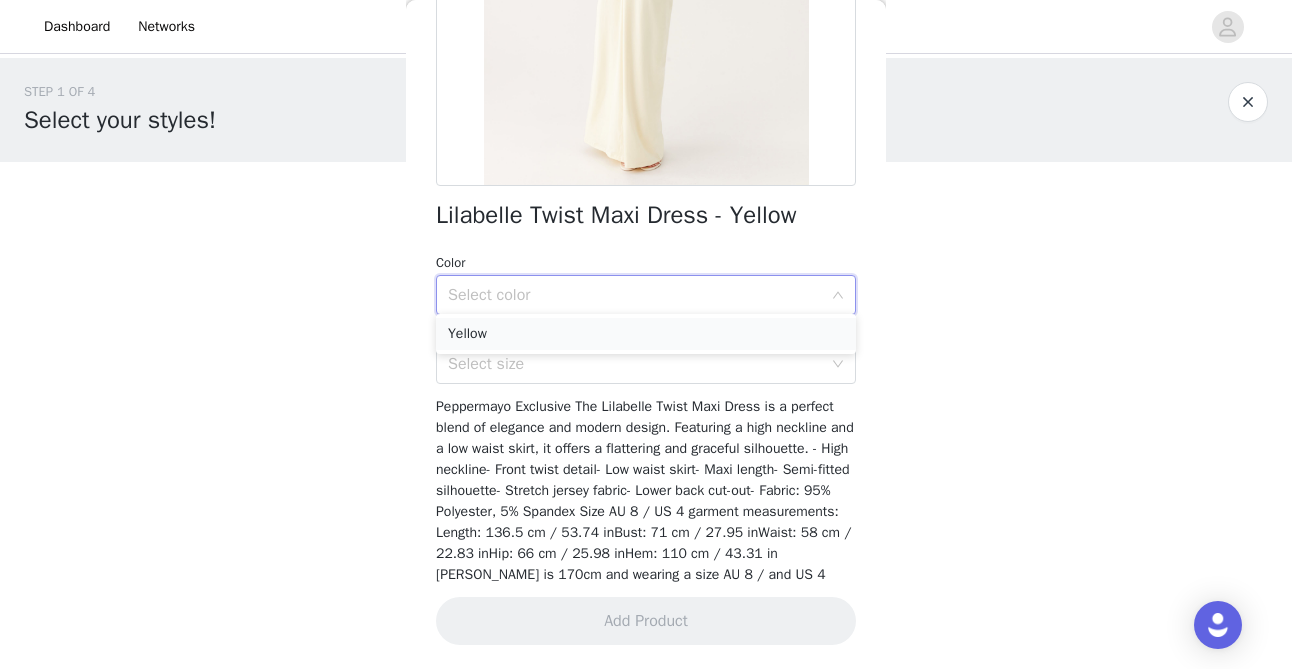 click on "Yellow" at bounding box center (646, 334) 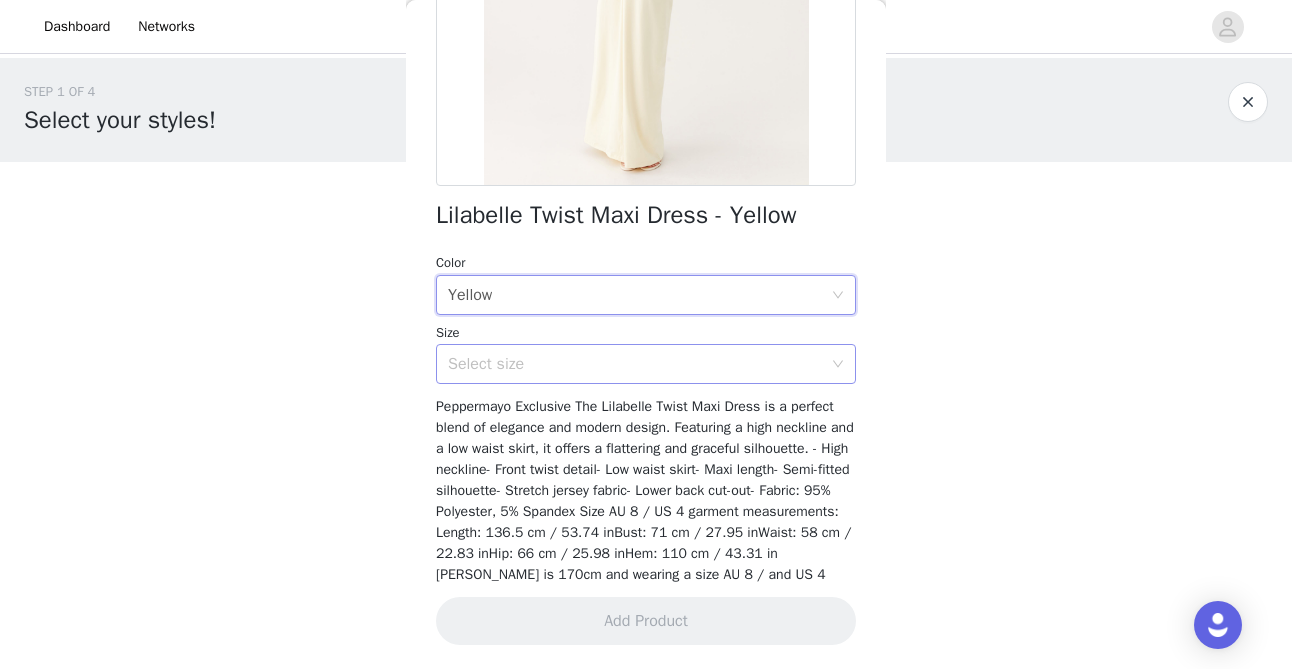 click on "Select size" at bounding box center [635, 364] 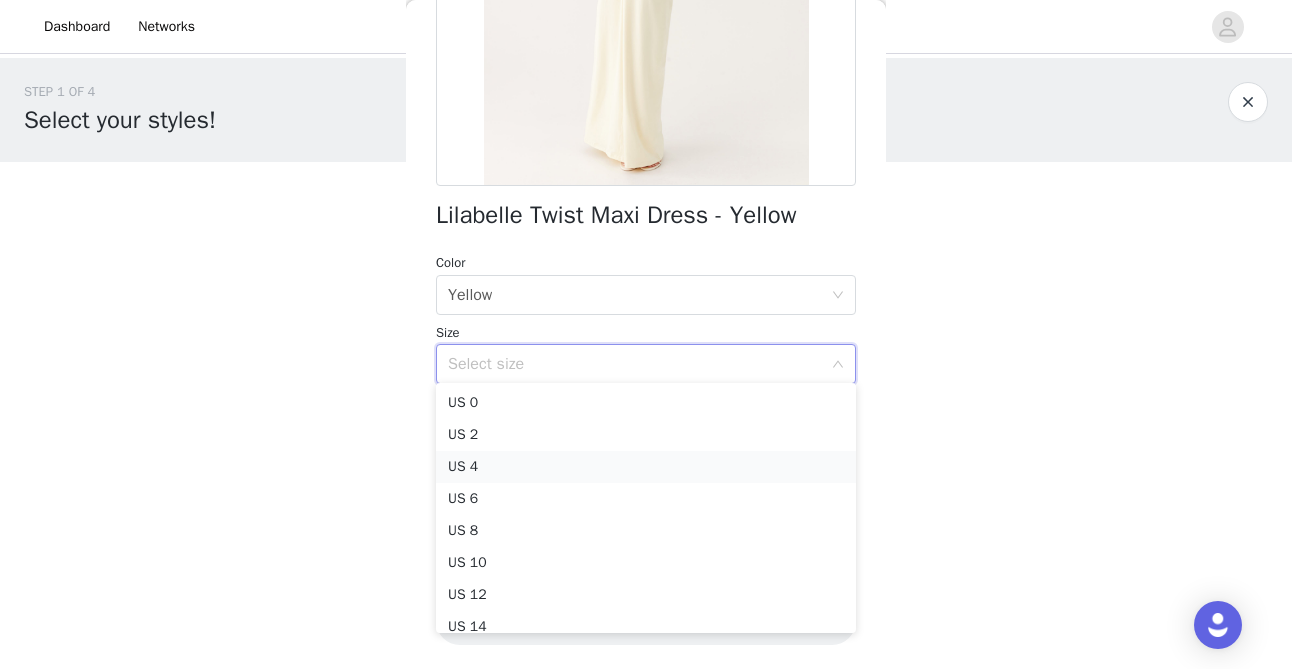 click on "US 4" at bounding box center (646, 467) 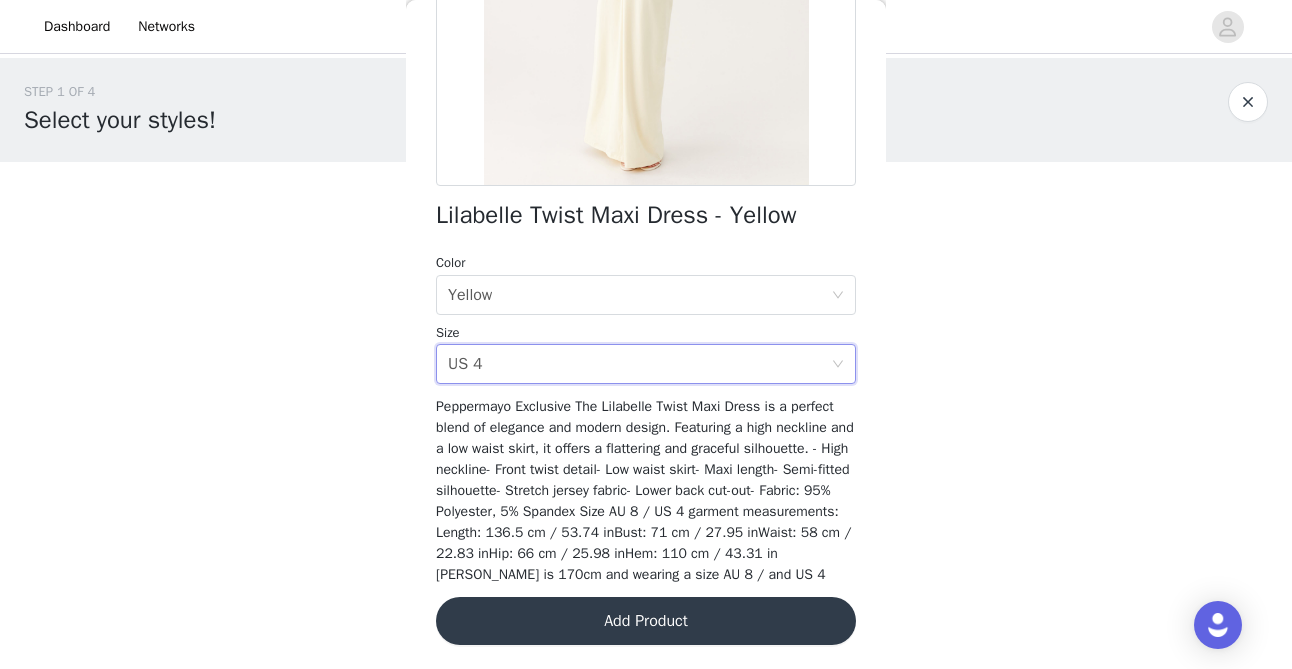 click on "Add Product" at bounding box center [646, 621] 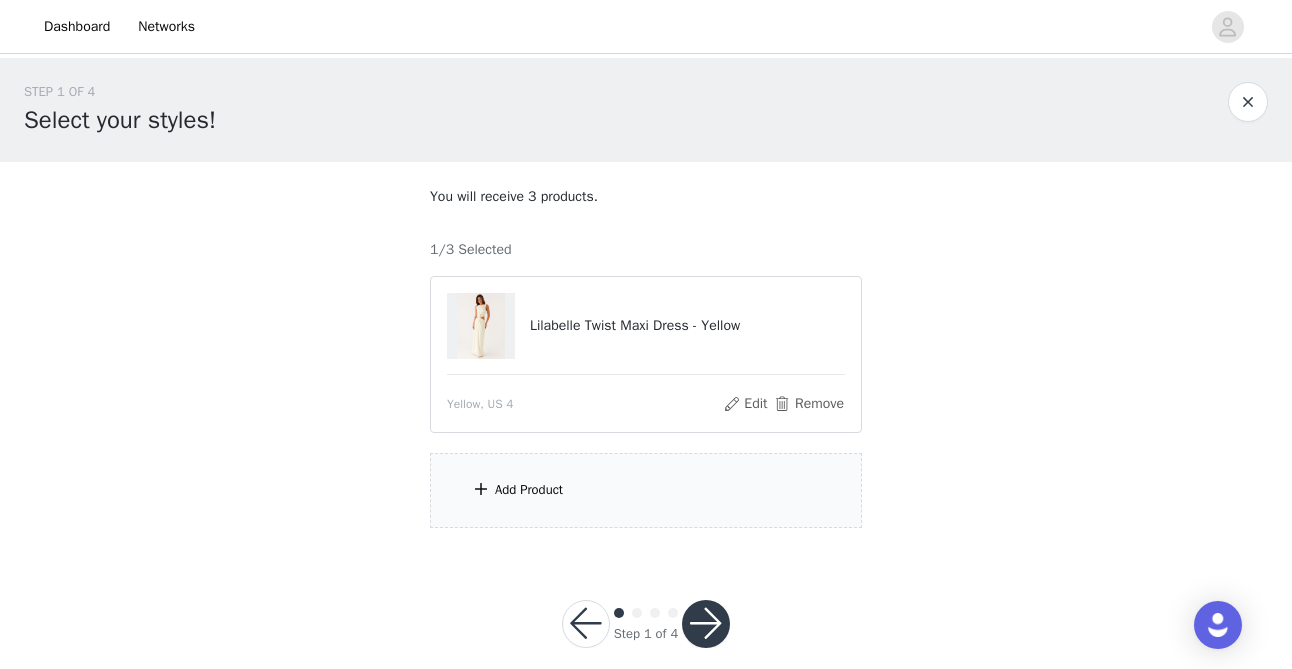 click on "Add Product" at bounding box center [646, 490] 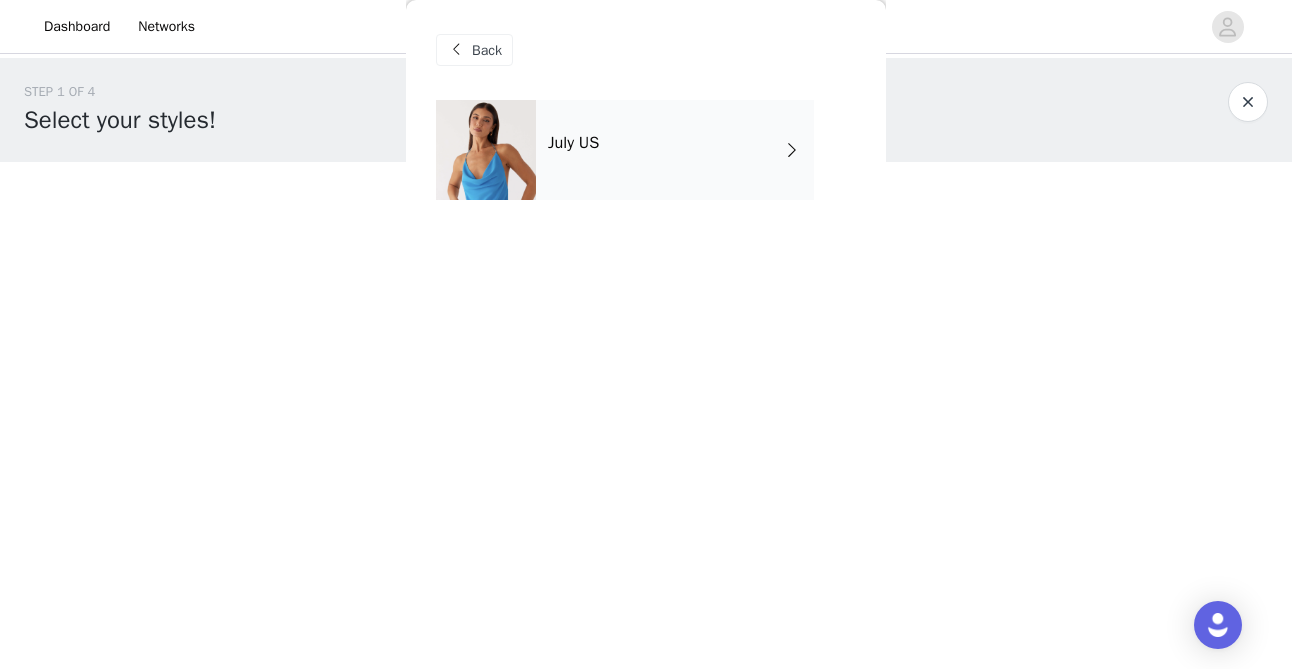 click on "July US" at bounding box center (675, 150) 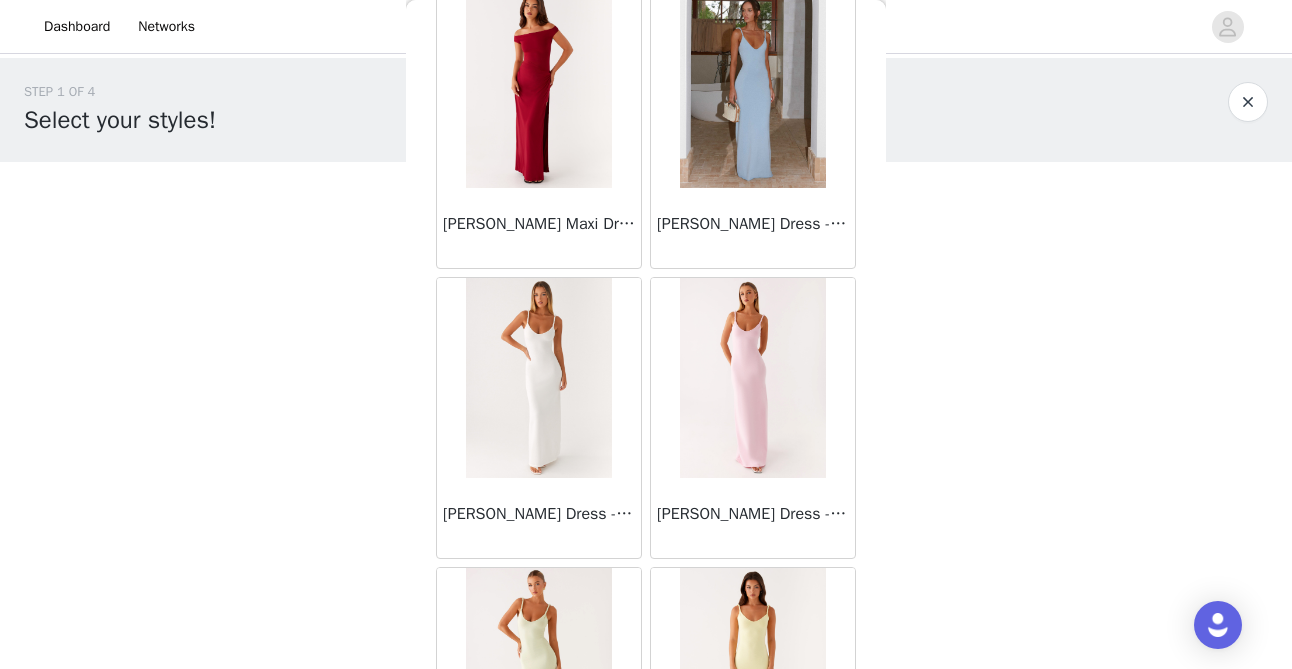 scroll, scrollTop: 2391, scrollLeft: 0, axis: vertical 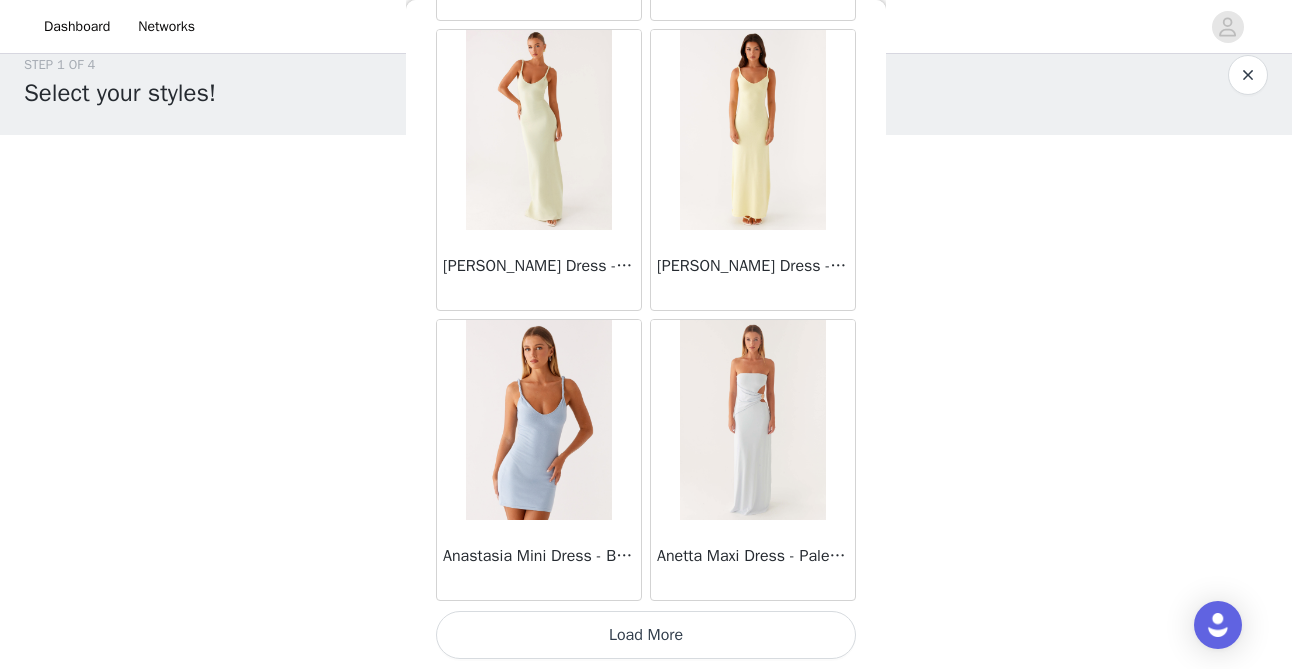 click on "Load More" at bounding box center (646, 635) 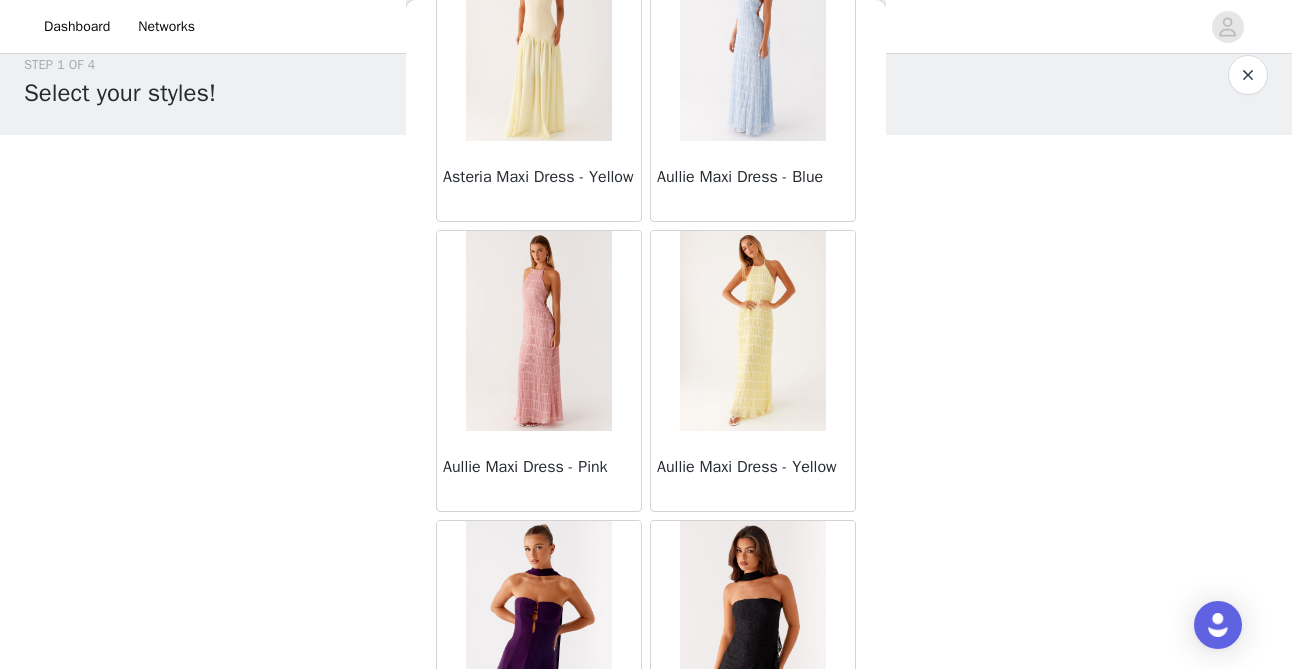 scroll, scrollTop: 5291, scrollLeft: 0, axis: vertical 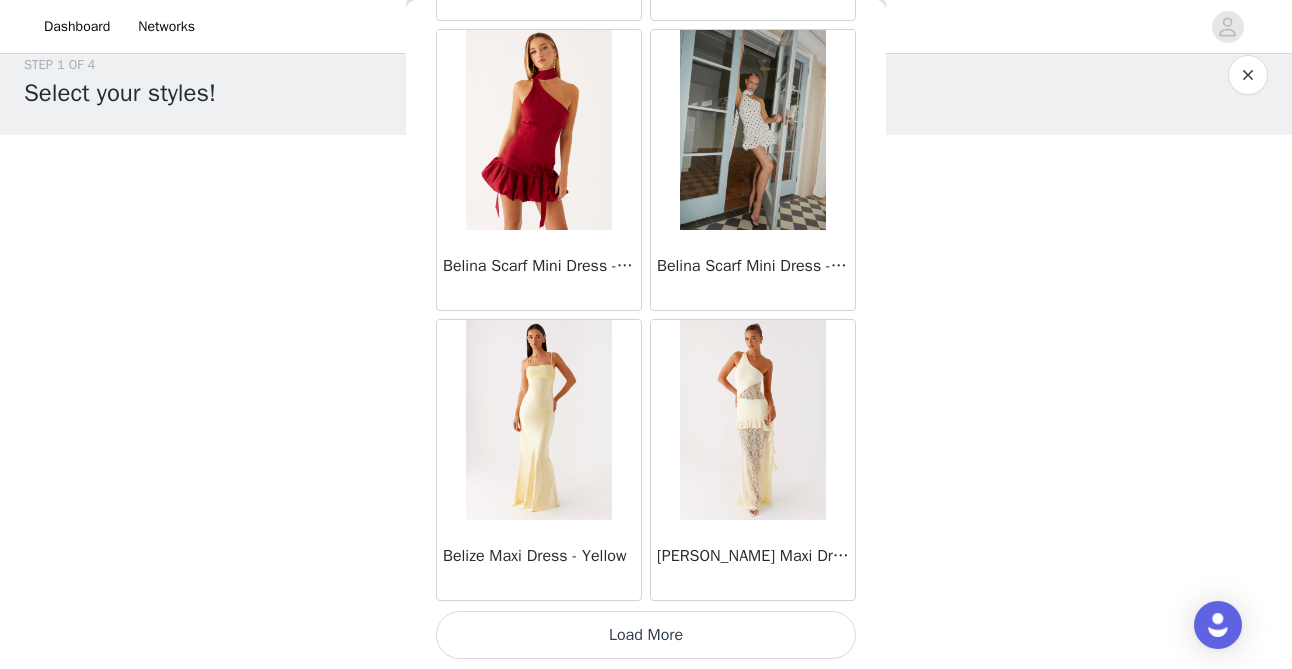 click on "Load More" at bounding box center (646, 635) 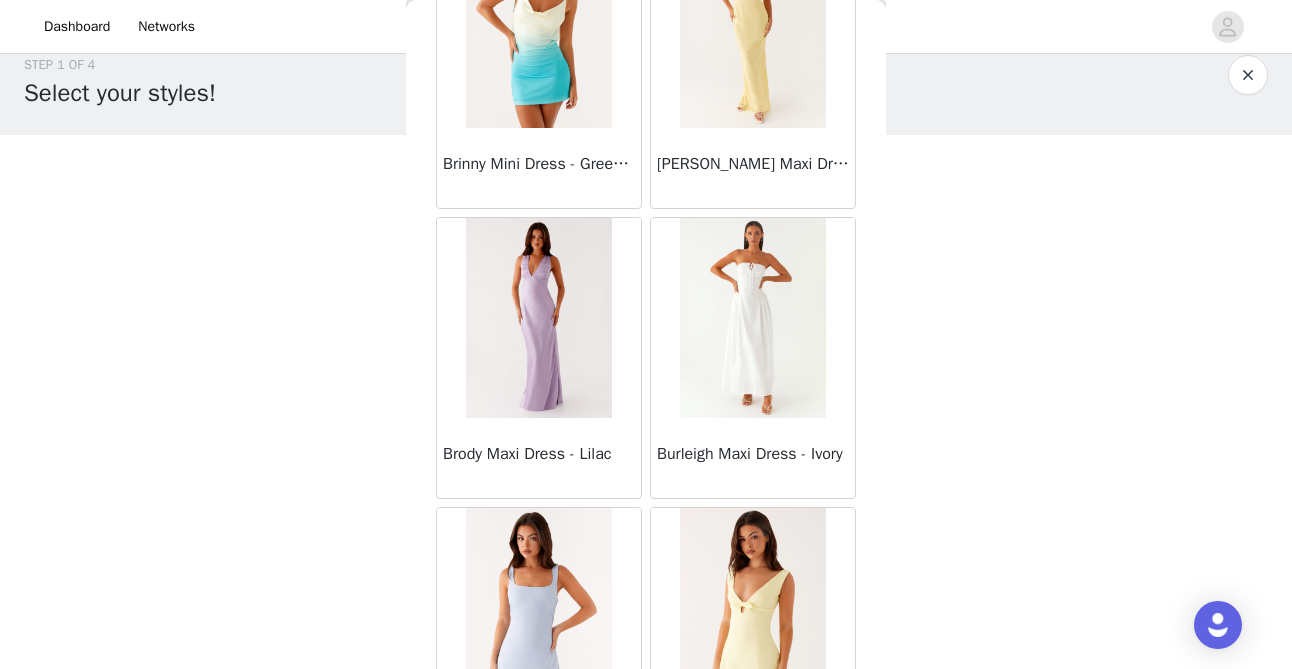 scroll, scrollTop: 8191, scrollLeft: 0, axis: vertical 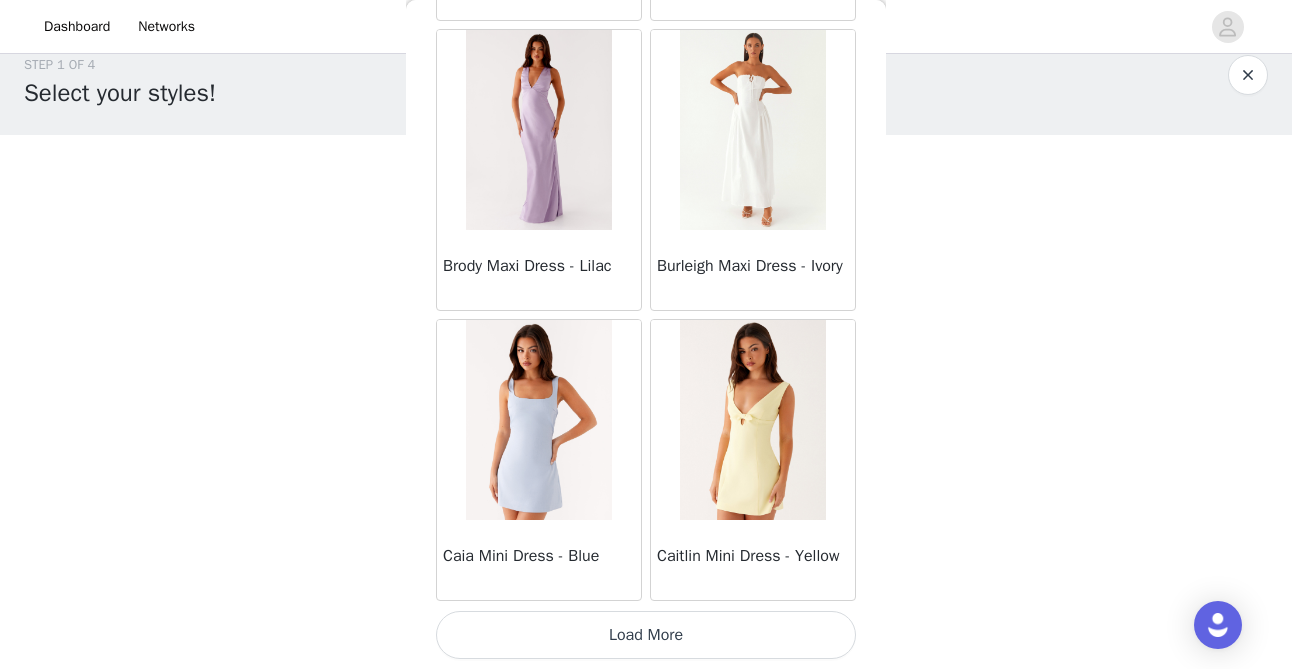 click on "Load More" at bounding box center [646, 635] 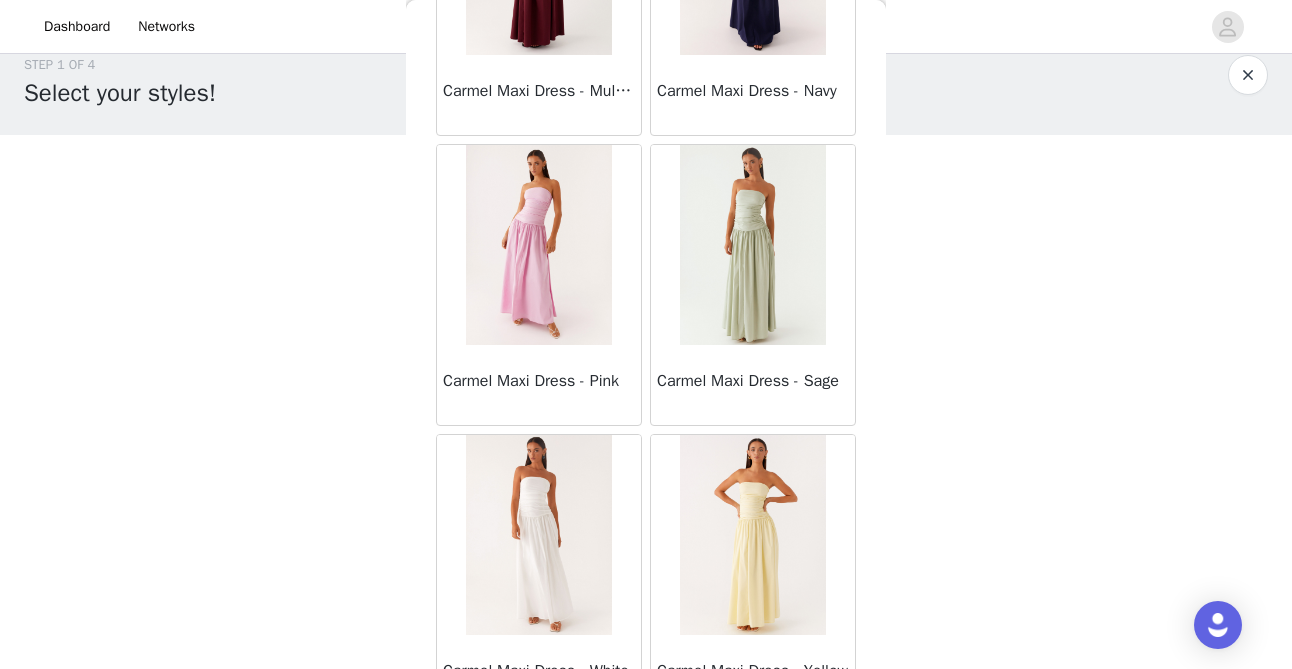 scroll, scrollTop: 11091, scrollLeft: 0, axis: vertical 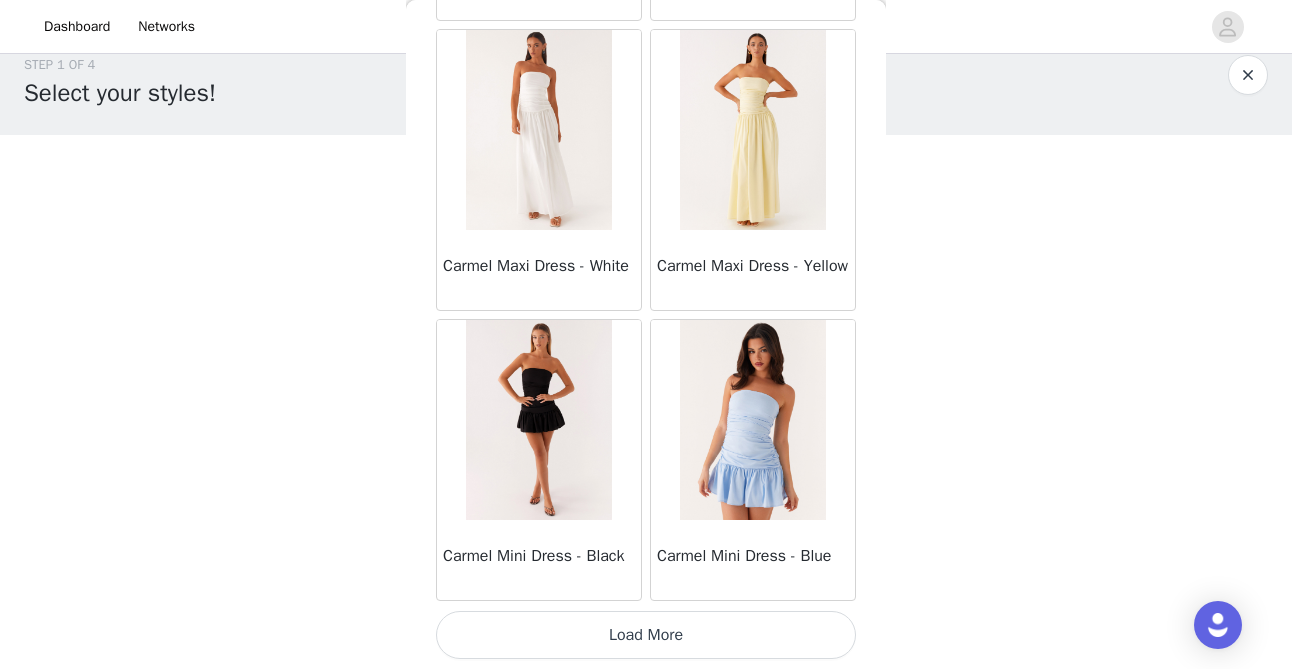 click on "Load More" at bounding box center [646, 635] 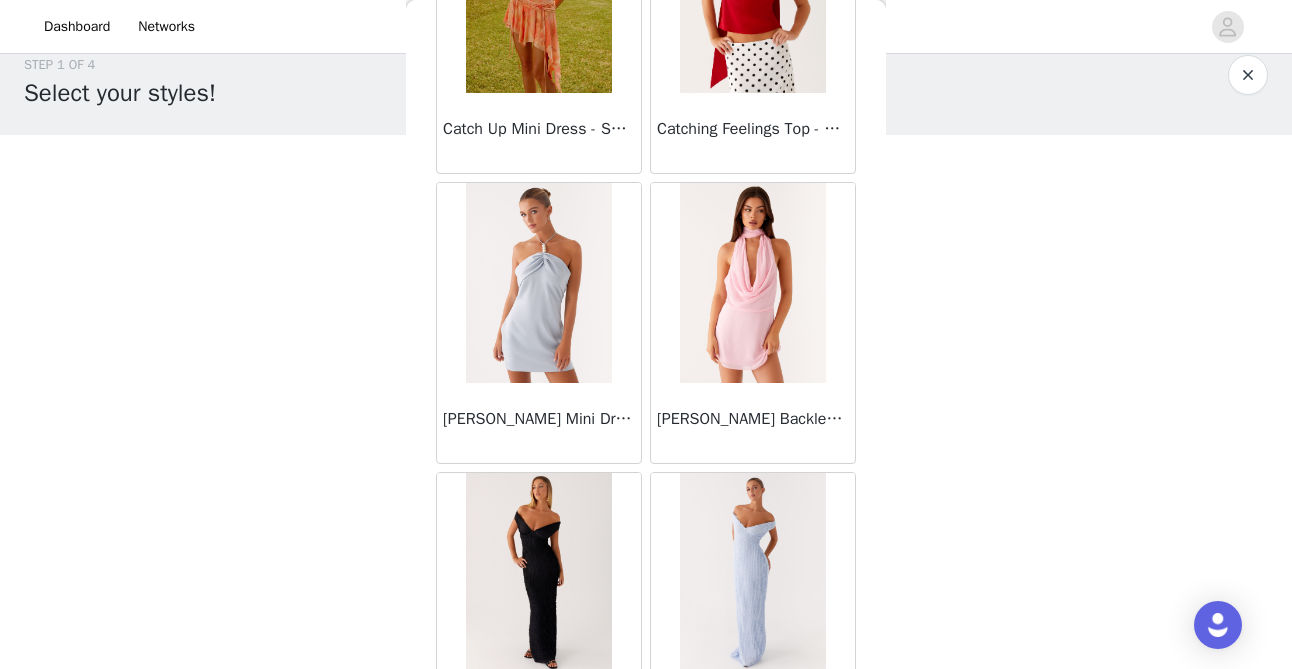 scroll, scrollTop: 13991, scrollLeft: 0, axis: vertical 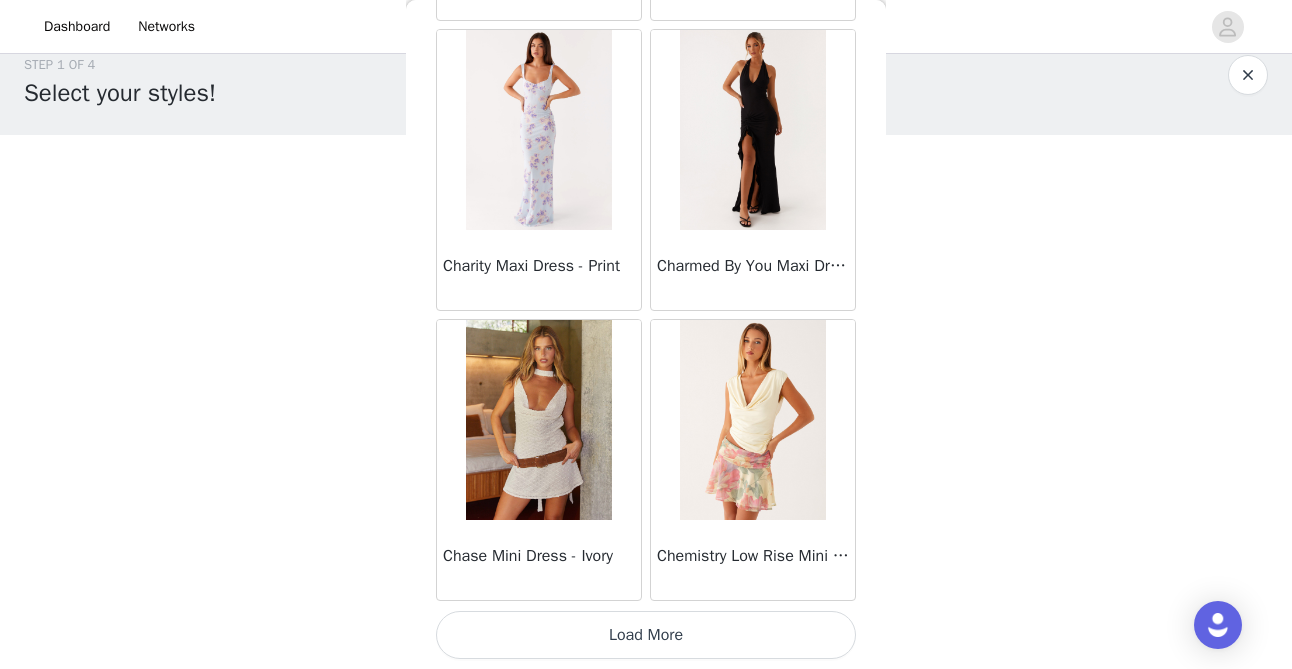 click on "Load More" at bounding box center (646, 635) 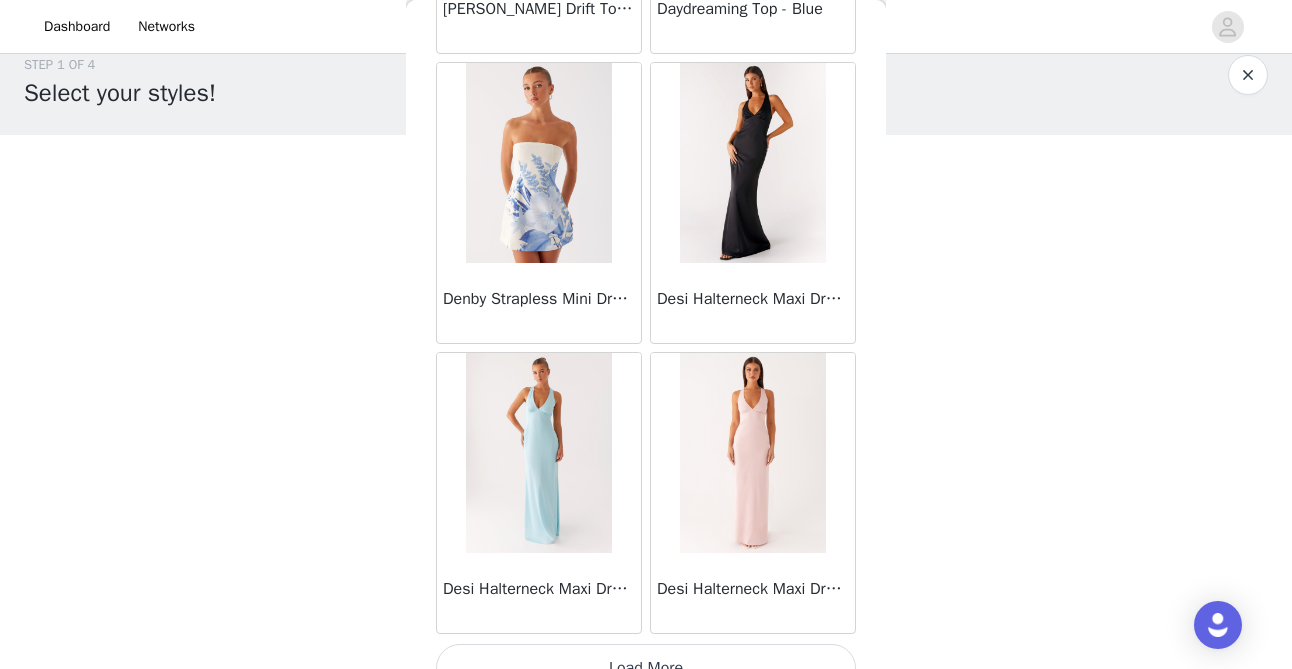 scroll, scrollTop: 16891, scrollLeft: 0, axis: vertical 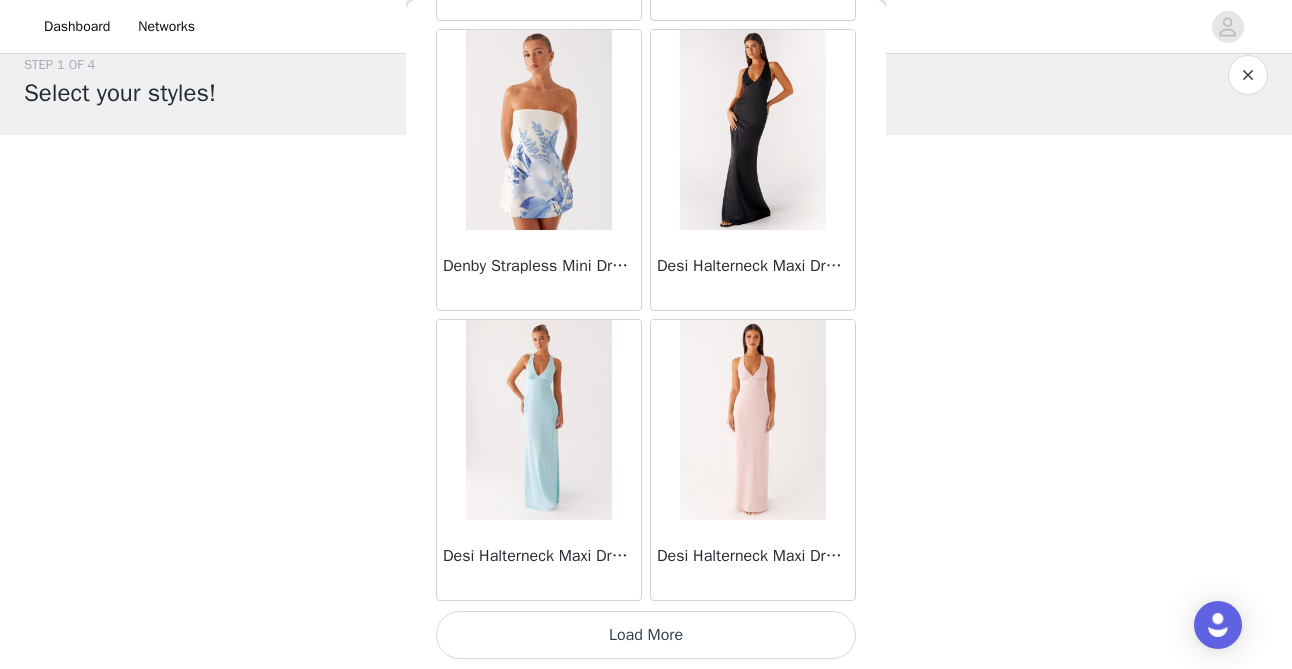 click on "Load More" at bounding box center [646, 635] 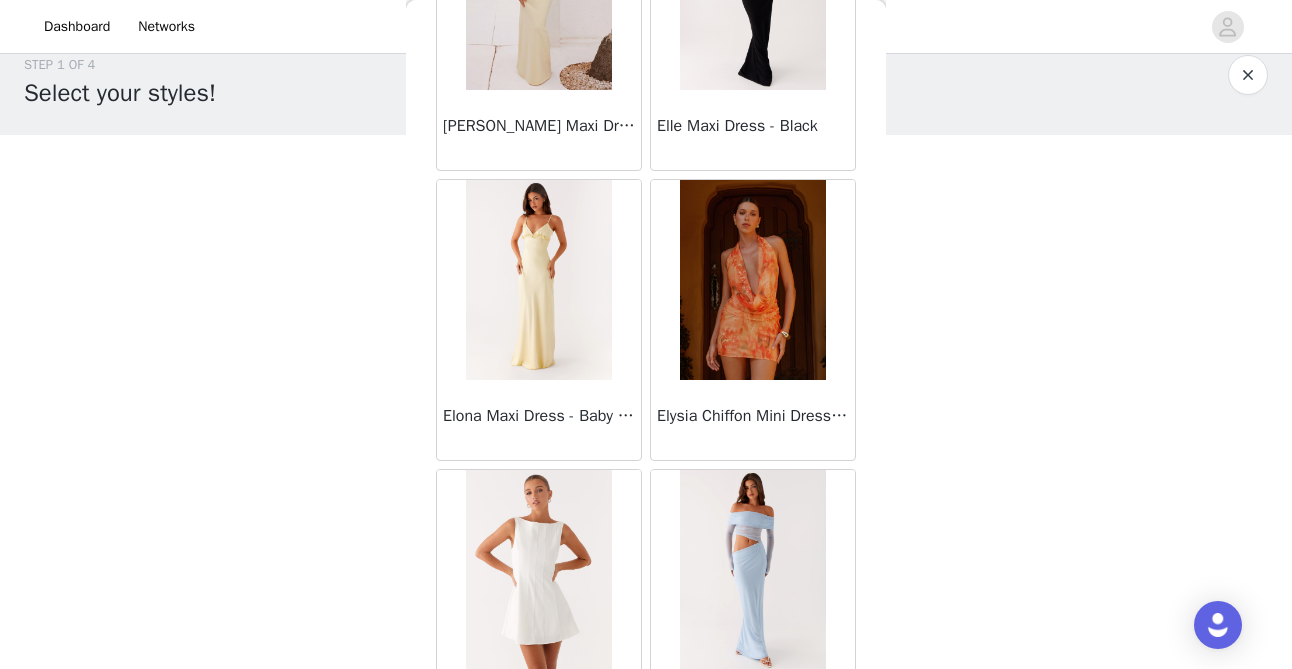 scroll, scrollTop: 19791, scrollLeft: 0, axis: vertical 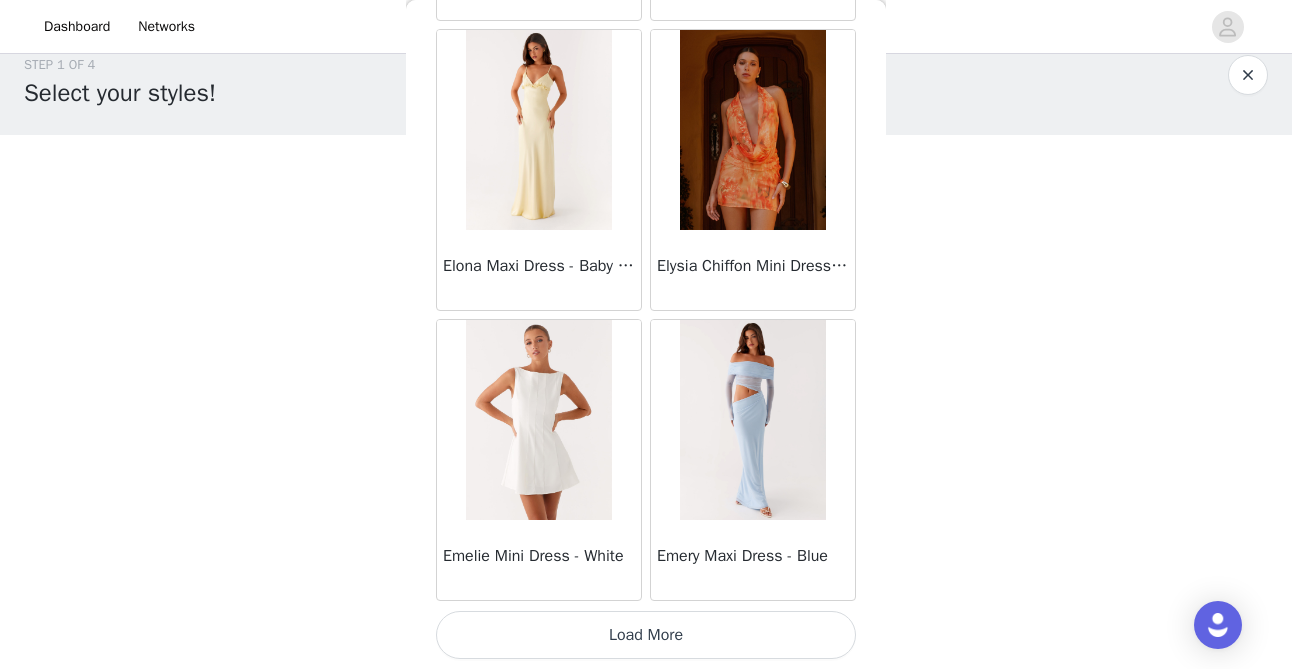 click on "Load More" at bounding box center [646, 635] 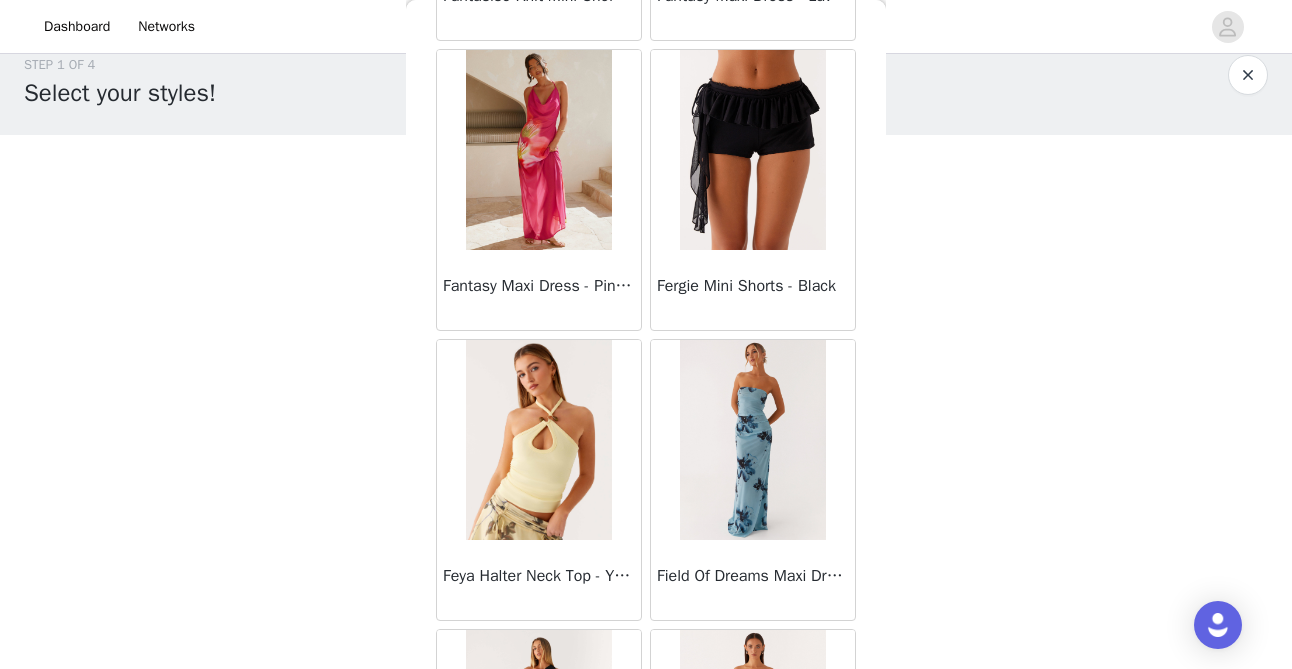 scroll, scrollTop: 22691, scrollLeft: 0, axis: vertical 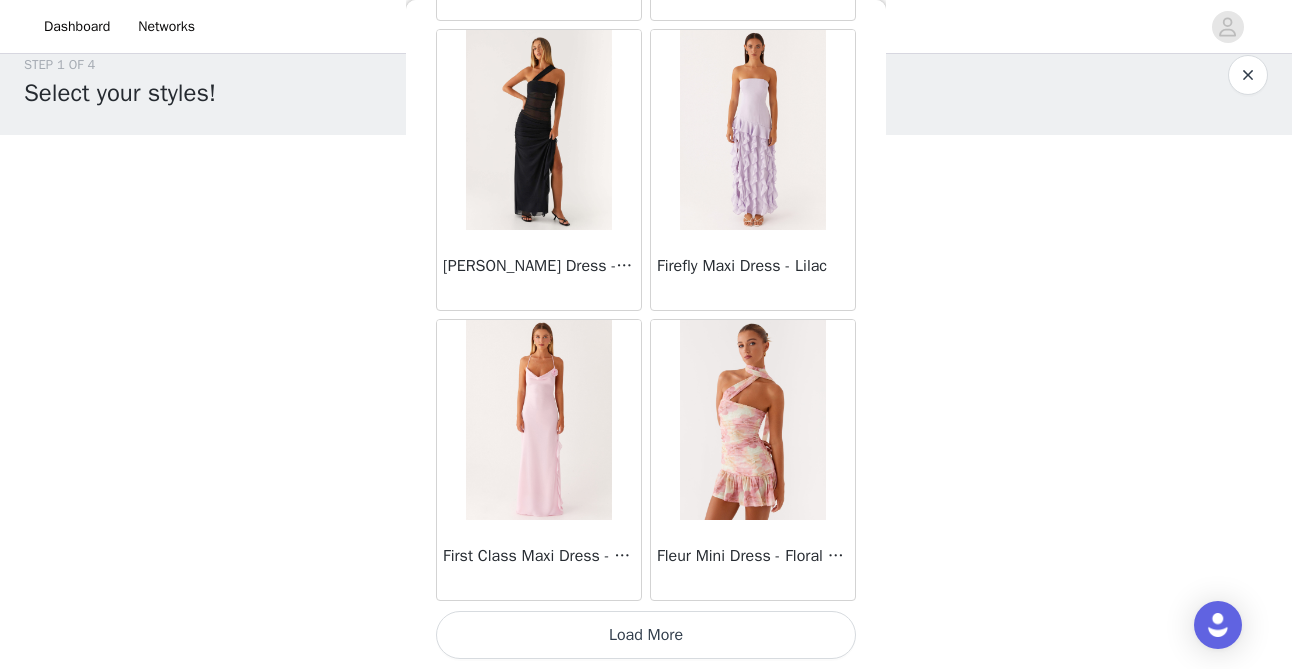 click on "Load More" at bounding box center (646, 635) 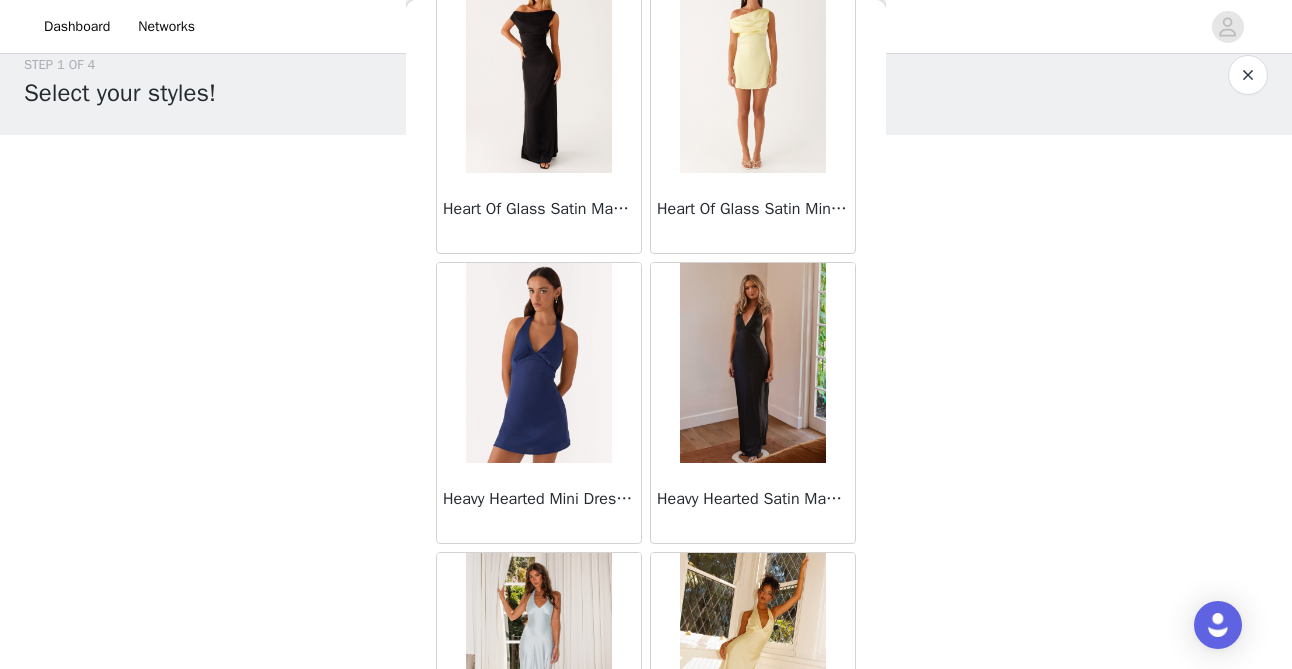 scroll, scrollTop: 25591, scrollLeft: 0, axis: vertical 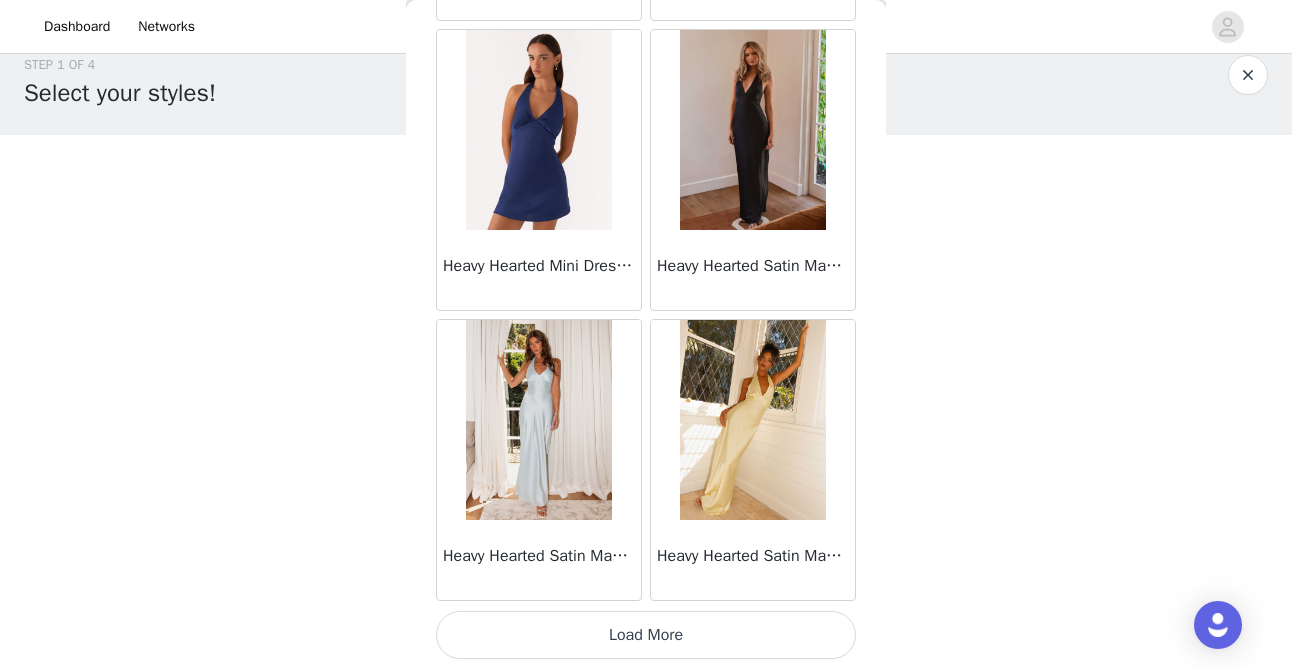click on "Load More" at bounding box center [646, 635] 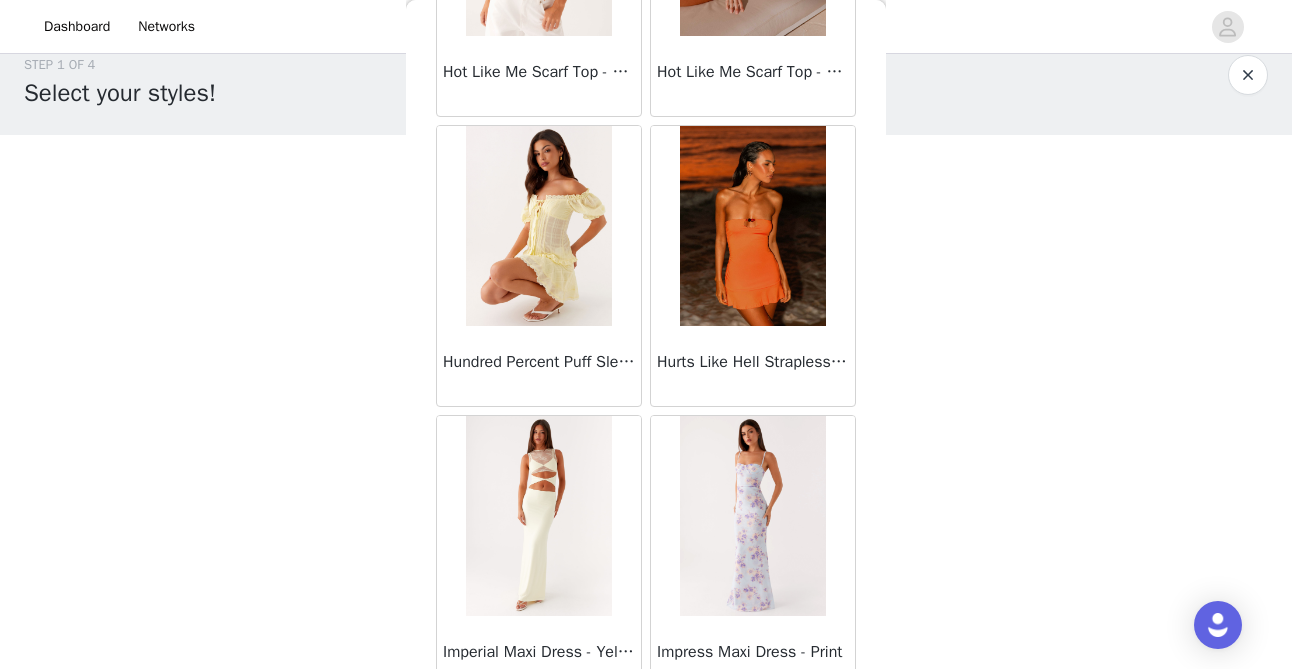 scroll, scrollTop: 28491, scrollLeft: 0, axis: vertical 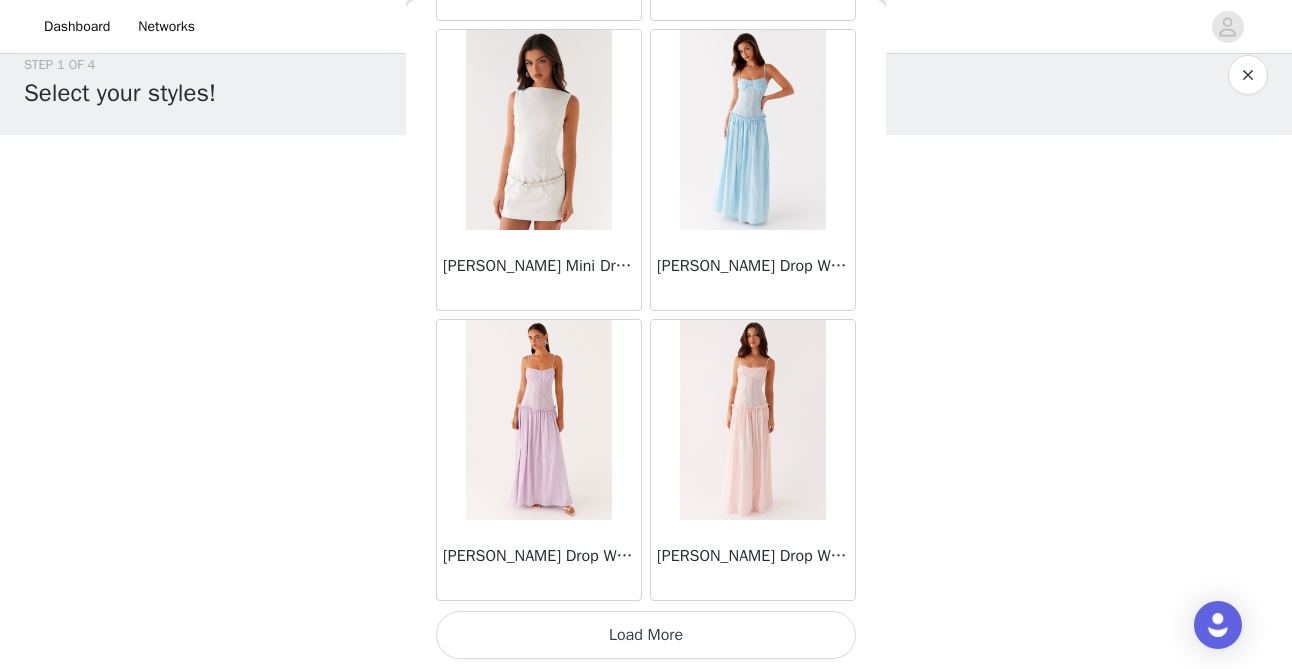 click on "Load More" at bounding box center (646, 635) 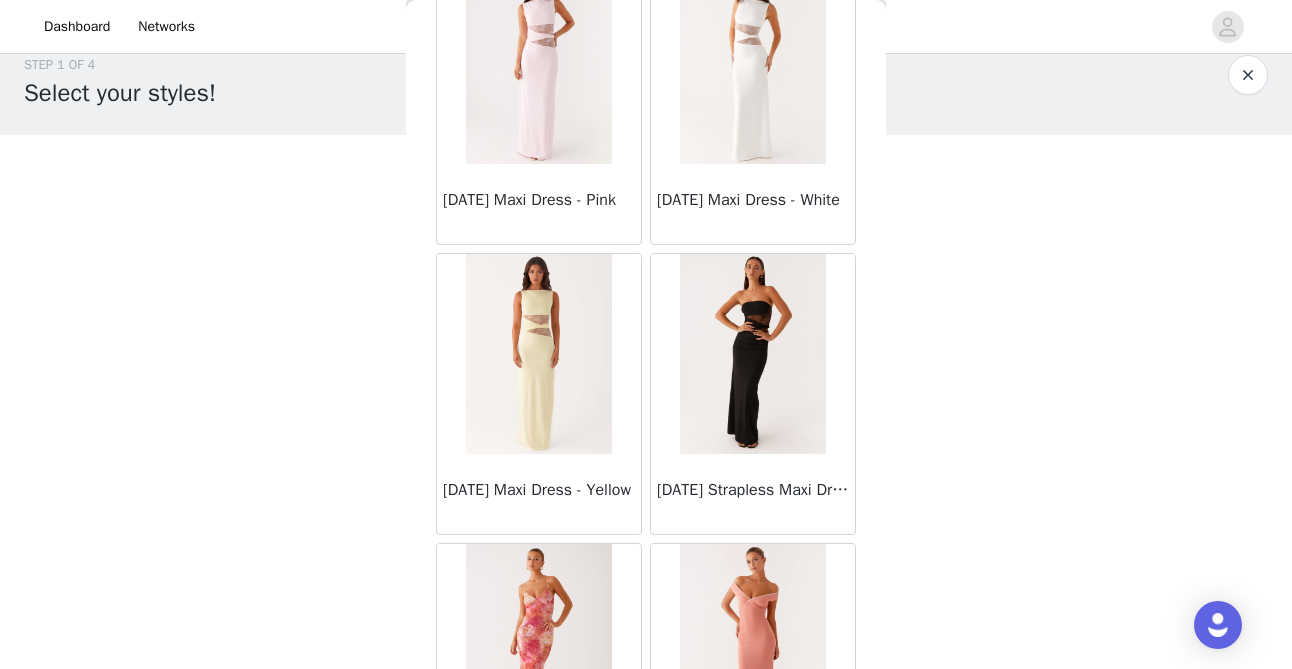 scroll, scrollTop: 31391, scrollLeft: 0, axis: vertical 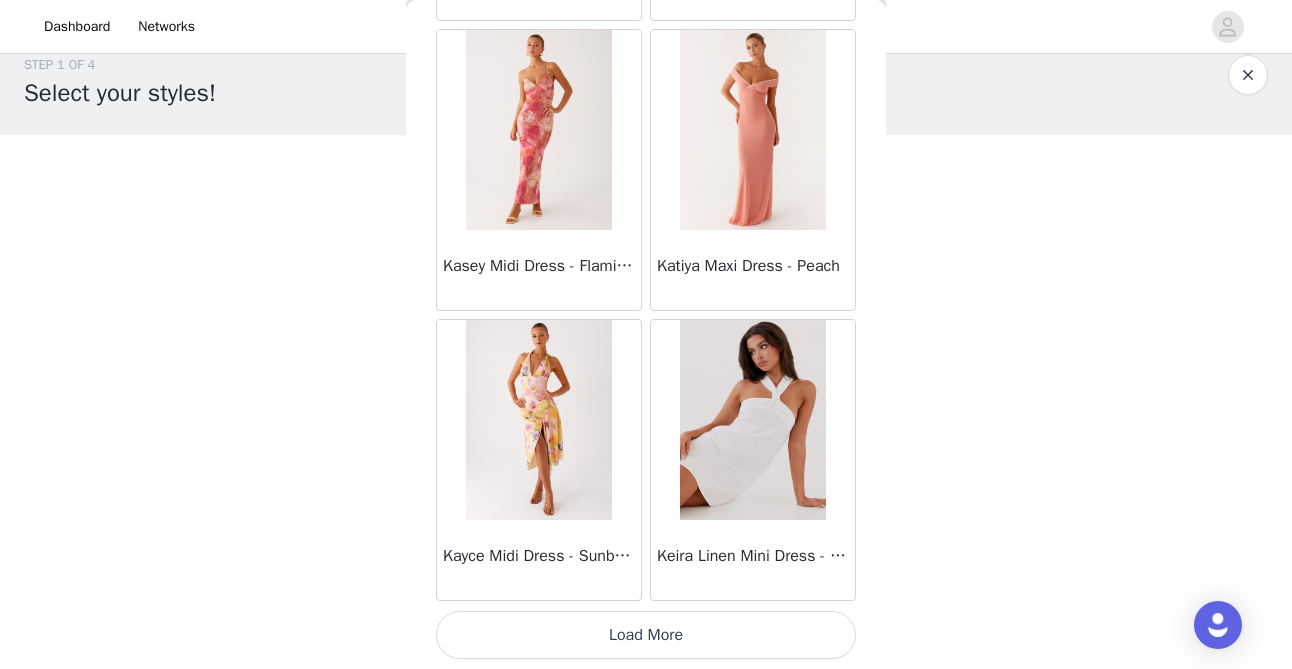 click on "Load More" at bounding box center [646, 635] 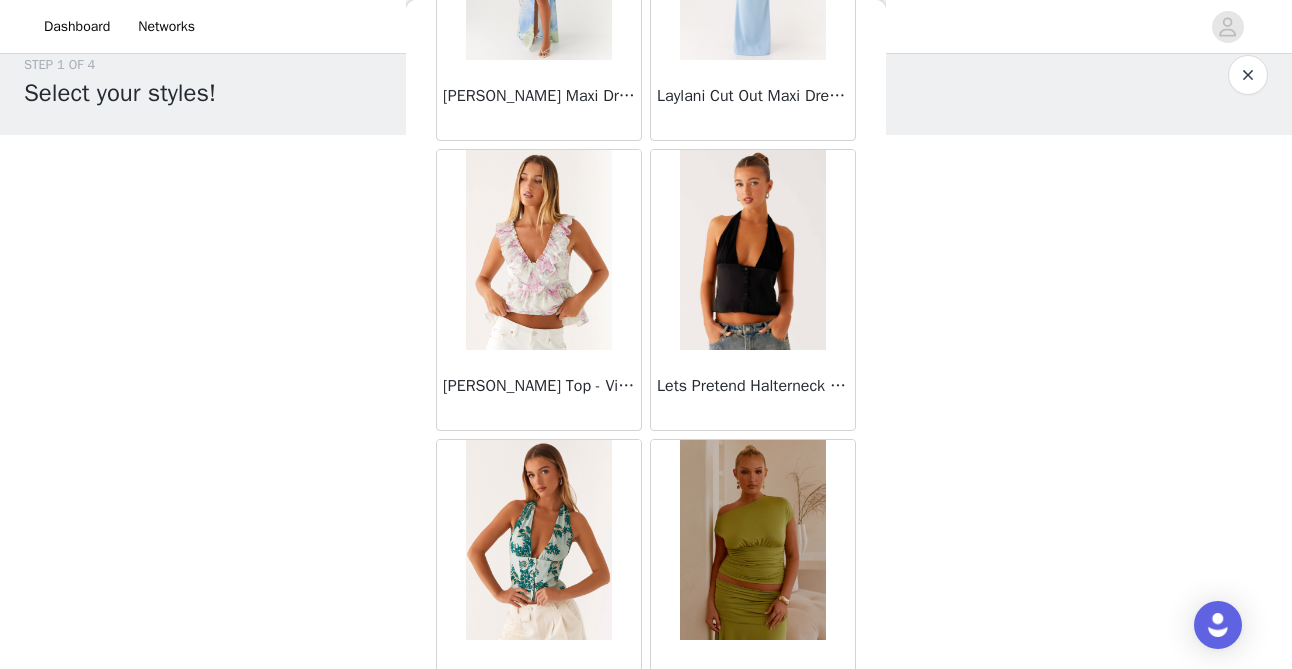 scroll, scrollTop: 34291, scrollLeft: 0, axis: vertical 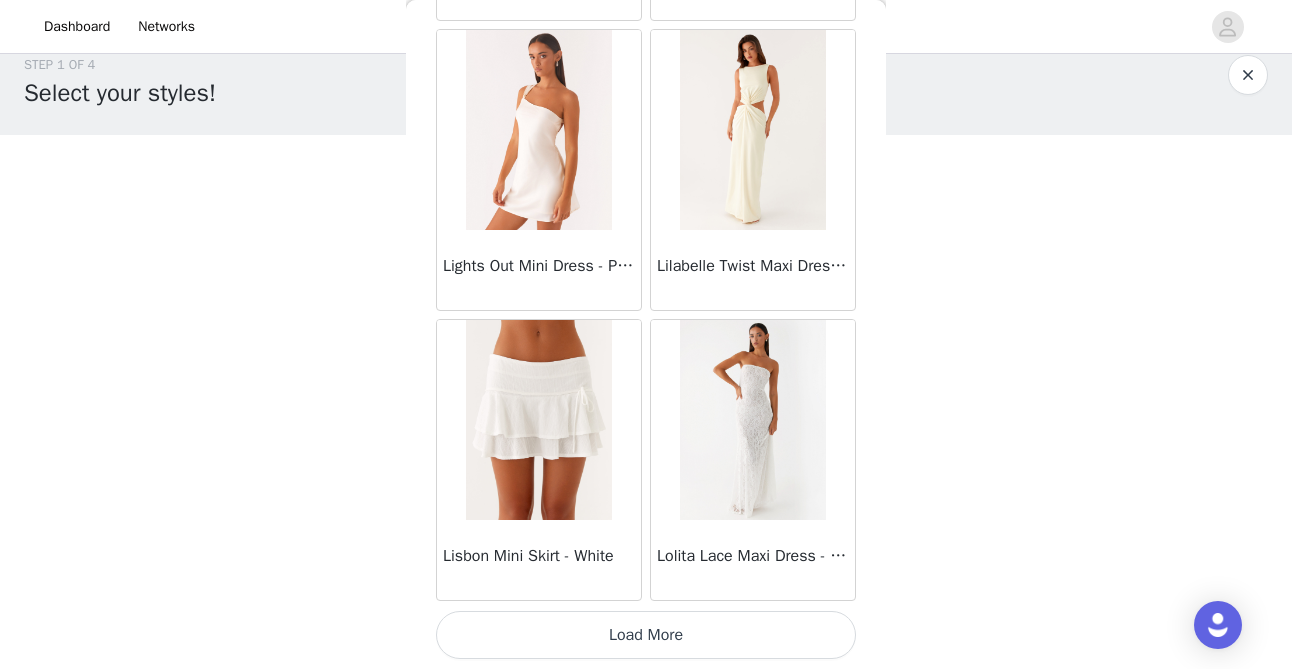 click on "Load More" at bounding box center [646, 635] 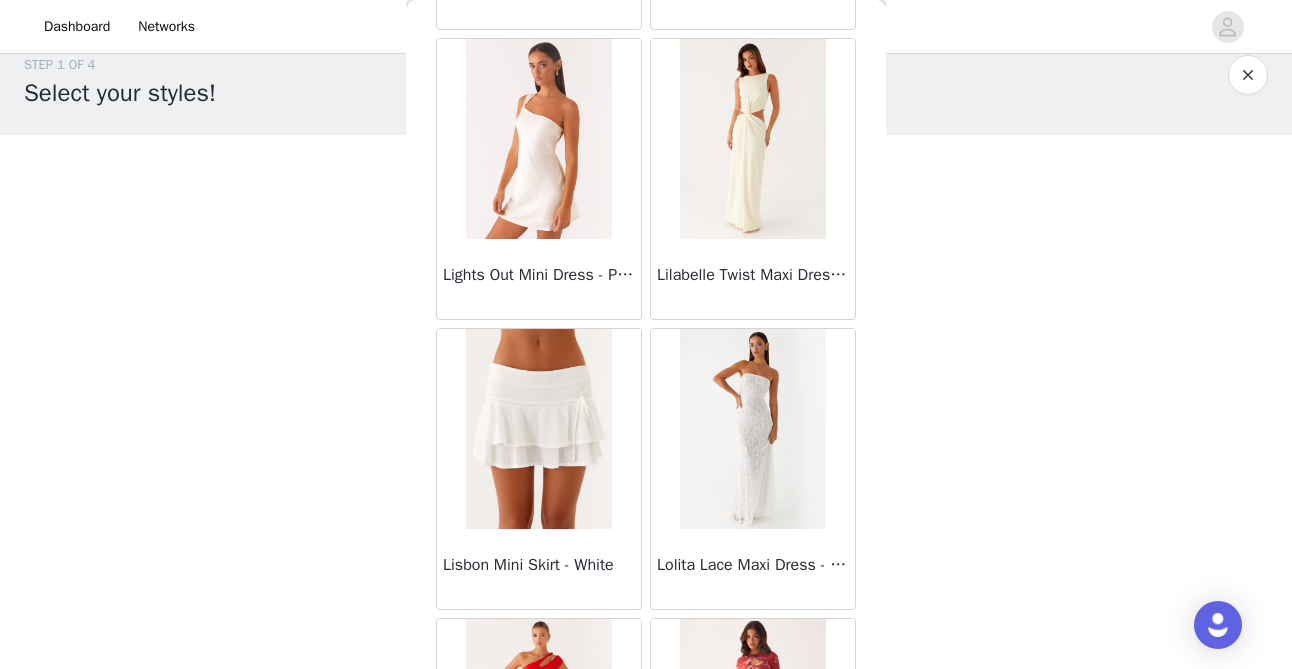 scroll, scrollTop: 34291, scrollLeft: 0, axis: vertical 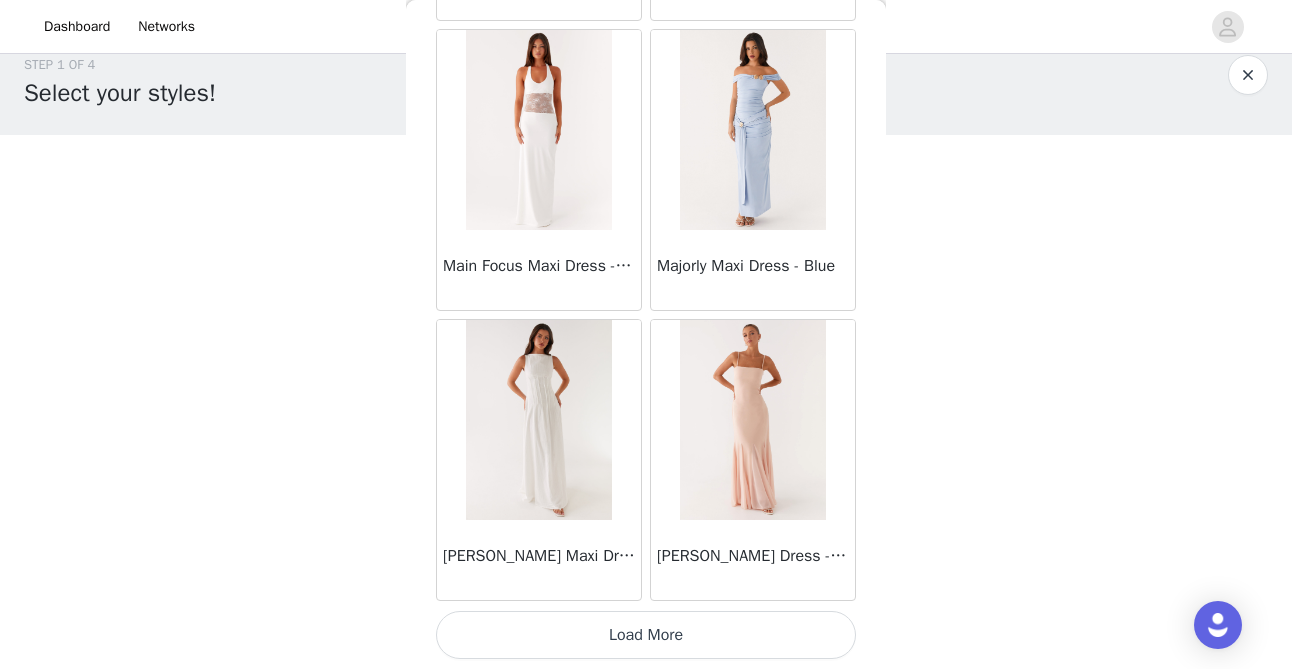click on "Load More" at bounding box center (646, 635) 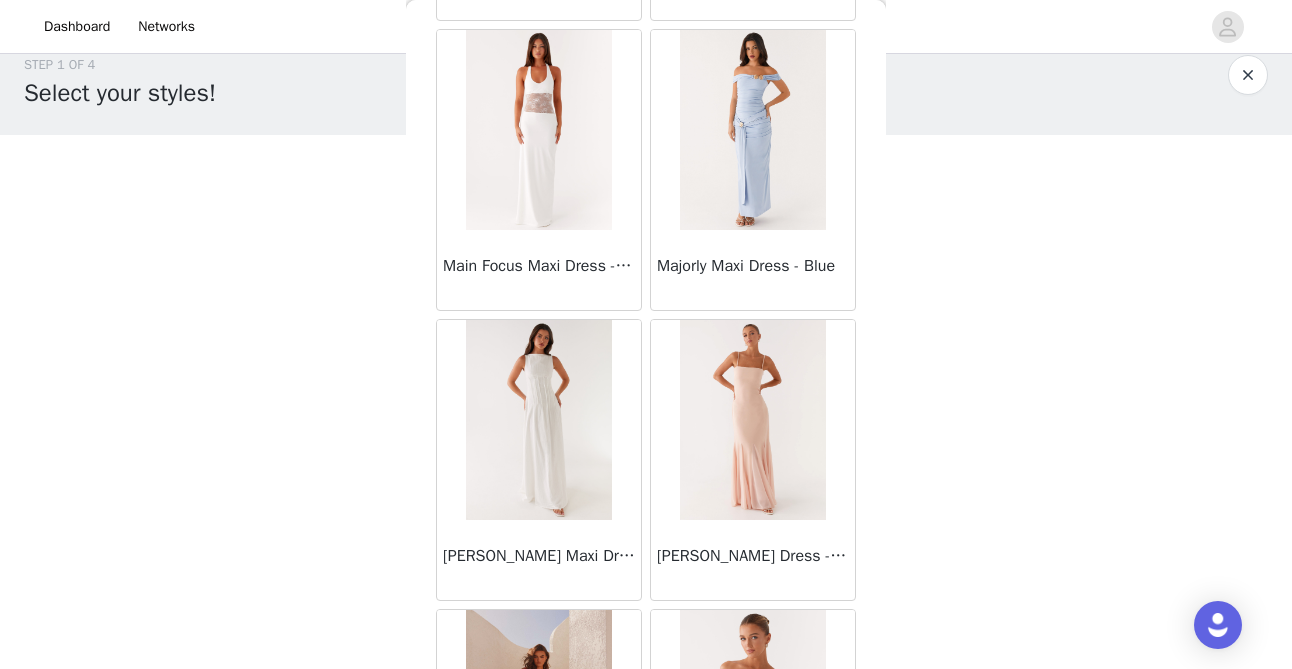 scroll, scrollTop: 40091, scrollLeft: 0, axis: vertical 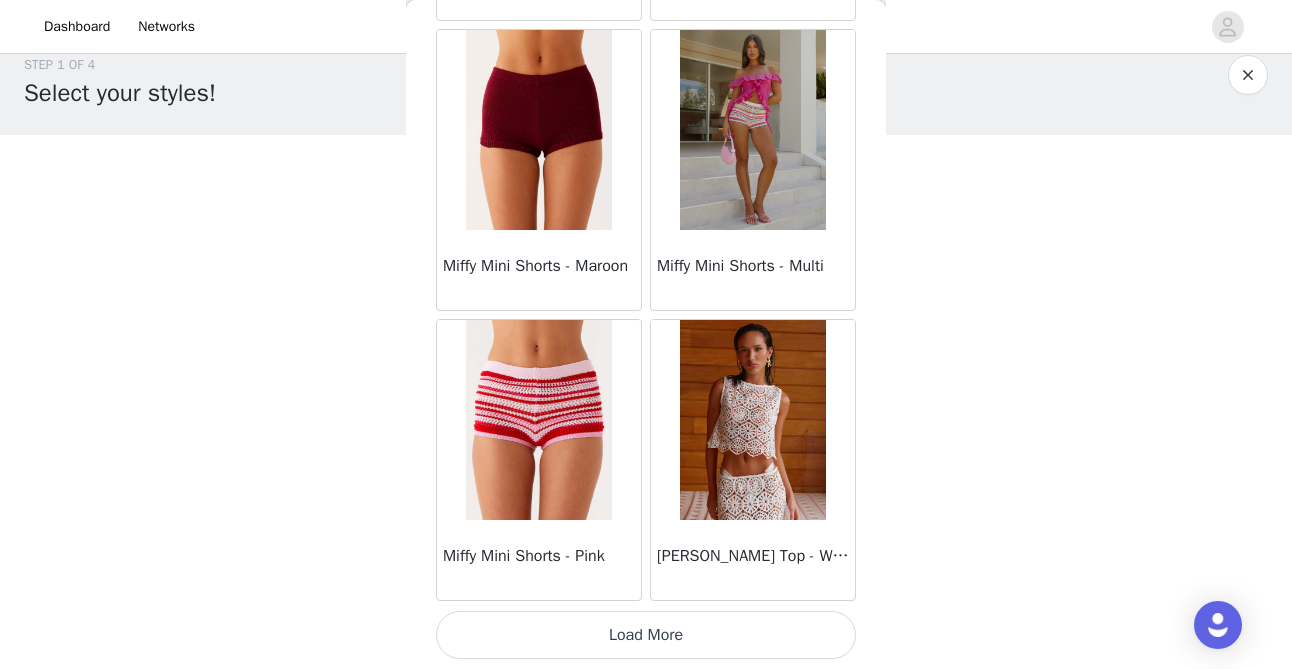 click on "Load More" at bounding box center [646, 635] 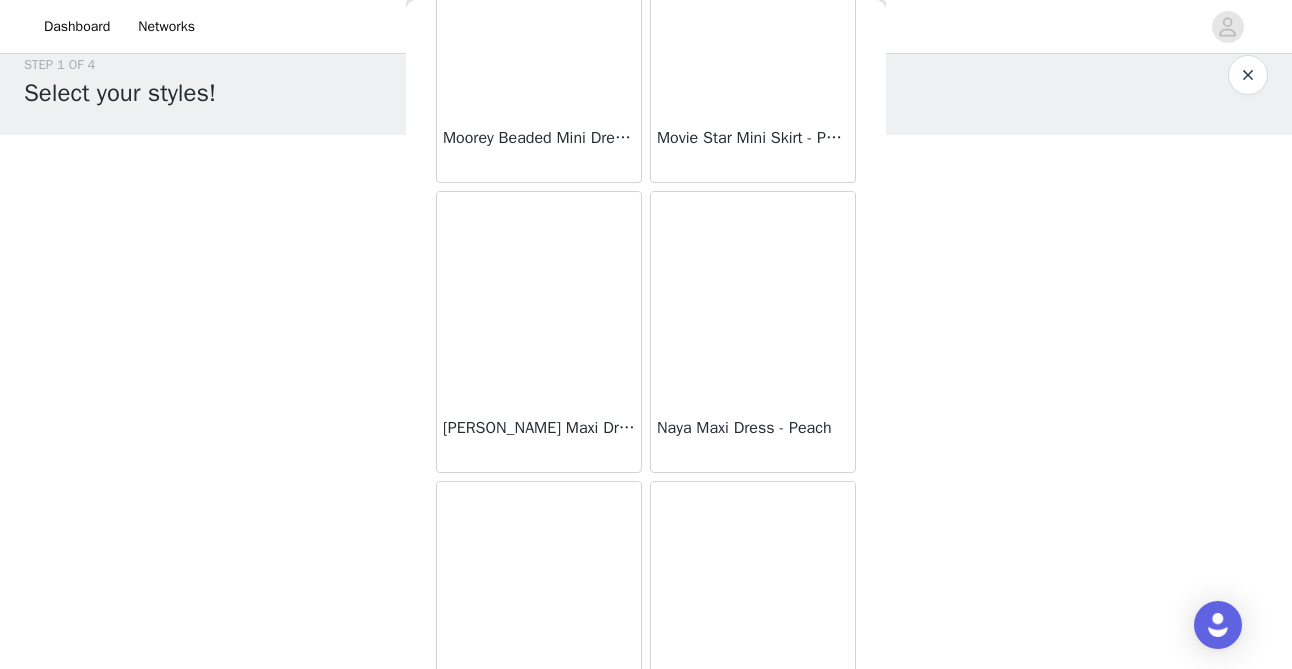 scroll, scrollTop: 42991, scrollLeft: 0, axis: vertical 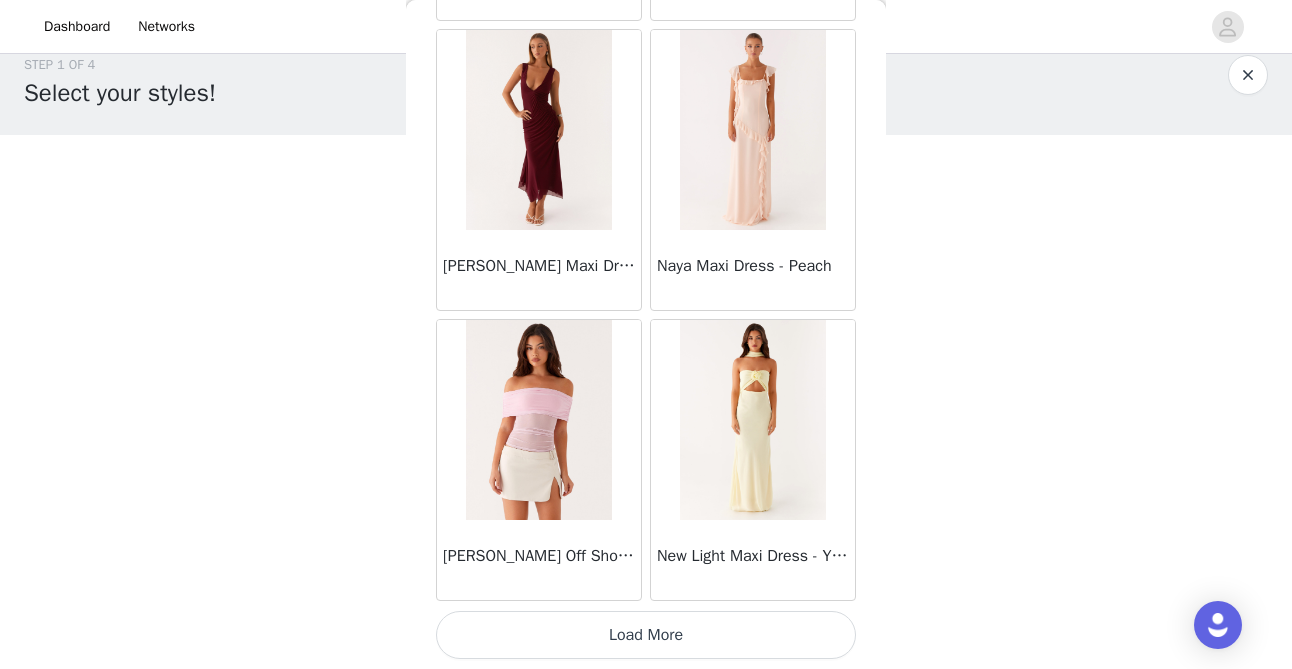 click on "Load More" at bounding box center [646, 635] 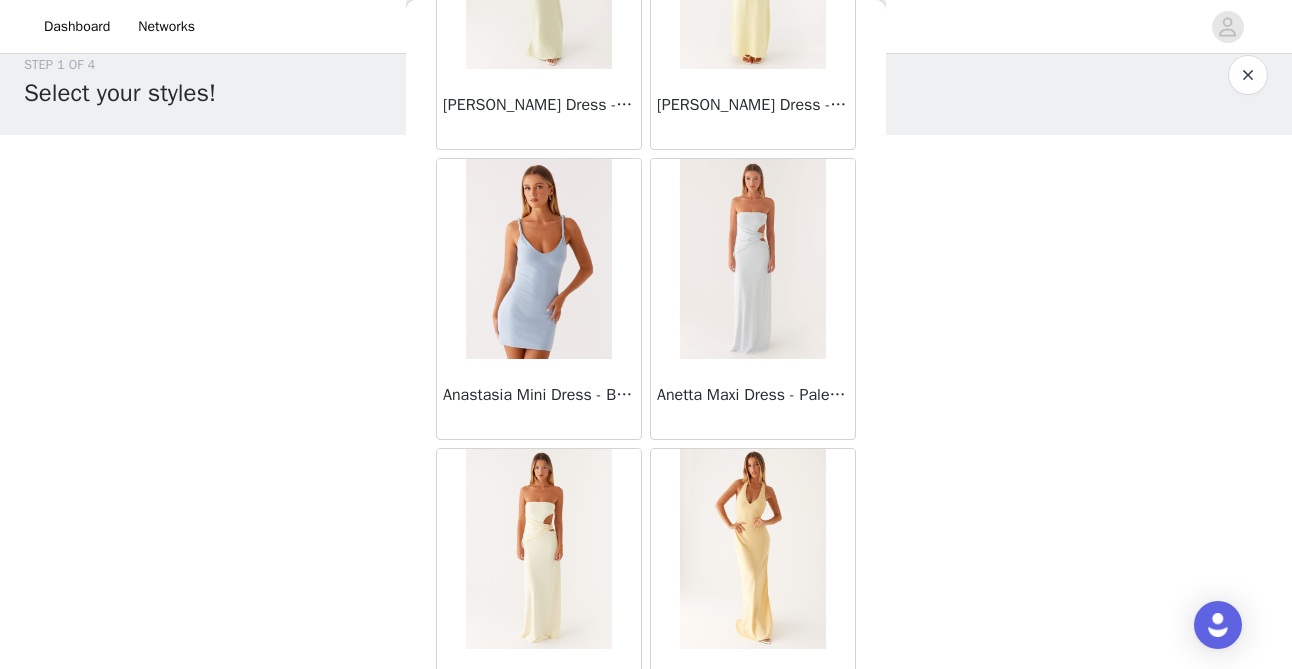 scroll, scrollTop: 5839, scrollLeft: 0, axis: vertical 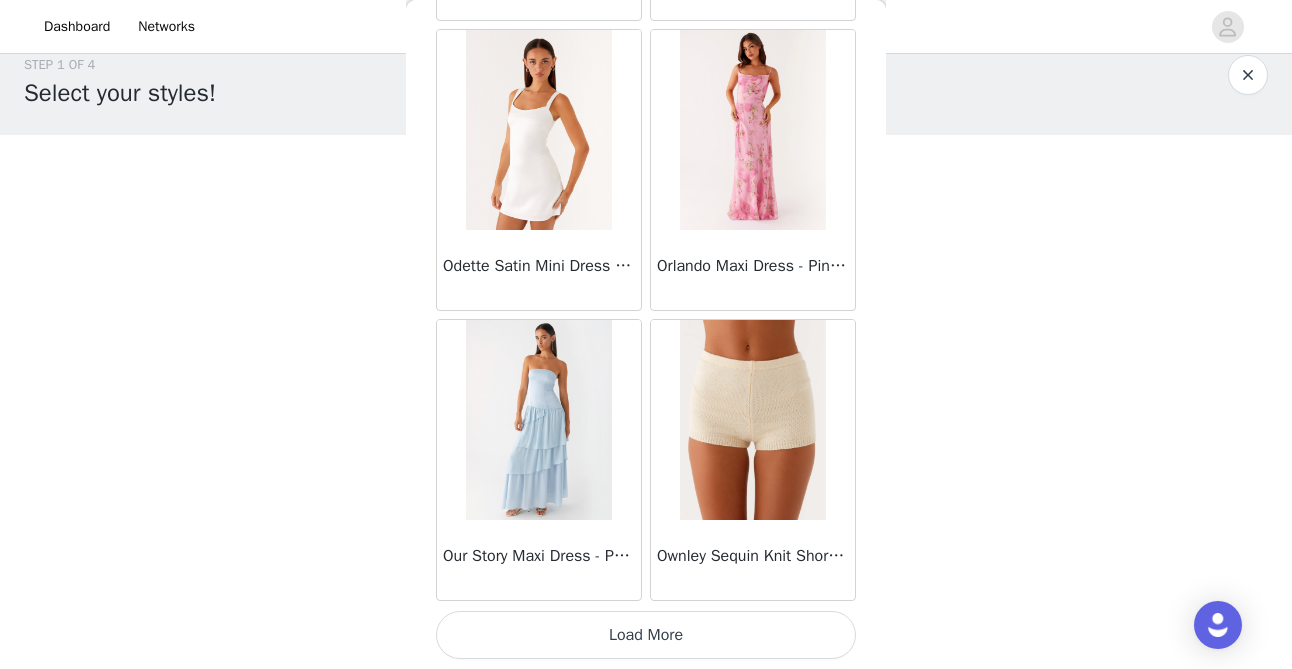 click on "Load More" at bounding box center (646, 635) 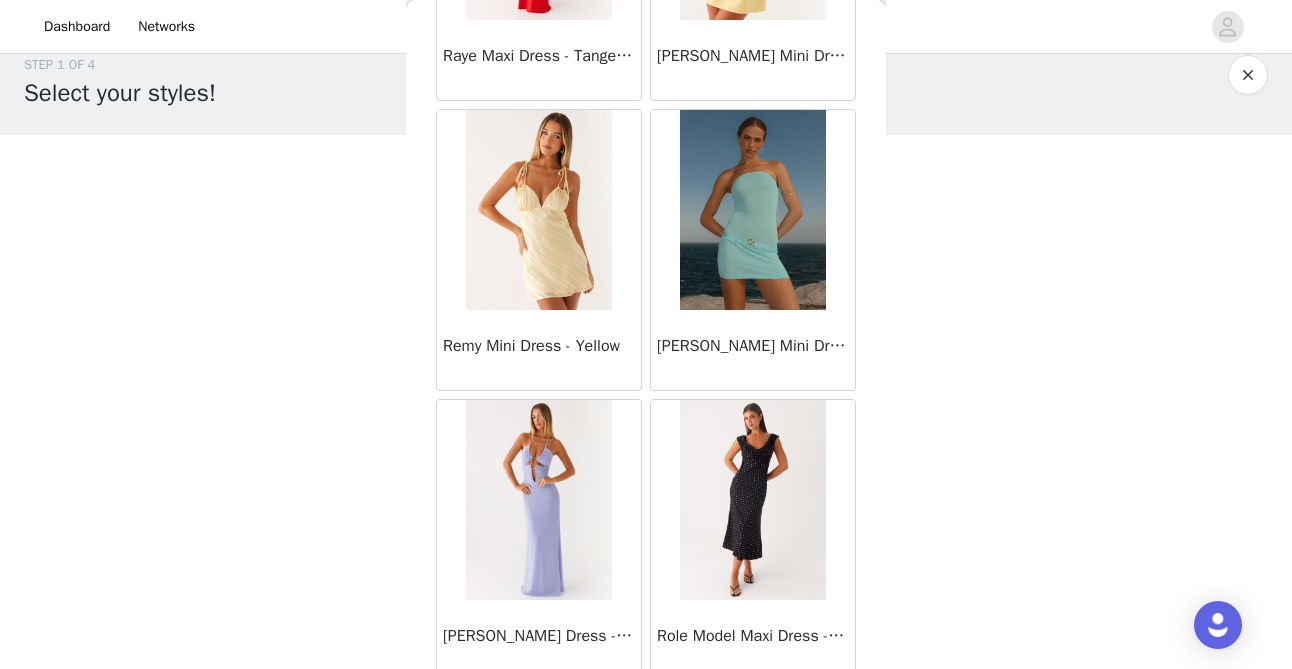 scroll, scrollTop: 48791, scrollLeft: 0, axis: vertical 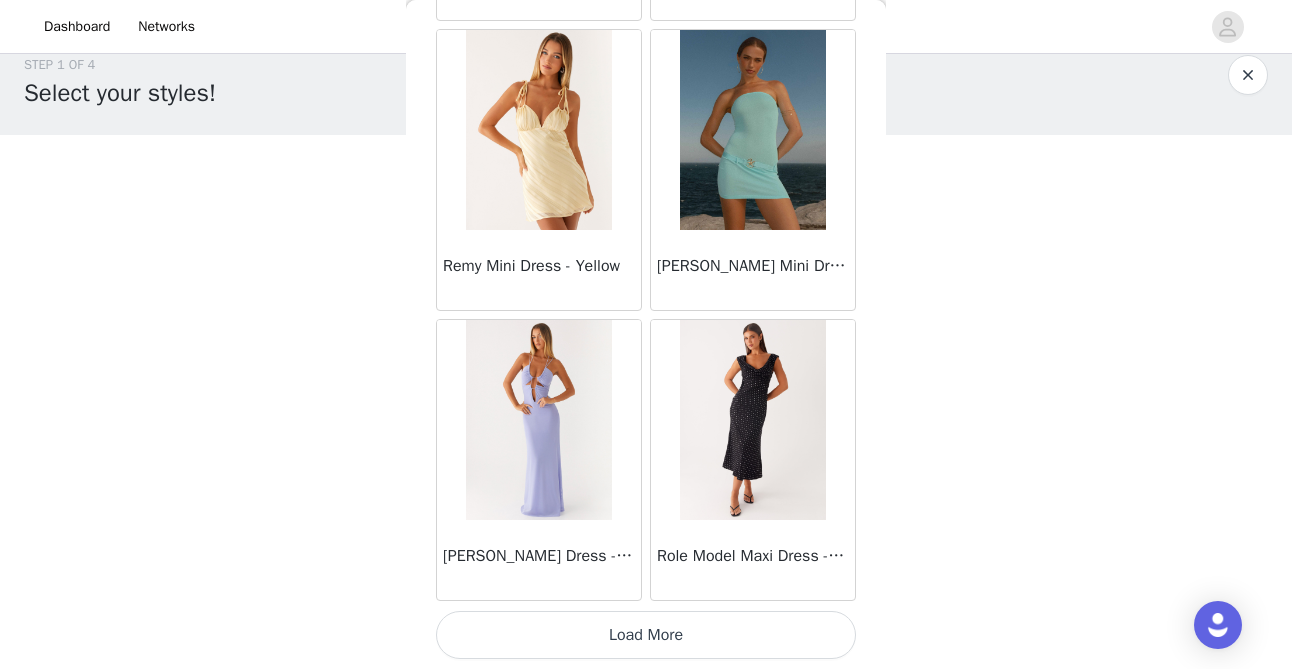 click on "Load More" at bounding box center (646, 635) 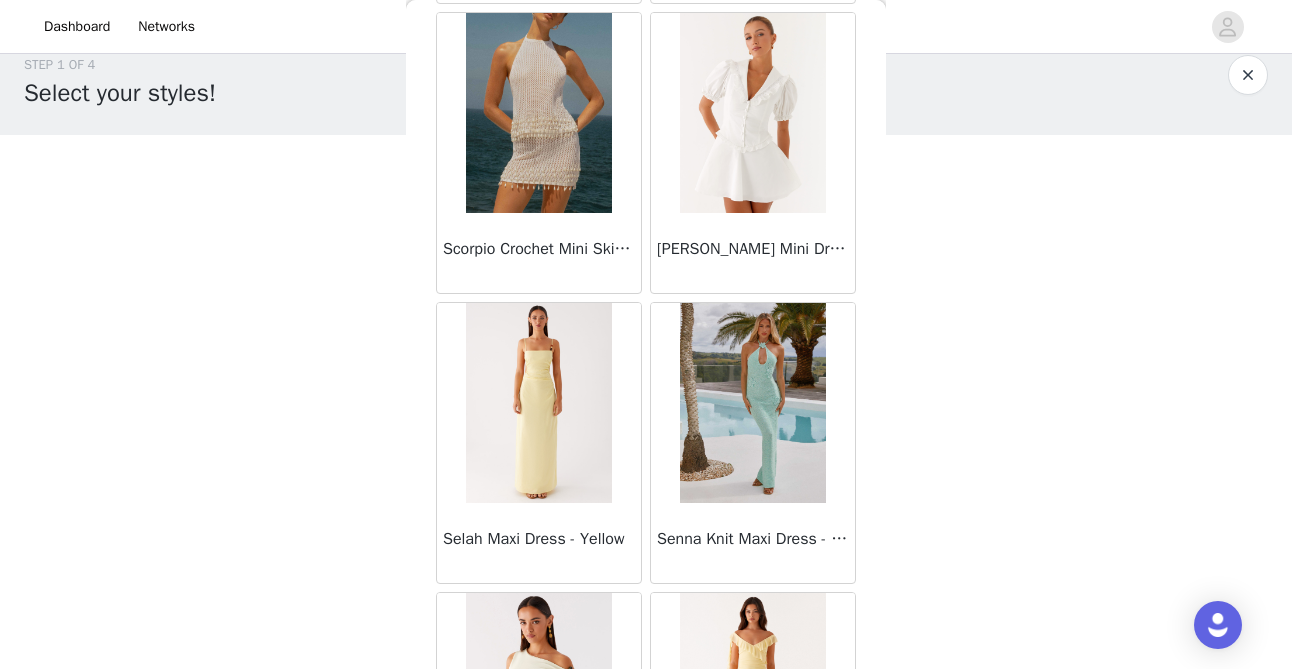 scroll, scrollTop: 51691, scrollLeft: 0, axis: vertical 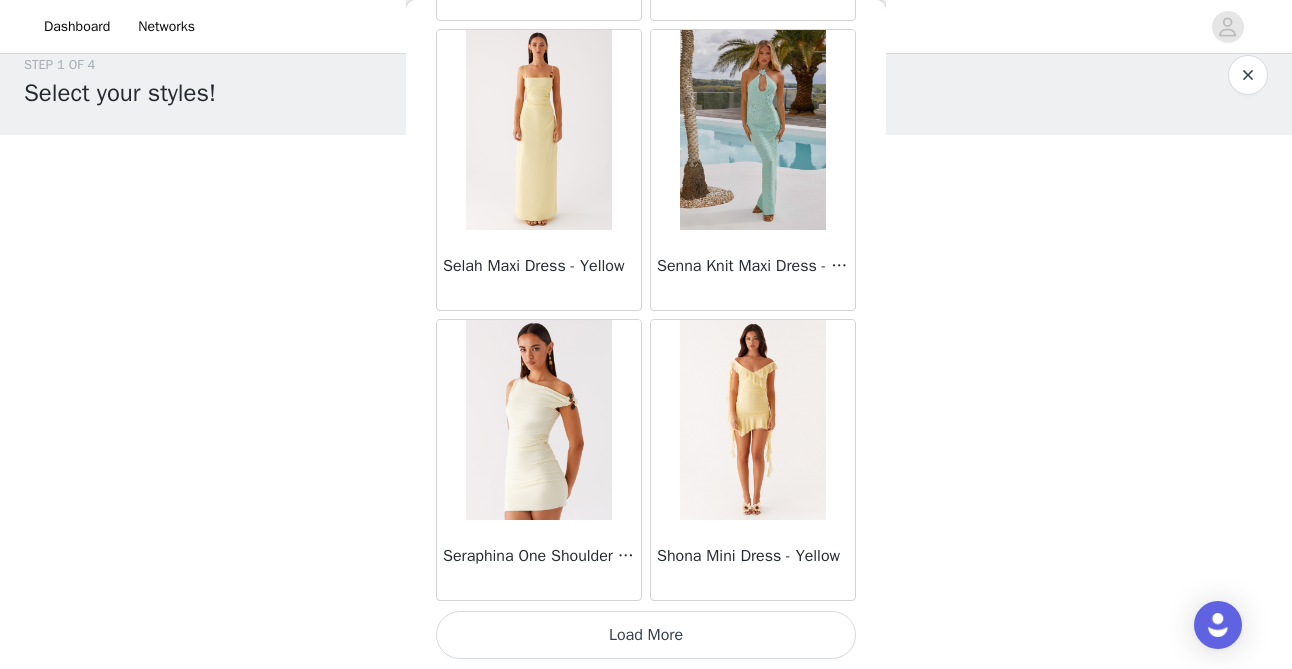 click on "Load More" at bounding box center (646, 635) 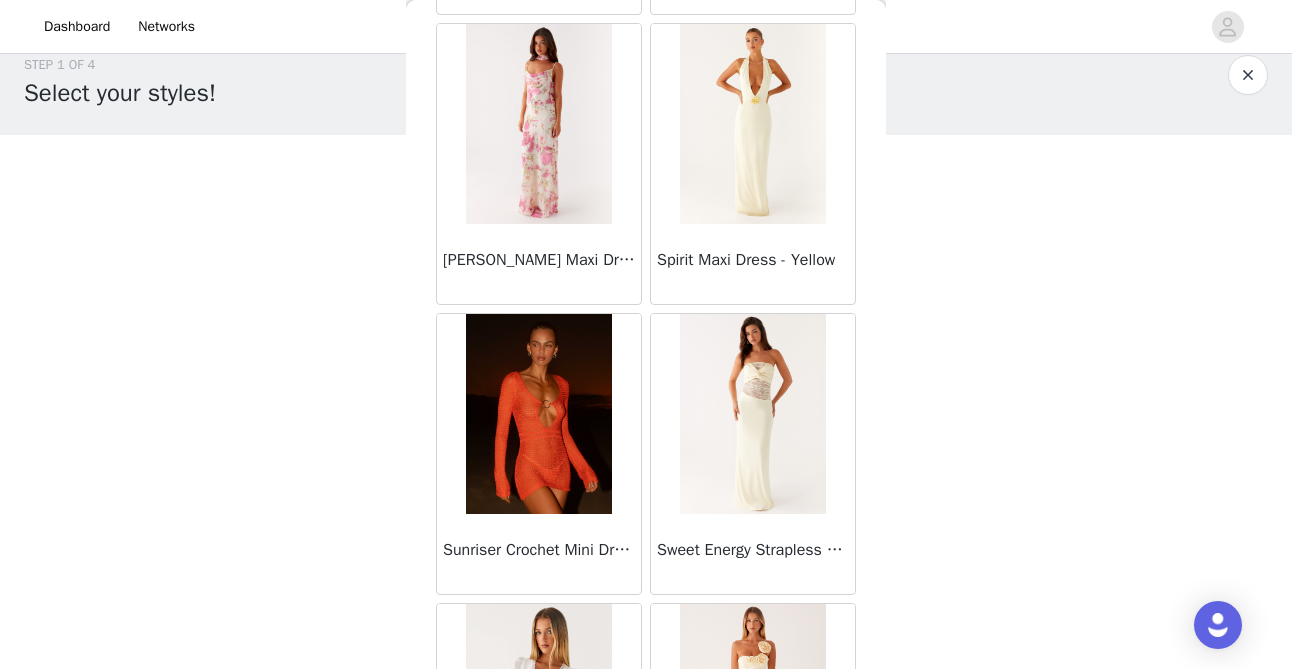 scroll, scrollTop: 54591, scrollLeft: 0, axis: vertical 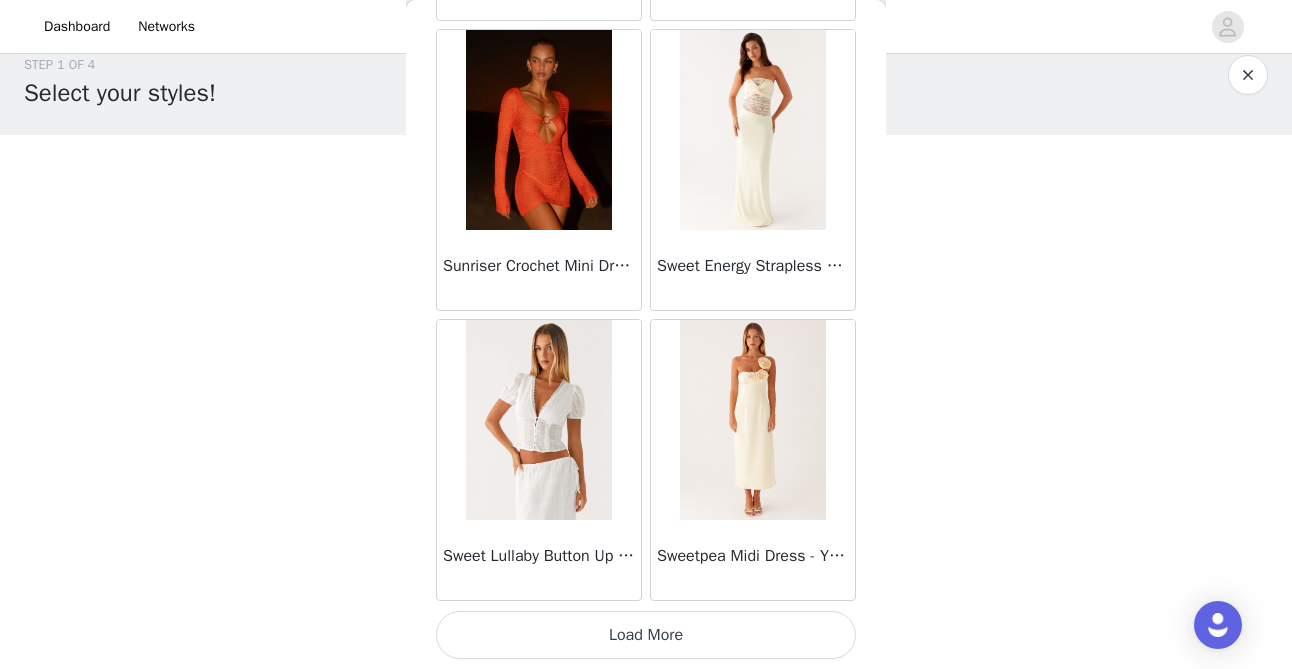 click on "Load More" at bounding box center [646, 635] 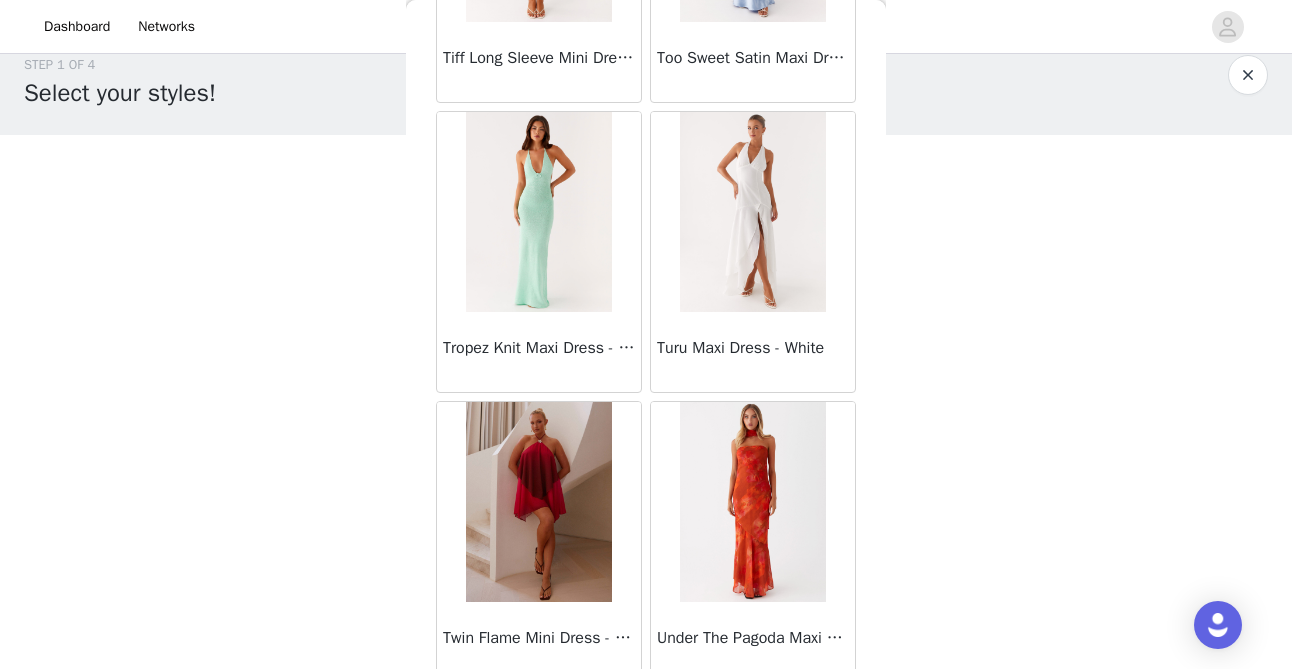 scroll, scrollTop: 57491, scrollLeft: 0, axis: vertical 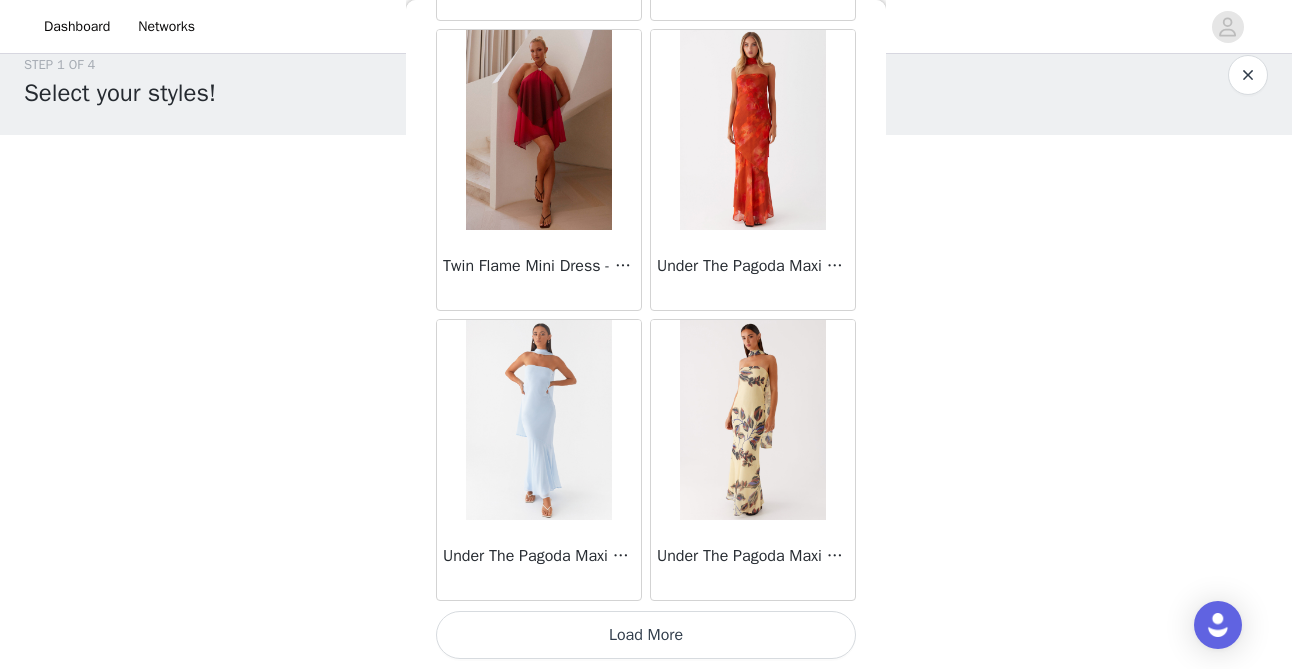 click on "Load More" at bounding box center (646, 635) 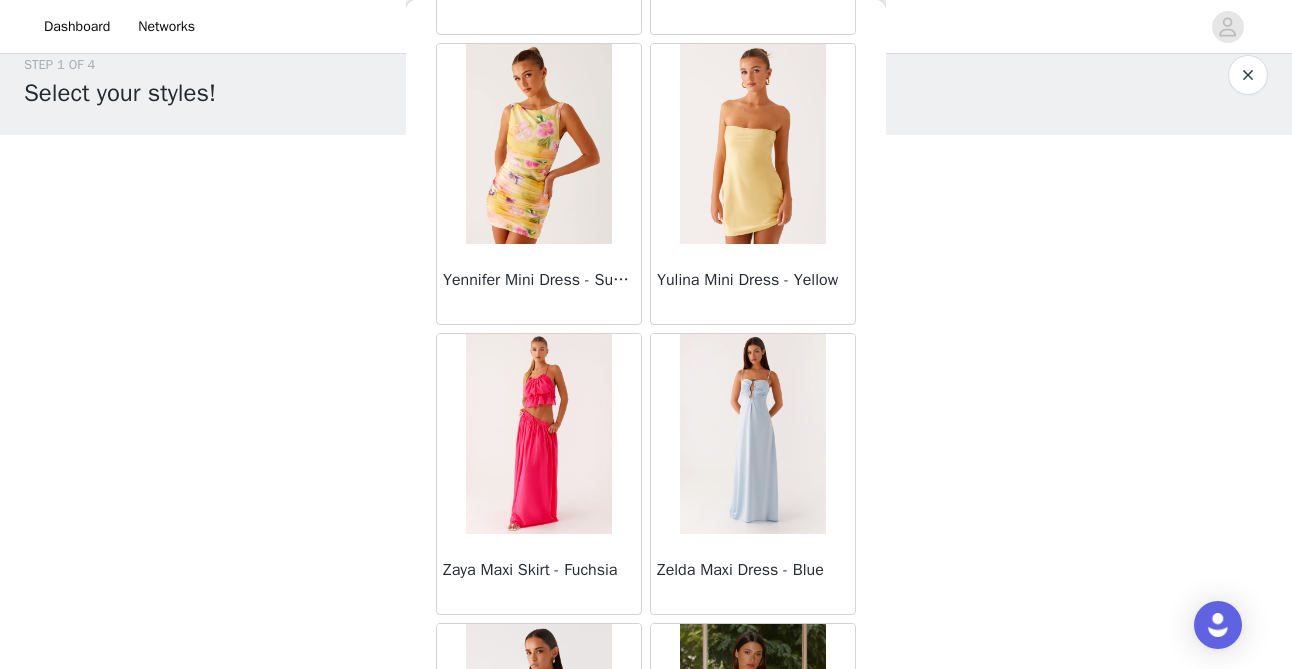 scroll, scrollTop: 60391, scrollLeft: 0, axis: vertical 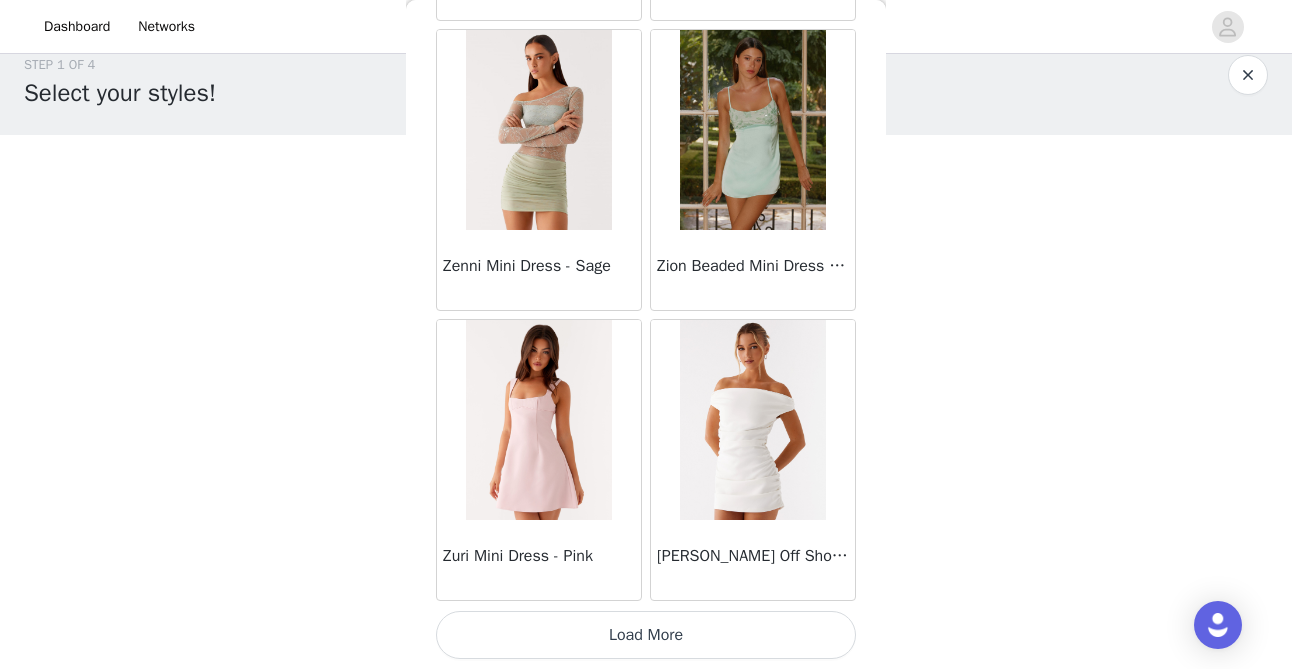 click on "Load More" at bounding box center [646, 635] 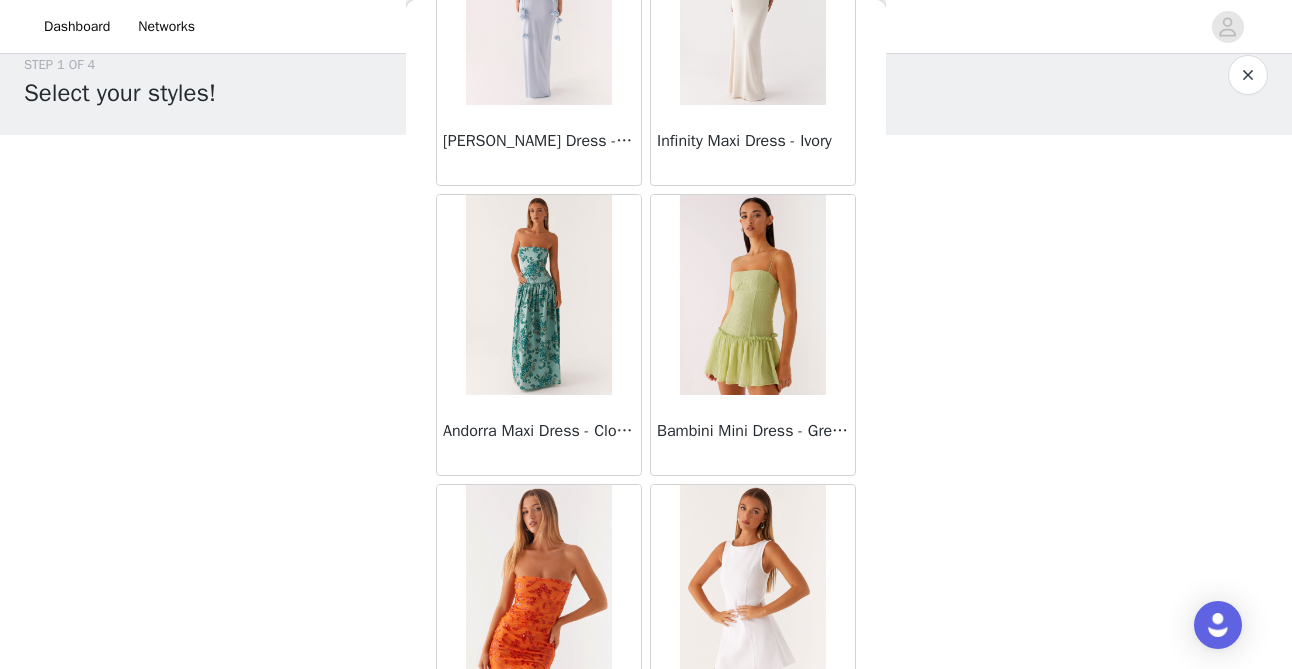 scroll, scrollTop: 63291, scrollLeft: 0, axis: vertical 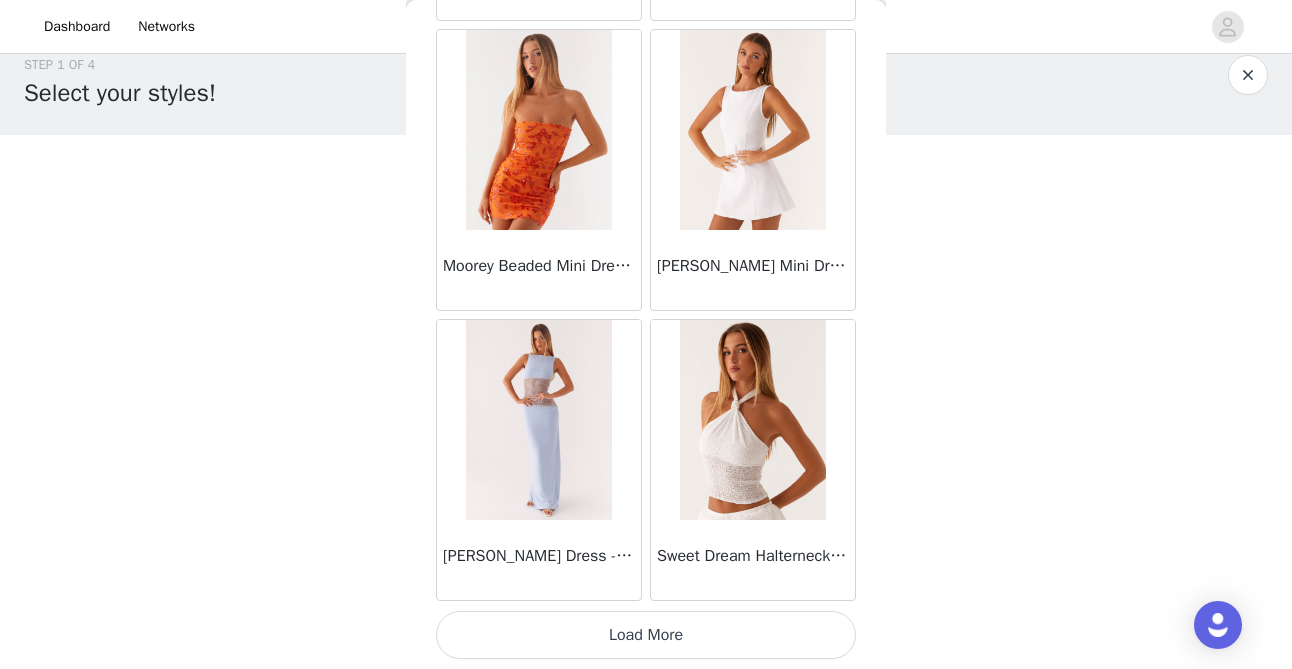 click on "Load More" at bounding box center [646, 635] 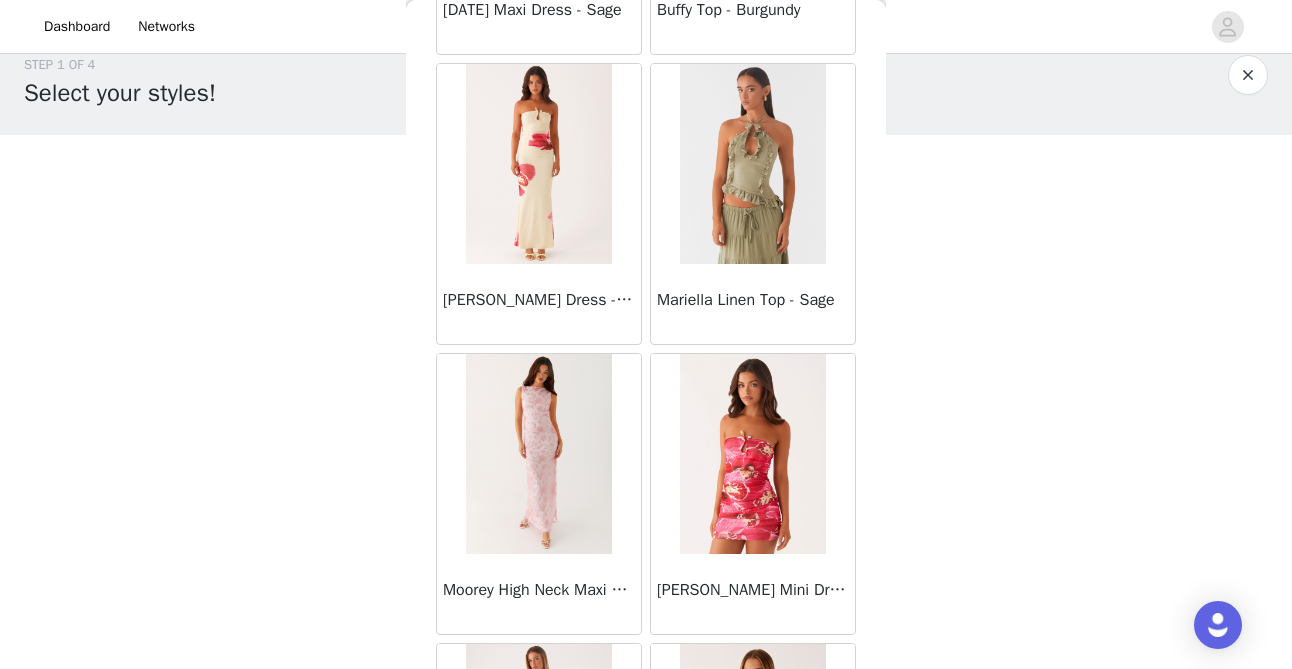 scroll, scrollTop: 66191, scrollLeft: 0, axis: vertical 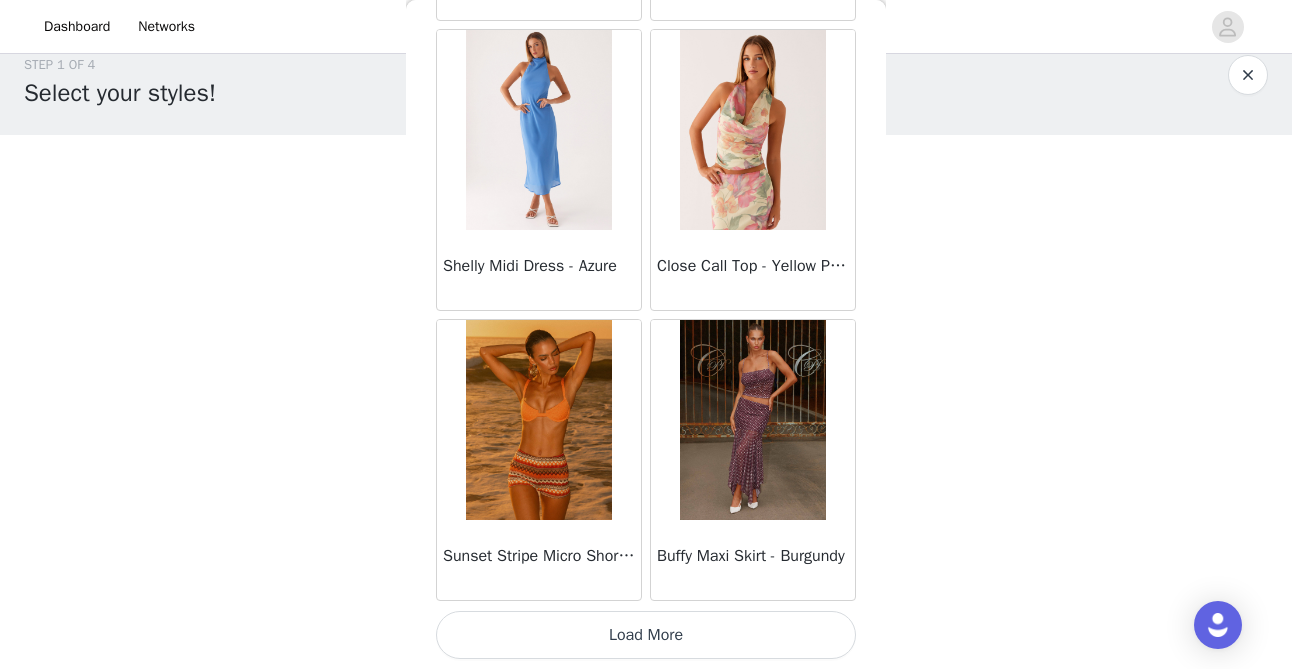 click on "Load More" at bounding box center (646, 635) 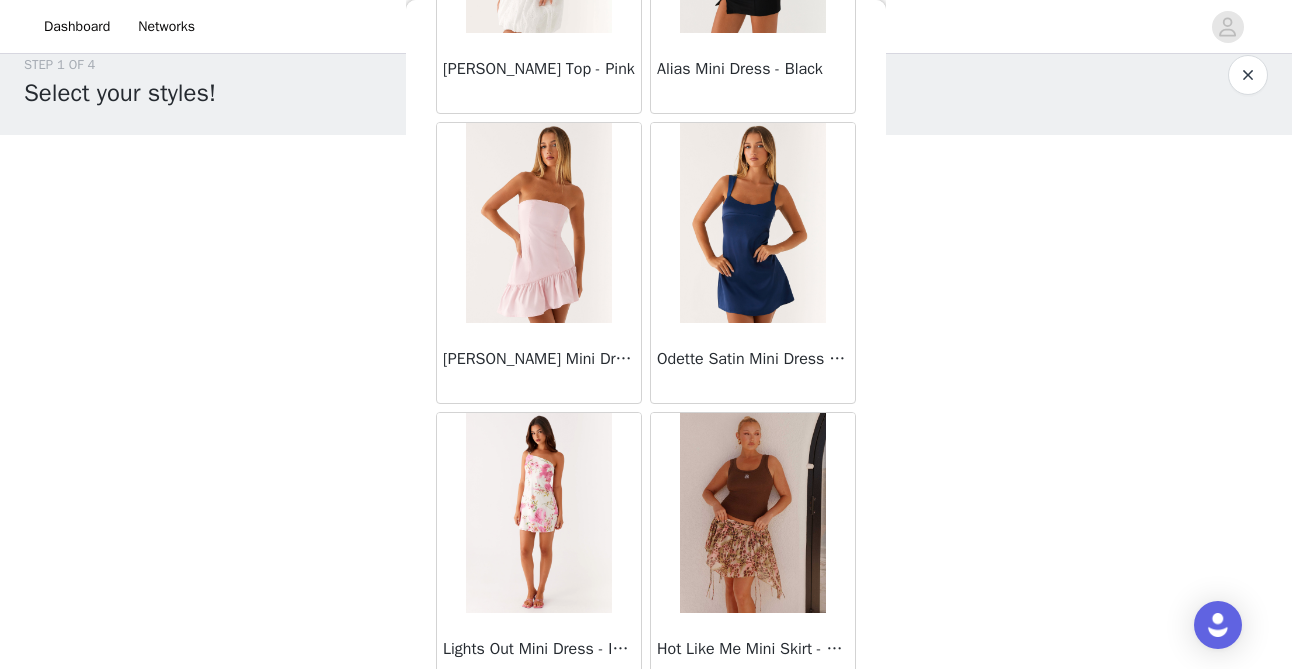 scroll, scrollTop: 69091, scrollLeft: 0, axis: vertical 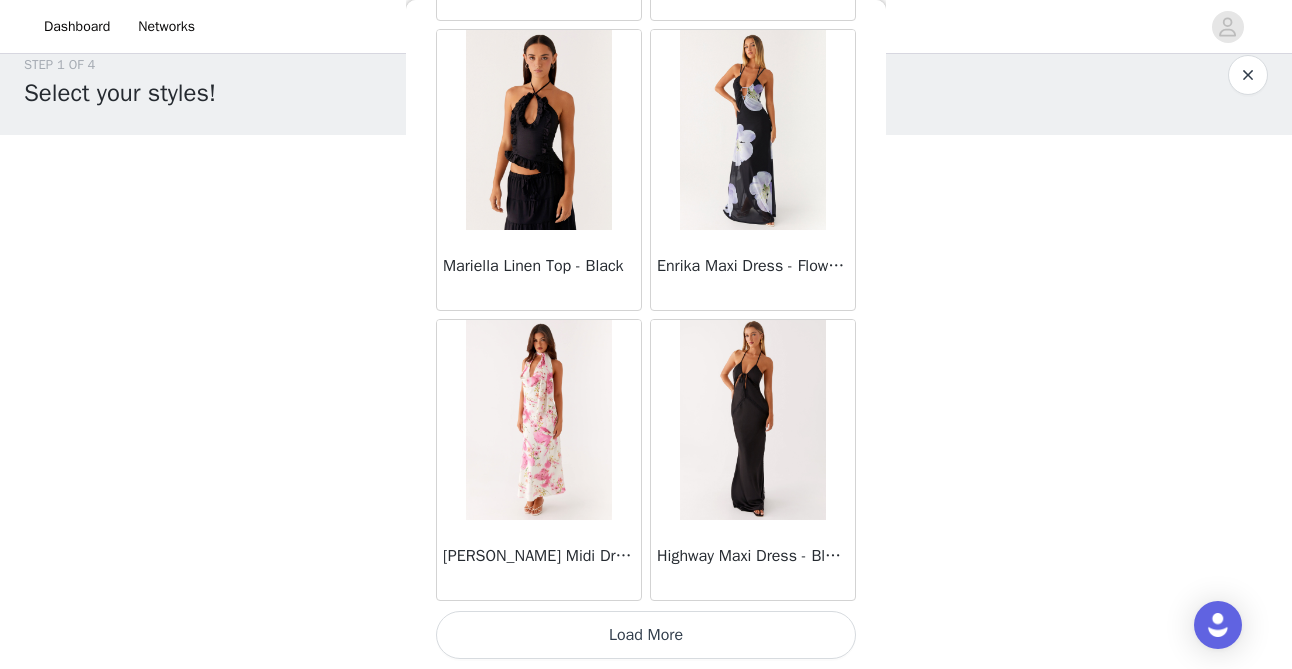 click on "Load More" at bounding box center (646, 635) 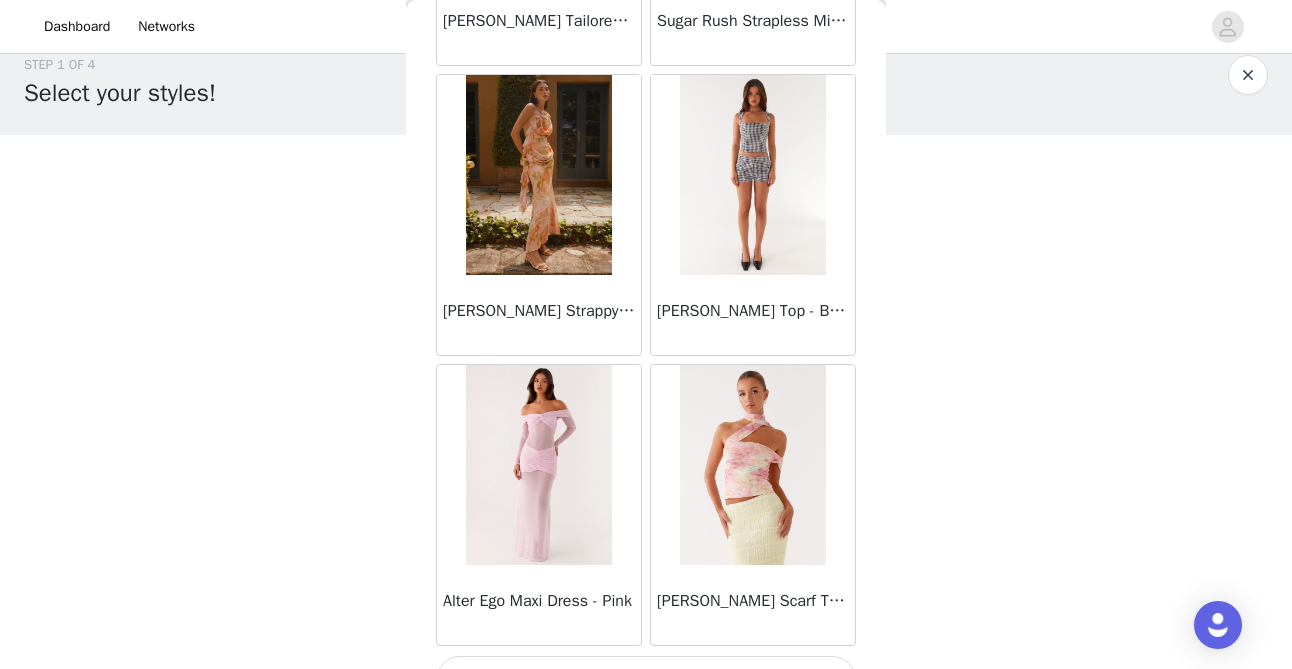 scroll, scrollTop: 71991, scrollLeft: 0, axis: vertical 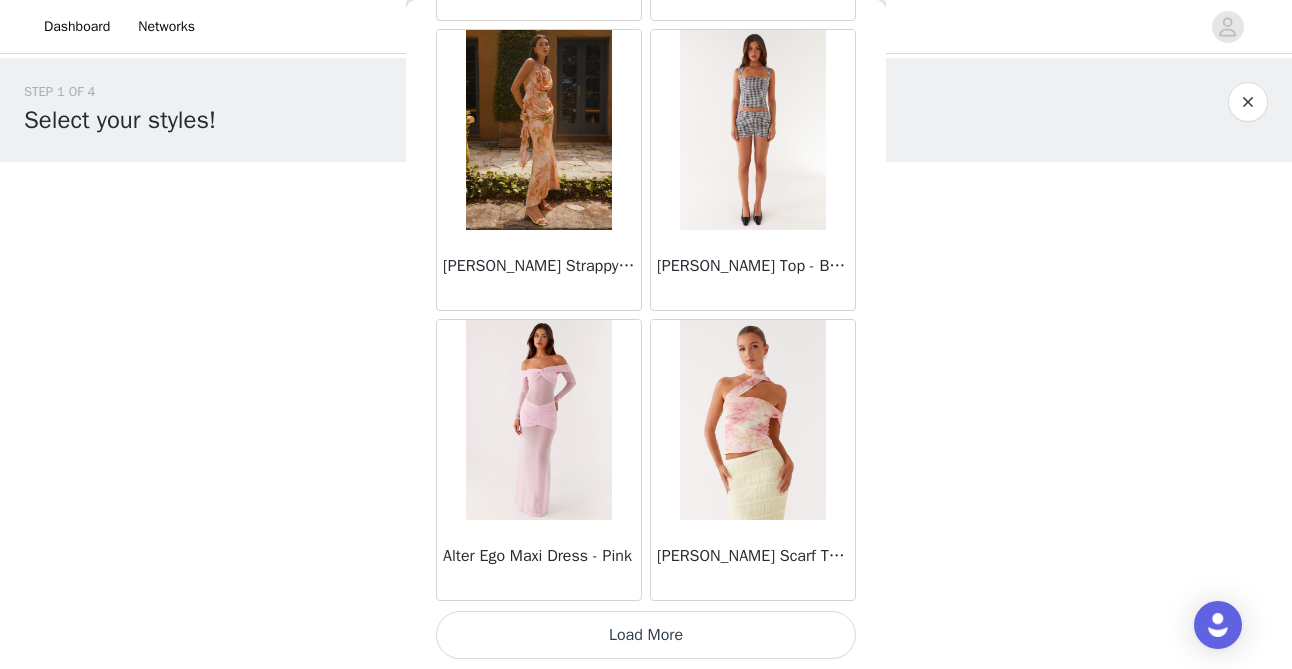click on "Load More" at bounding box center [646, 635] 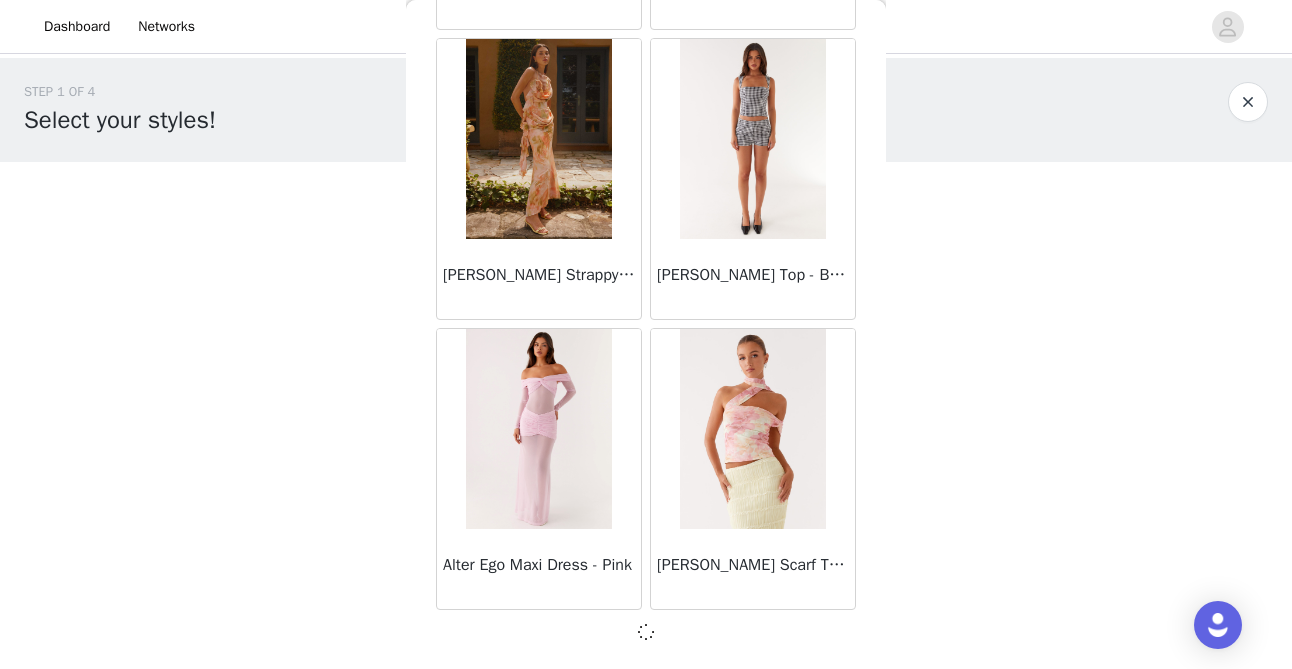scroll, scrollTop: 71982, scrollLeft: 0, axis: vertical 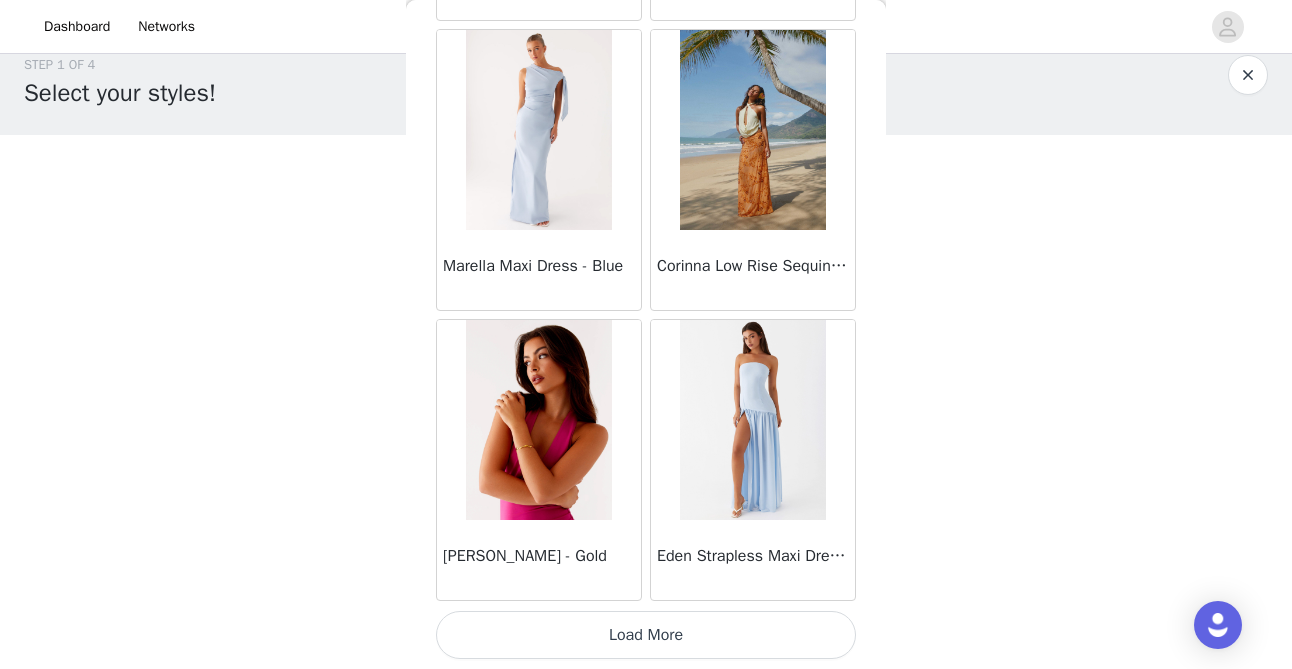 click on "Load More" at bounding box center [646, 635] 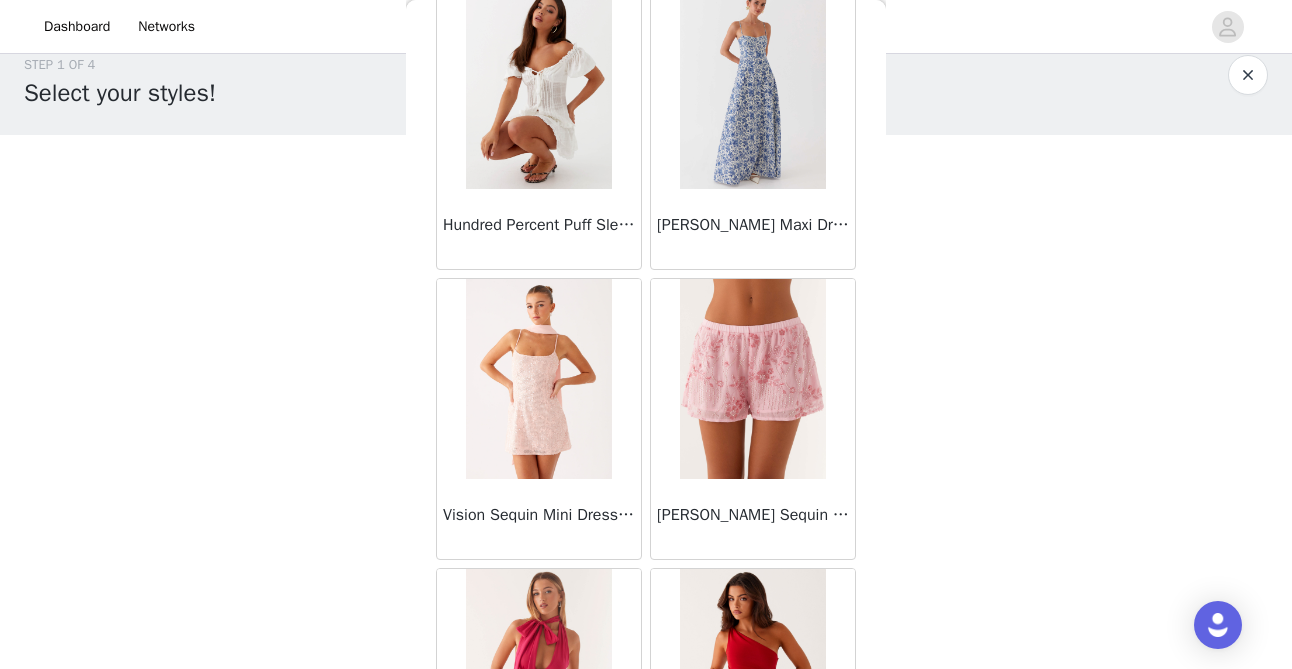 scroll, scrollTop: 77791, scrollLeft: 0, axis: vertical 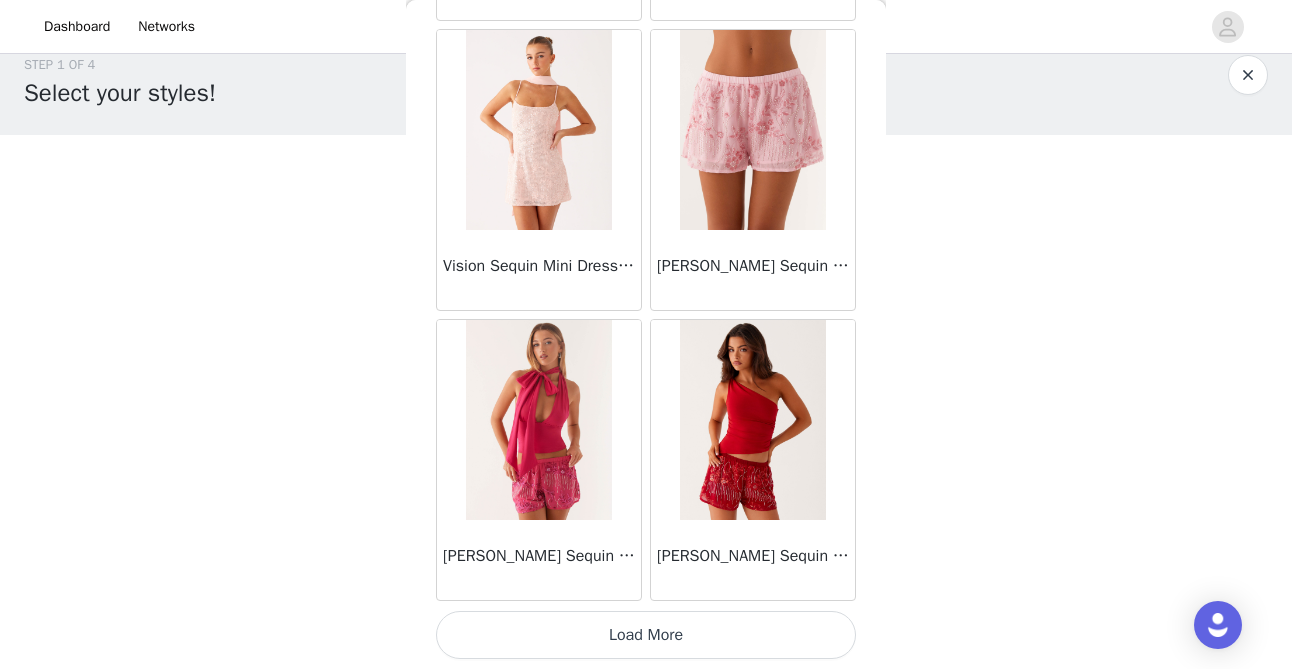 click at bounding box center [752, 130] 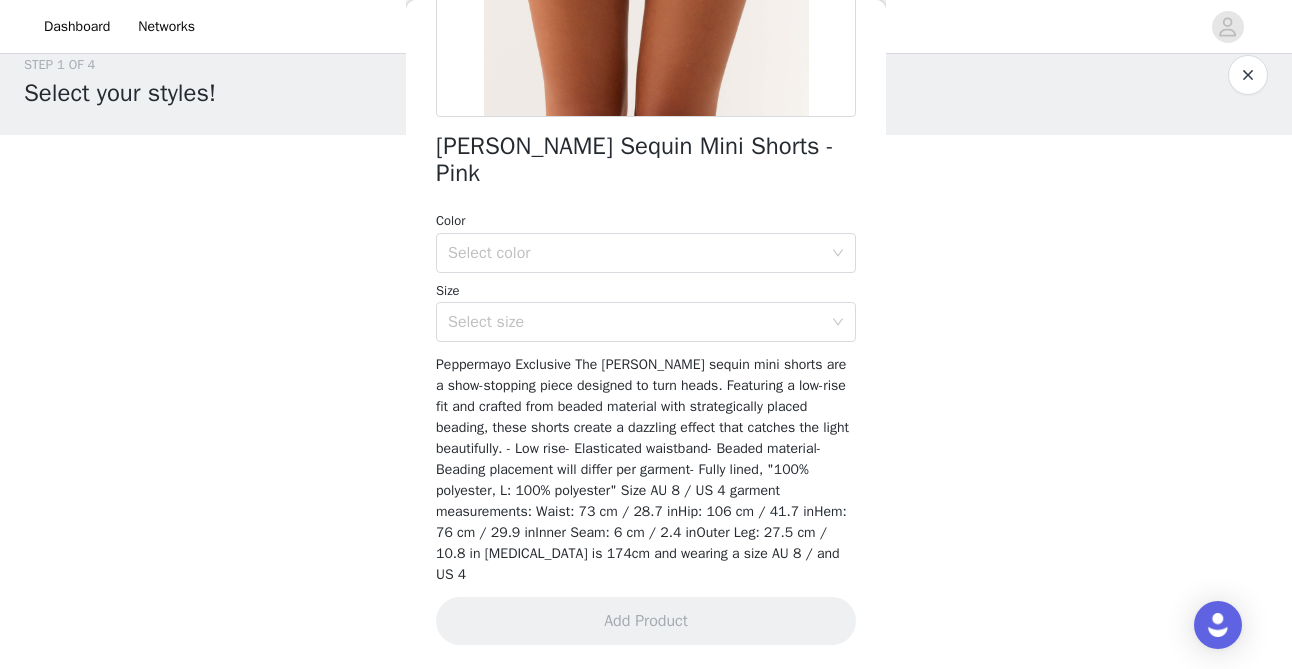 scroll, scrollTop: 412, scrollLeft: 0, axis: vertical 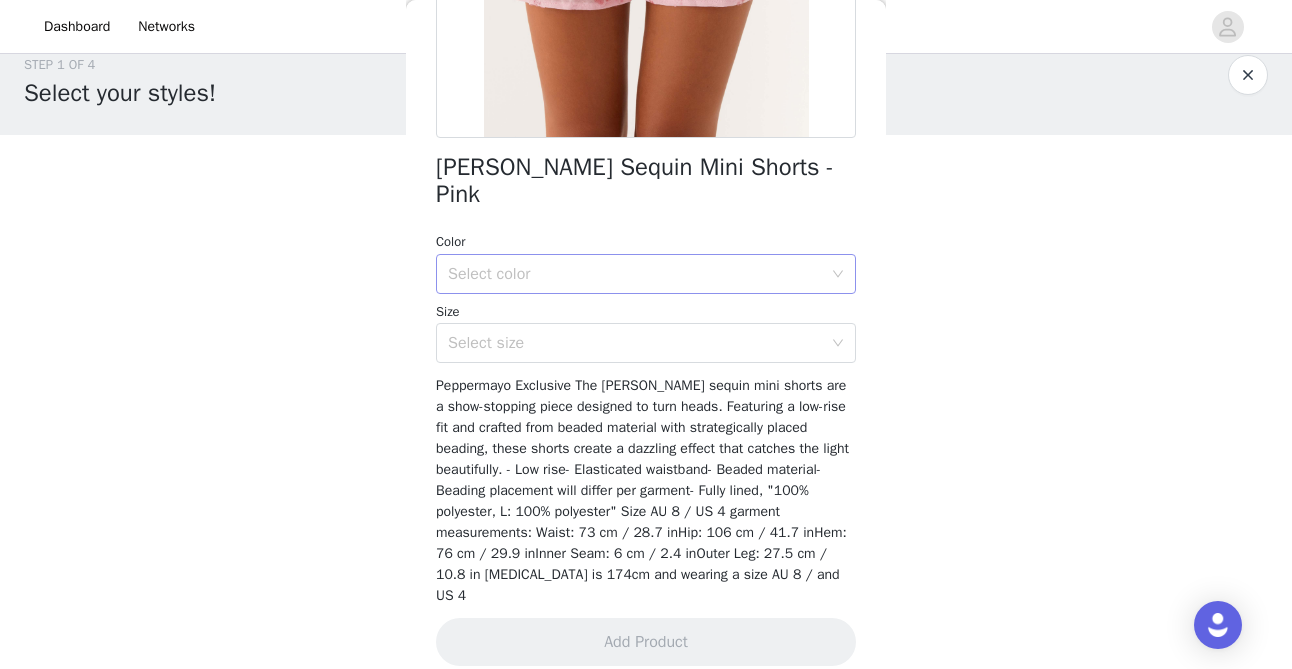 click on "Select color" at bounding box center [635, 274] 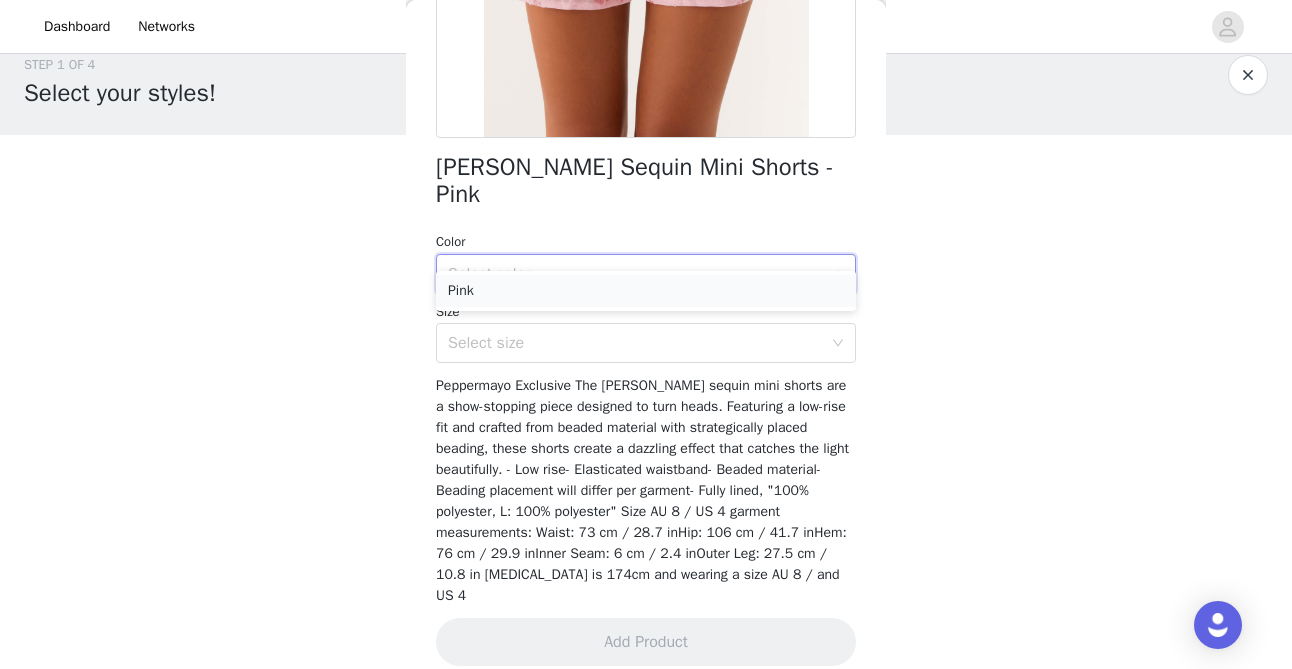 click on "Pink" at bounding box center (646, 291) 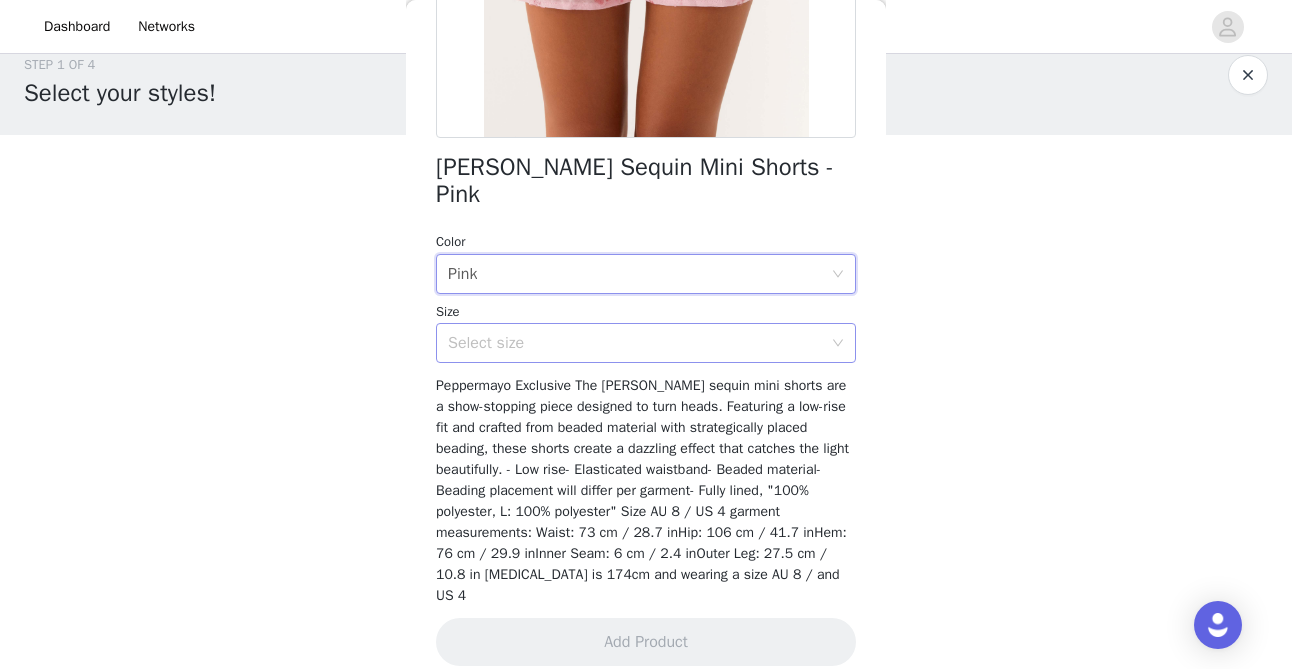 click on "Select size" at bounding box center (635, 343) 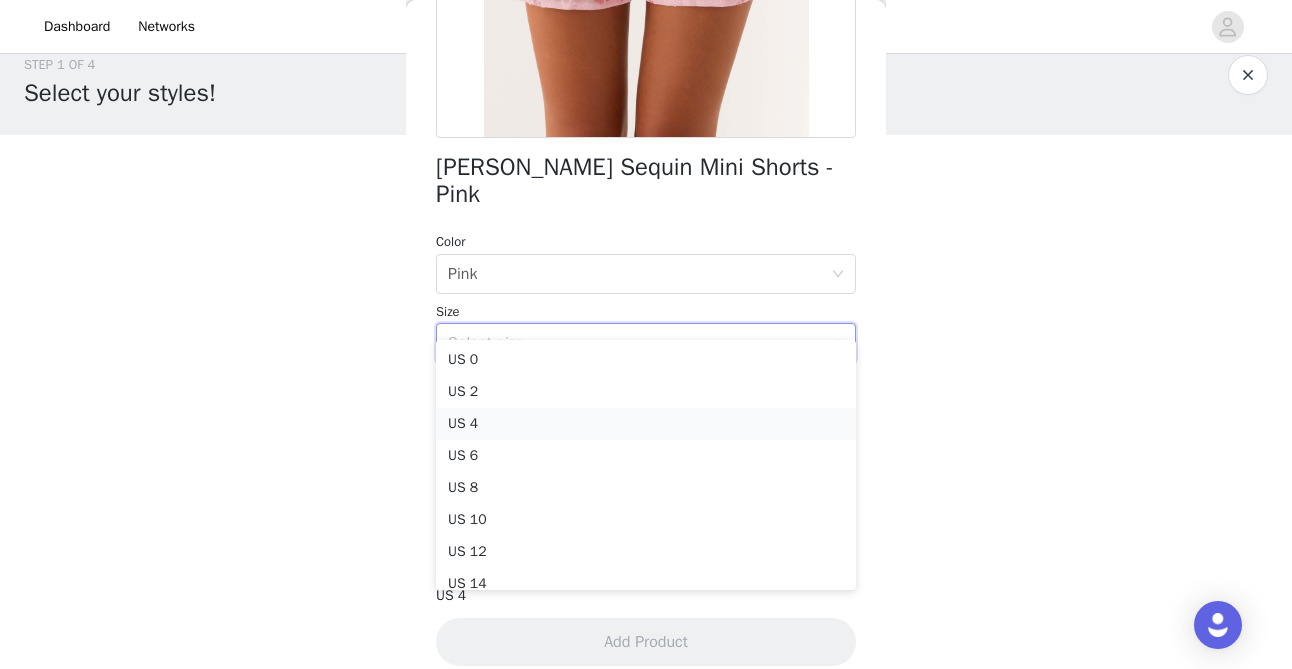 click on "US 4" at bounding box center (646, 424) 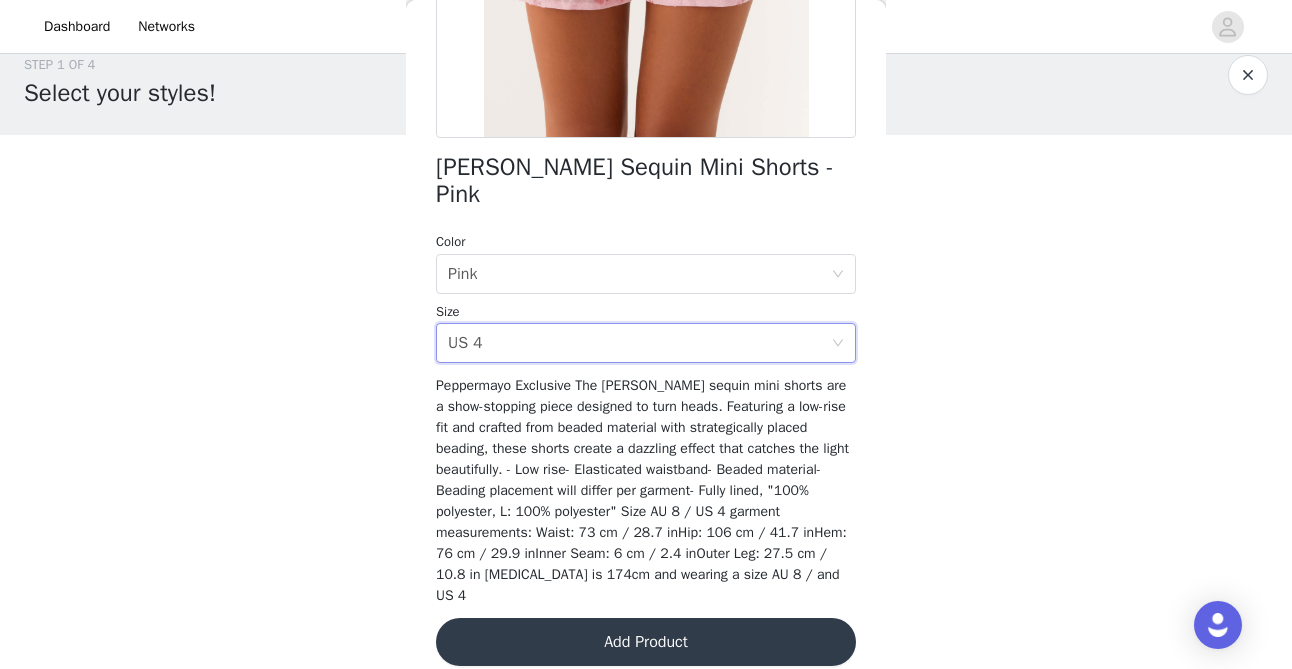 click on "Add Product" at bounding box center [646, 642] 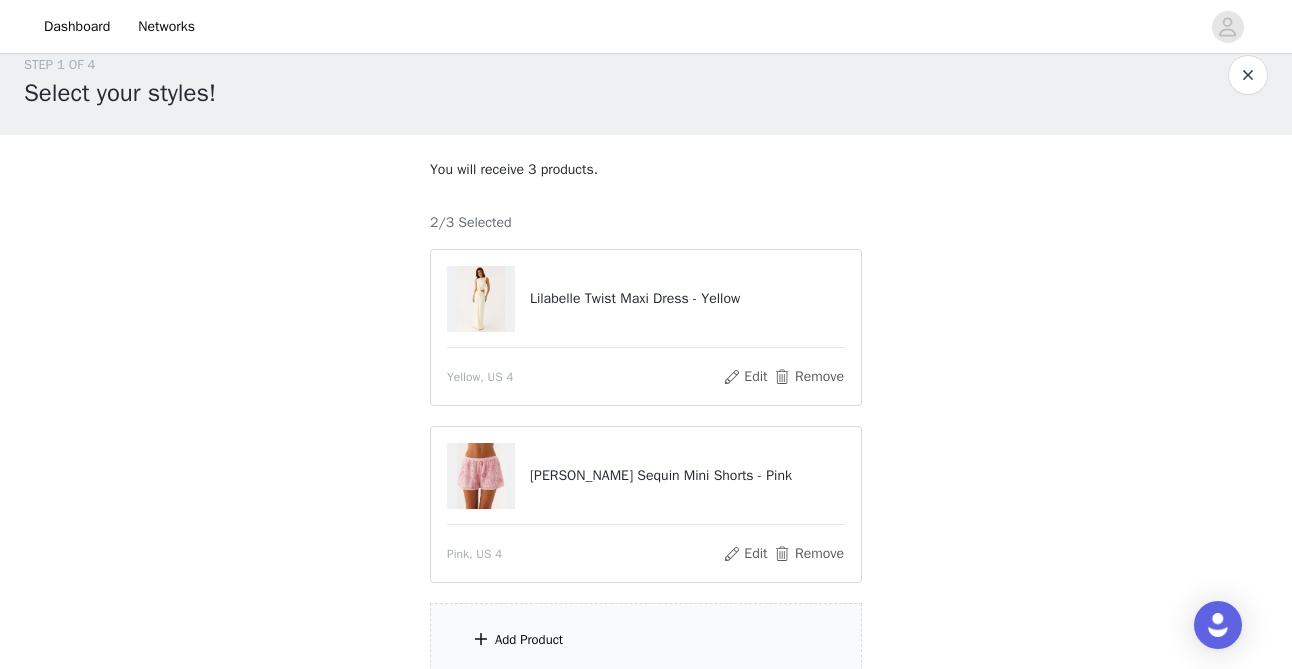 click on "Add Product" at bounding box center (646, 640) 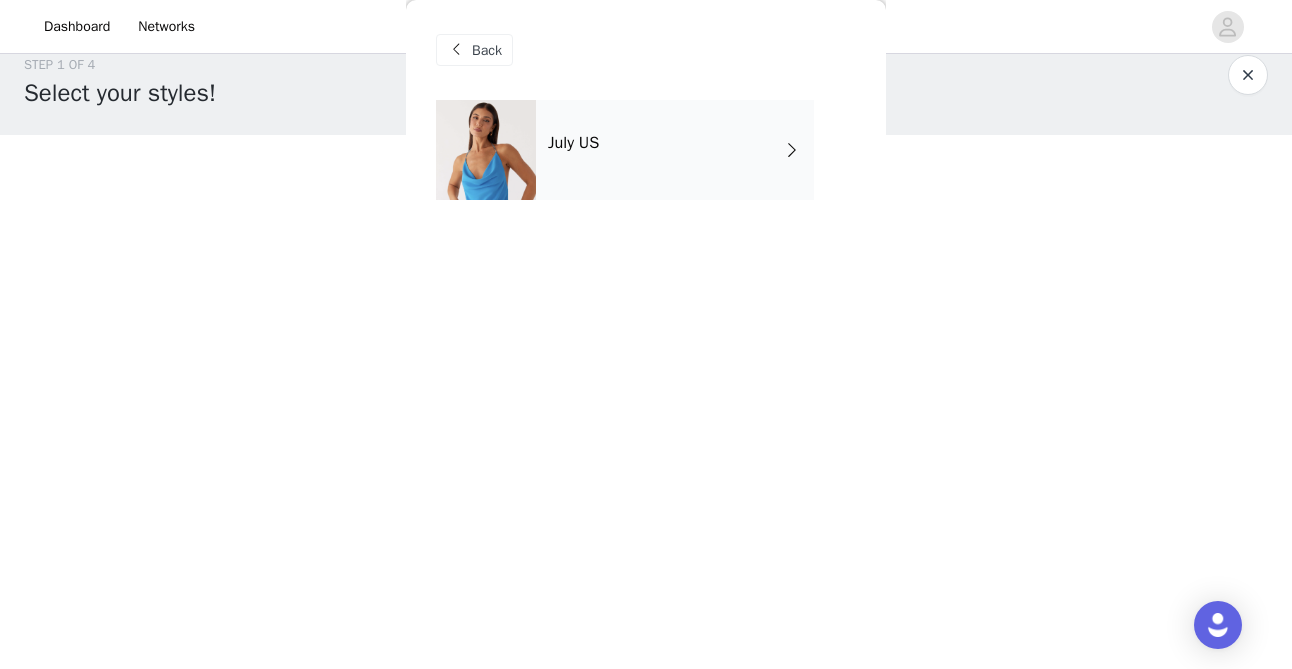 click on "July US" at bounding box center [675, 150] 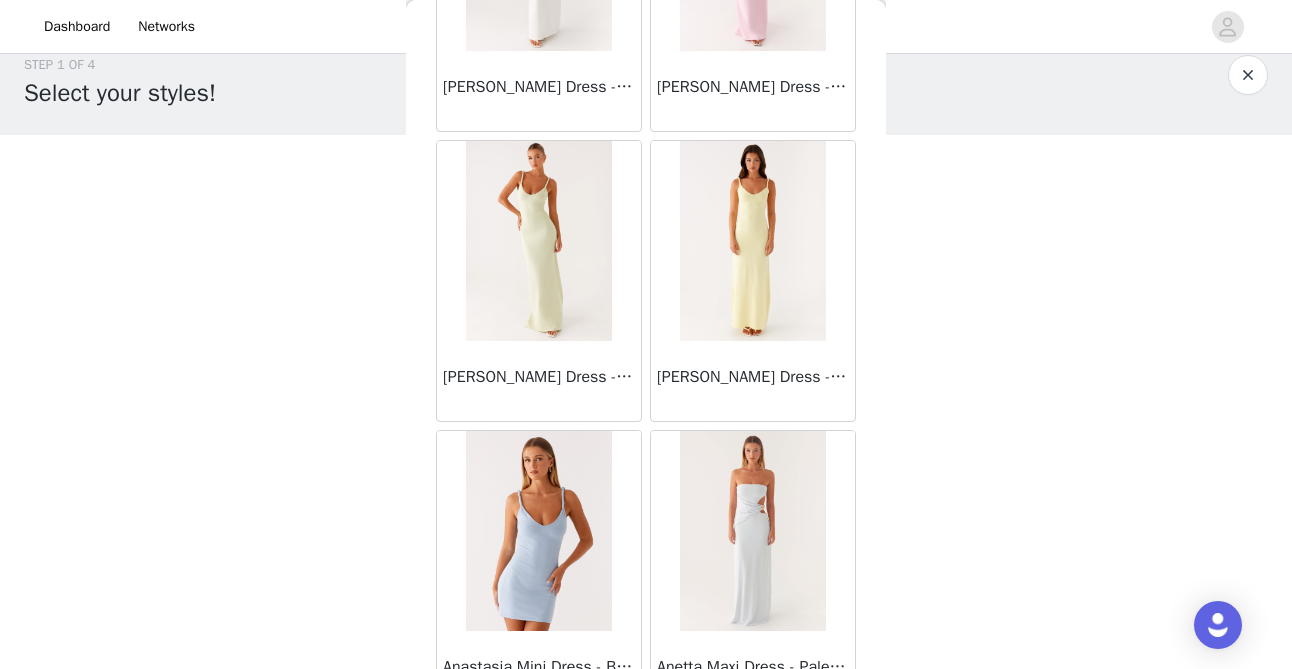 scroll, scrollTop: 2391, scrollLeft: 0, axis: vertical 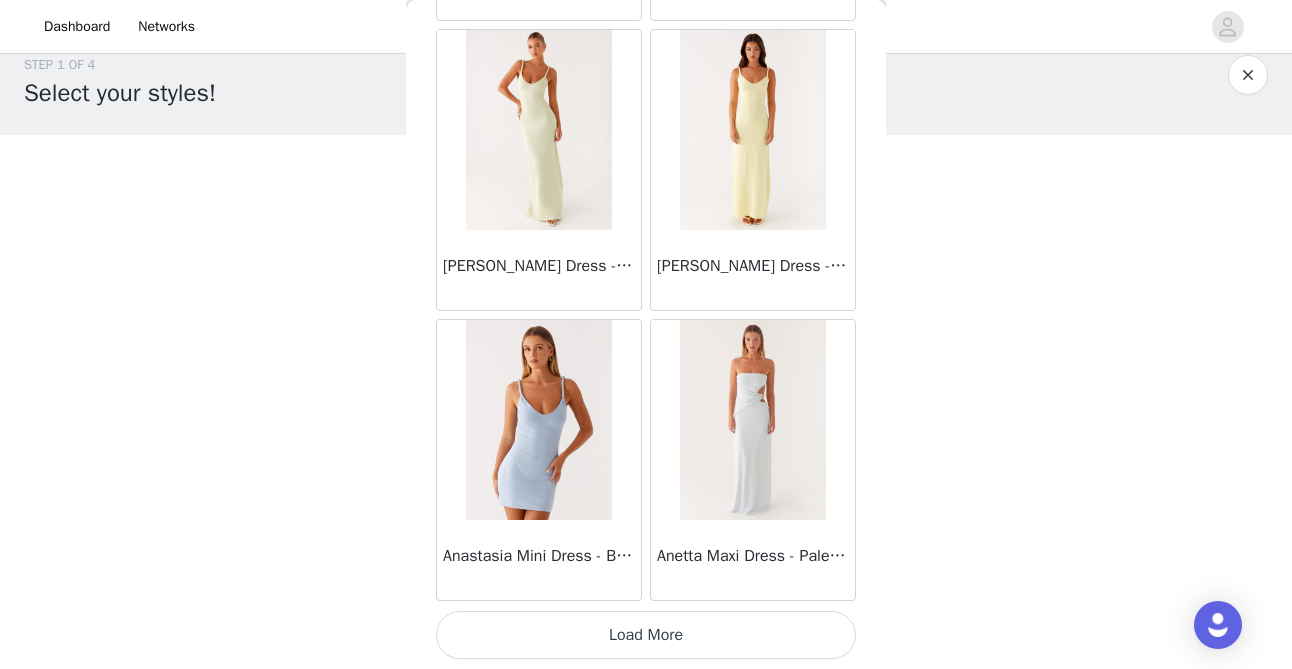 click on "Load More" at bounding box center (646, 635) 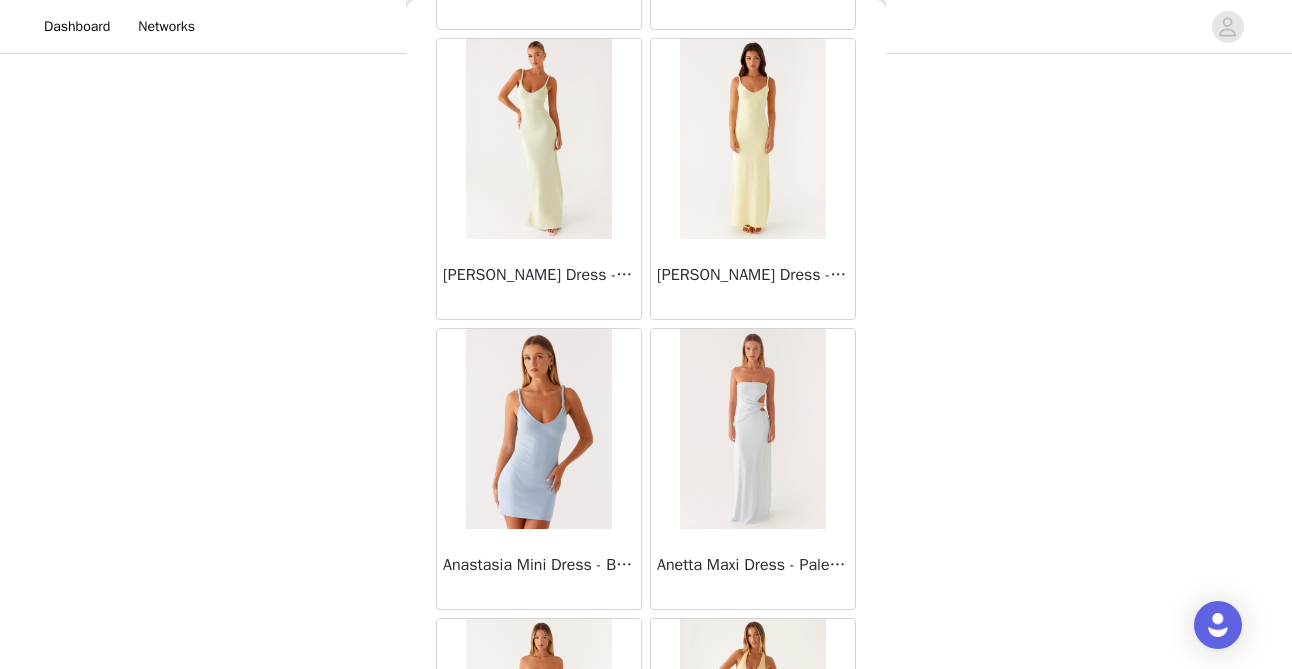 scroll, scrollTop: 204, scrollLeft: 0, axis: vertical 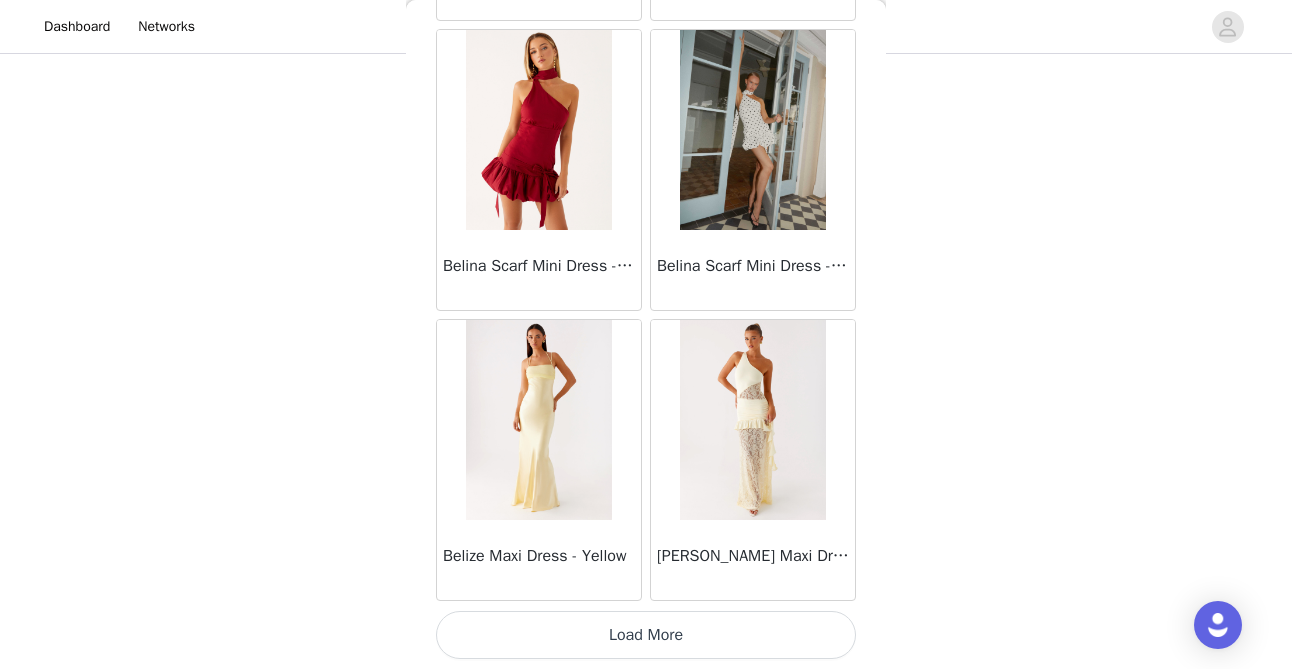 click on "Load More" at bounding box center [646, 635] 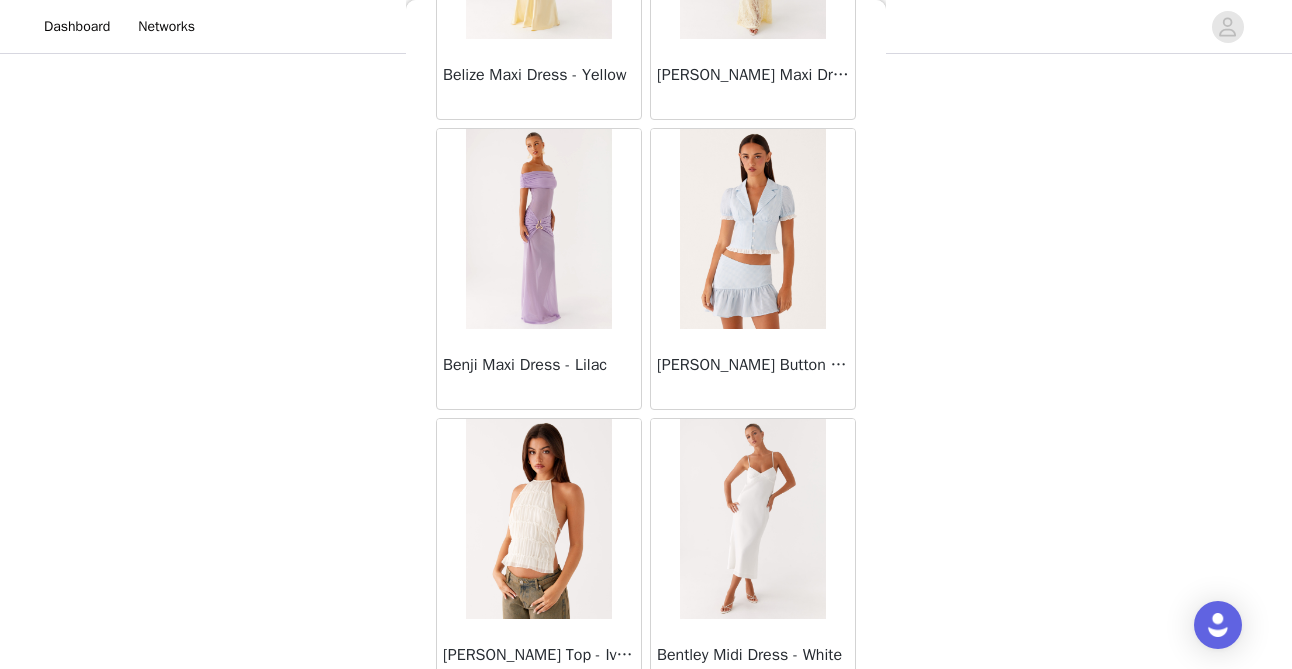 scroll, scrollTop: 5773, scrollLeft: 0, axis: vertical 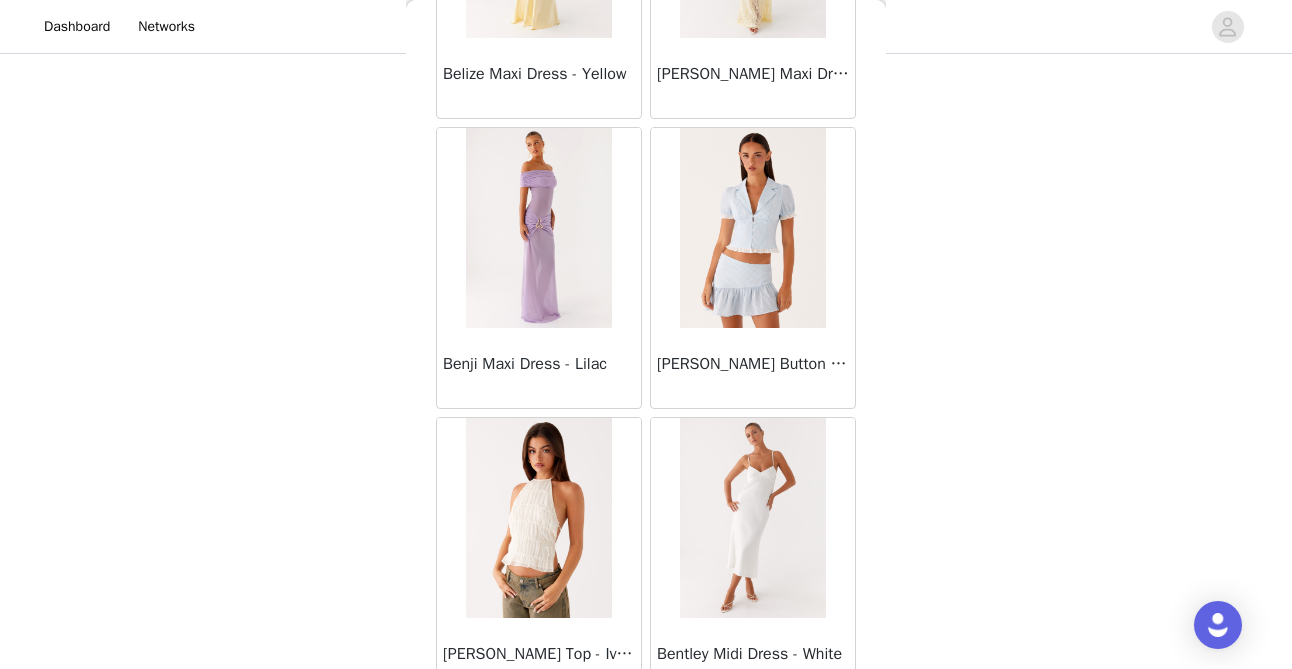 click at bounding box center [753, 228] 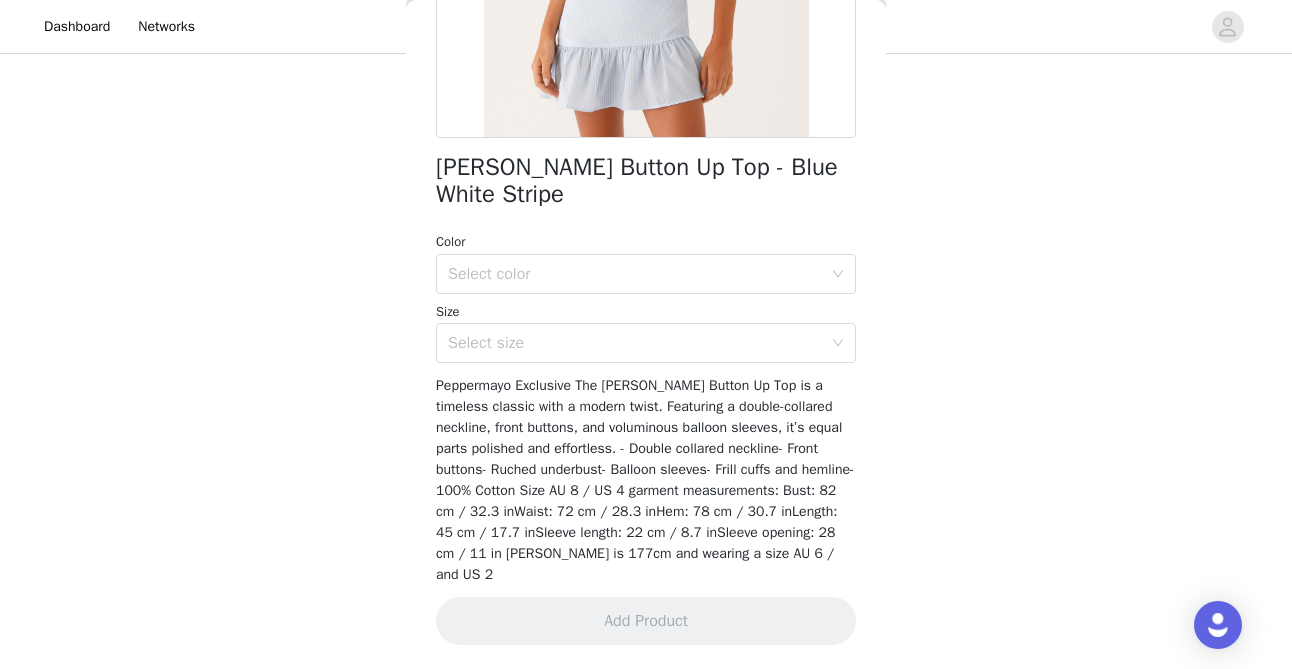 scroll, scrollTop: 417, scrollLeft: 0, axis: vertical 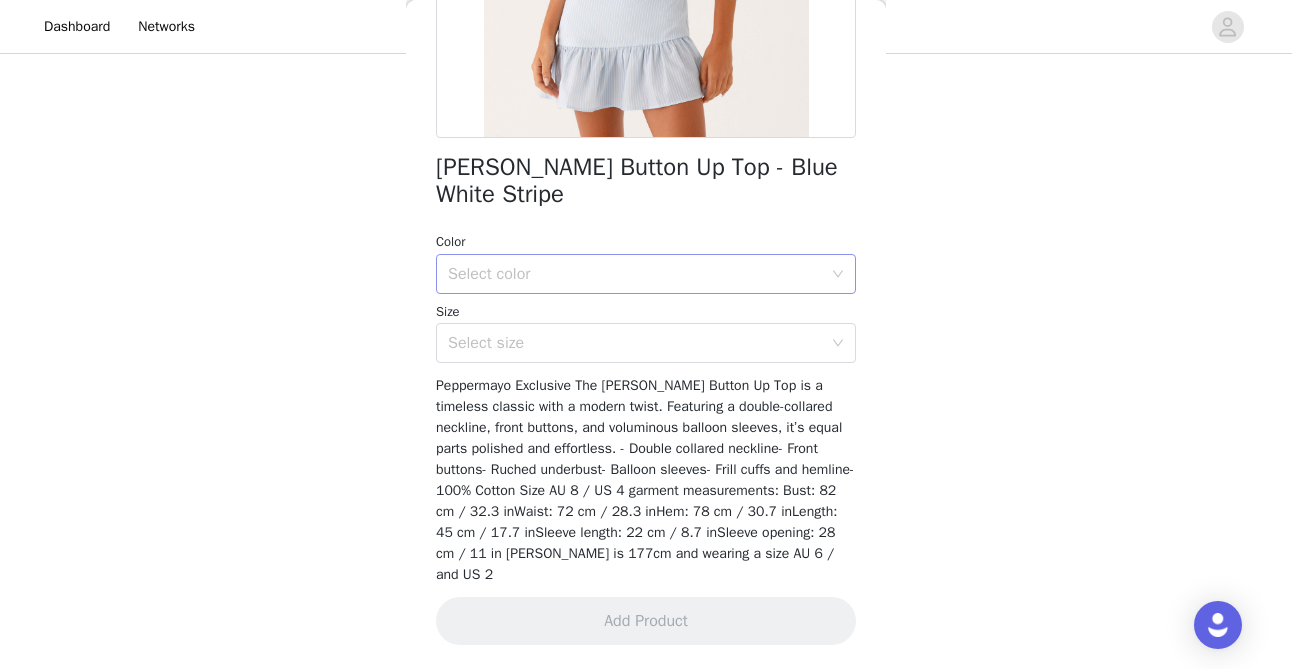click on "Select color" at bounding box center (635, 274) 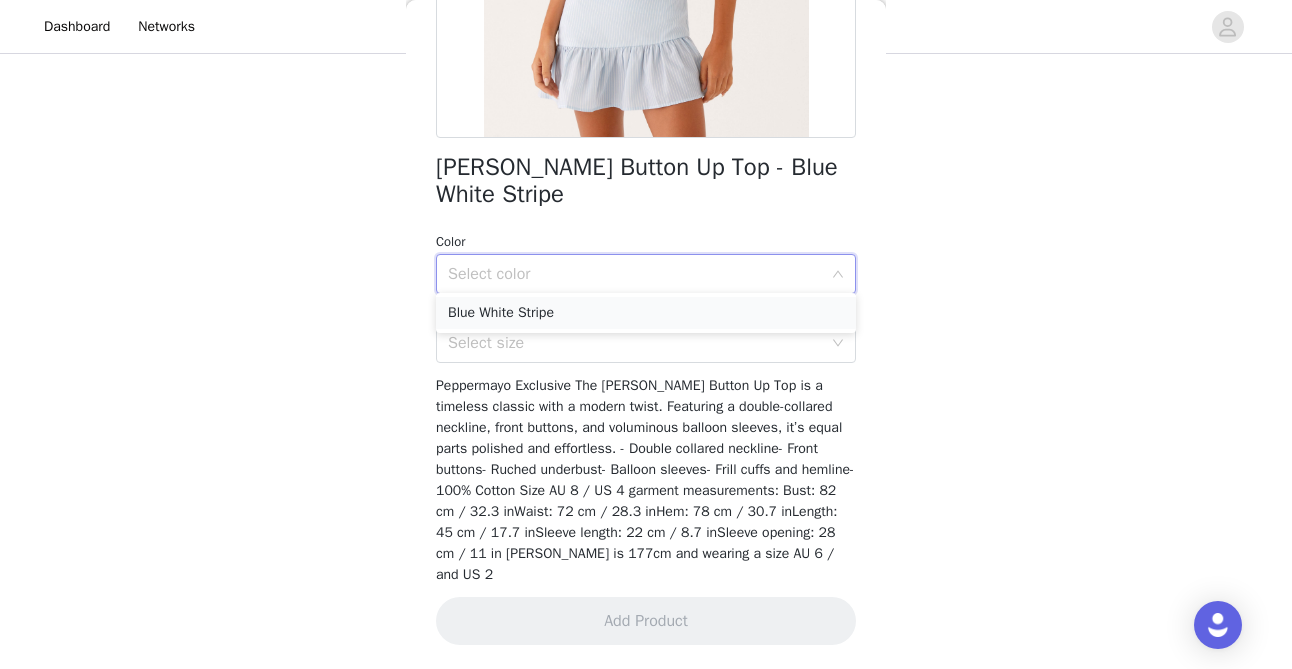 click on "Blue White Stripe" at bounding box center (646, 313) 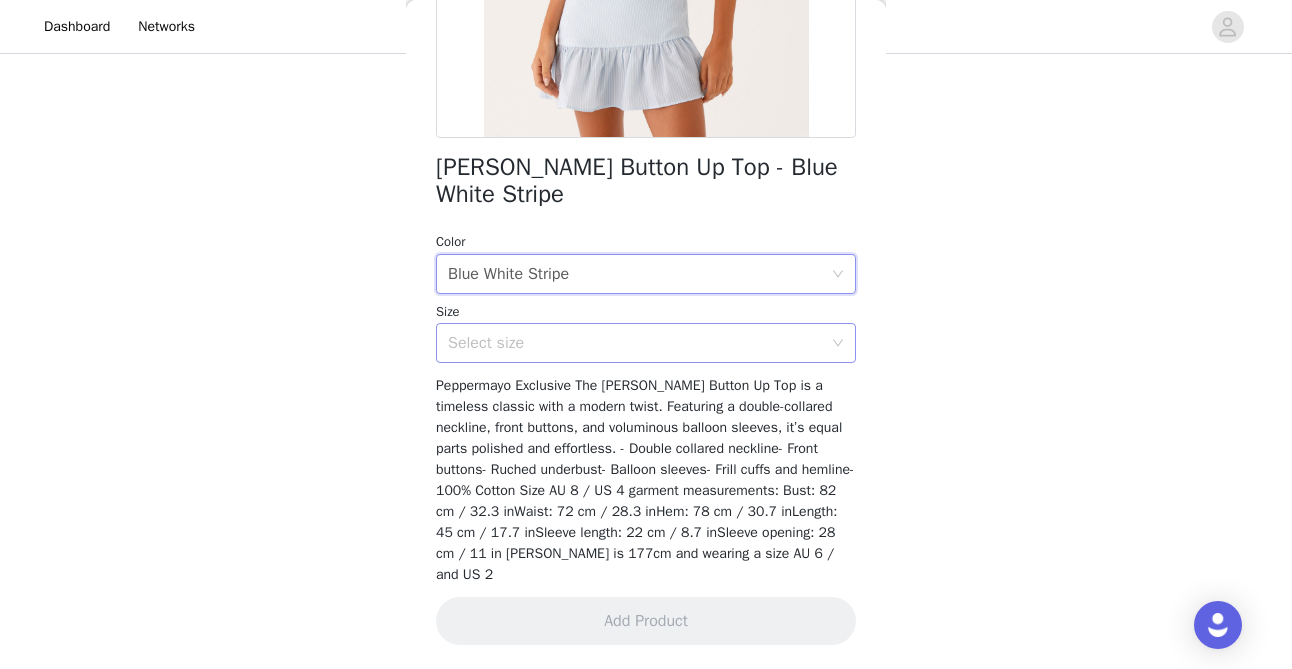 click on "Select size" at bounding box center [635, 343] 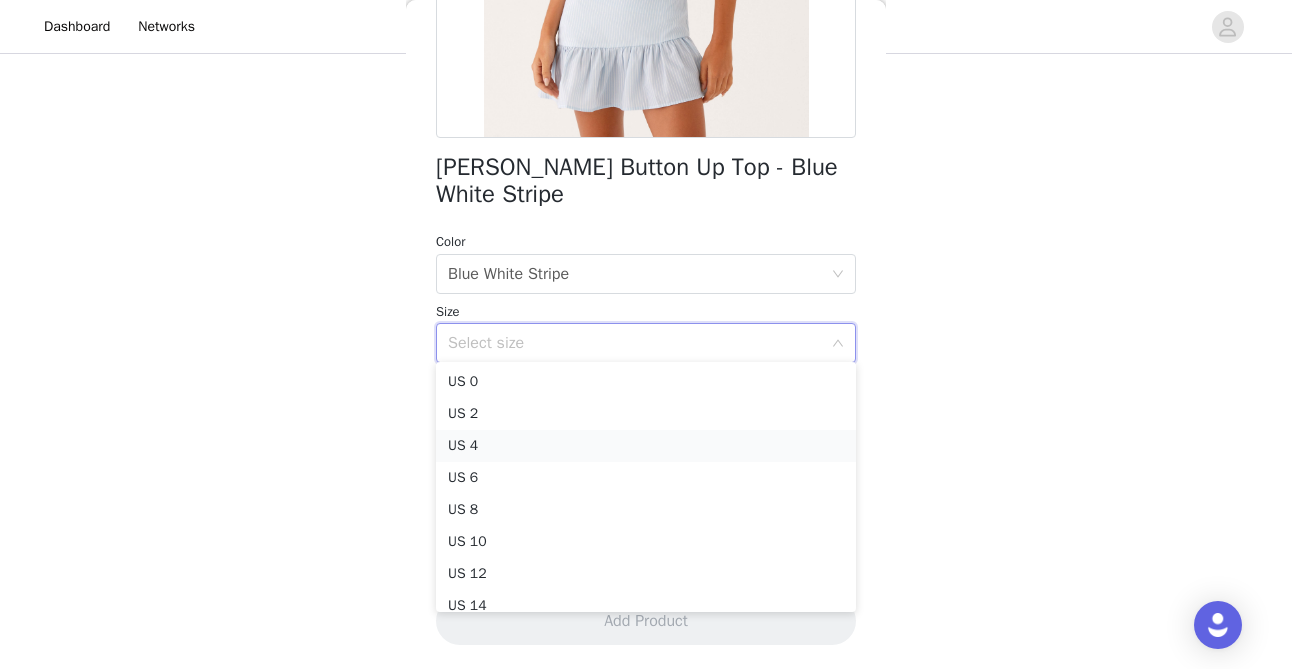 click on "US 4" at bounding box center (646, 446) 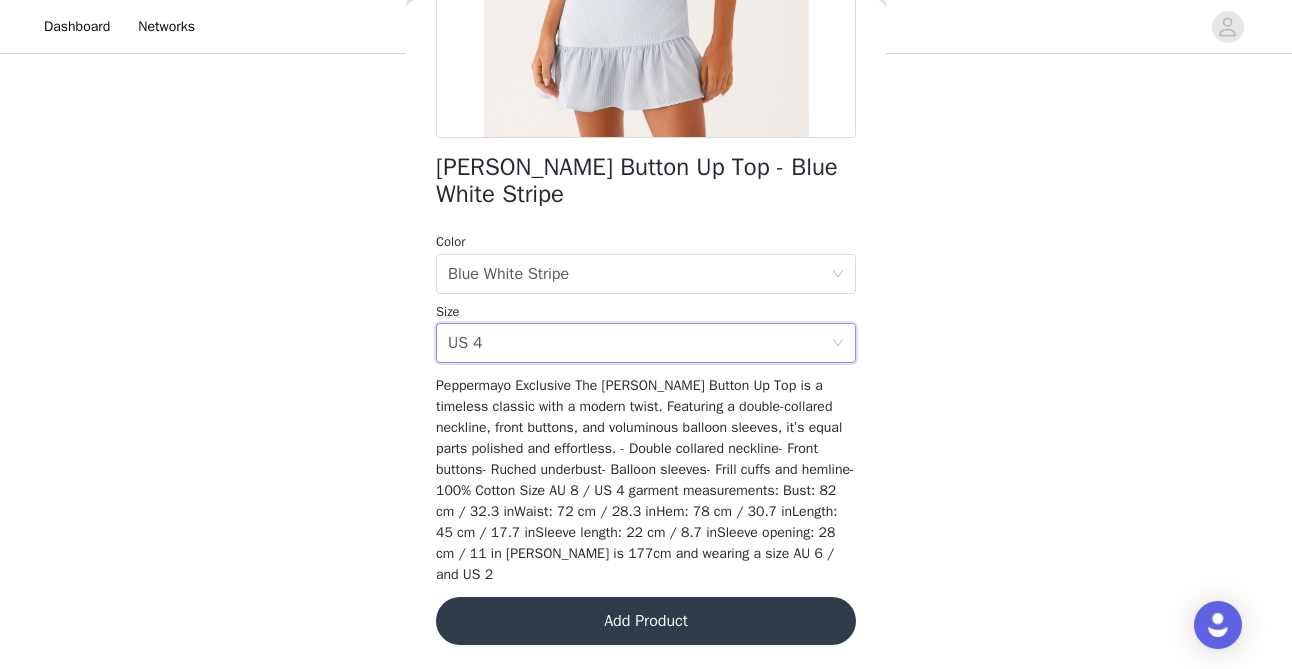 click on "Add Product" at bounding box center [646, 621] 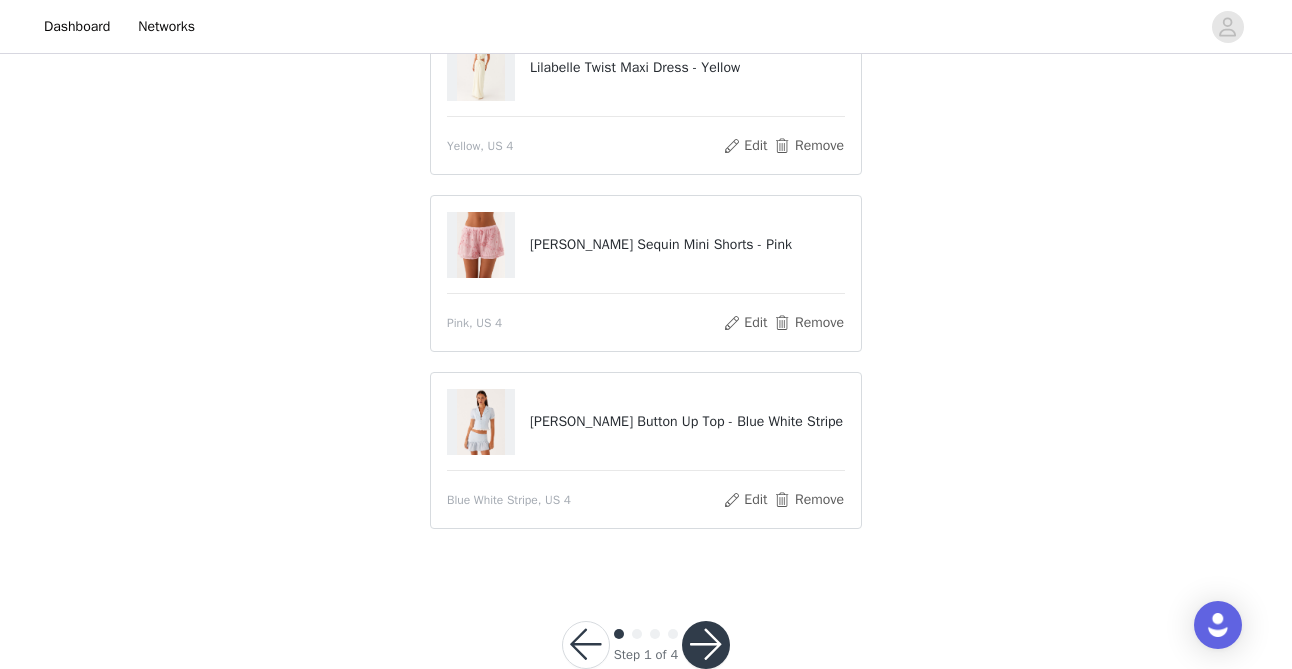 click at bounding box center [706, 645] 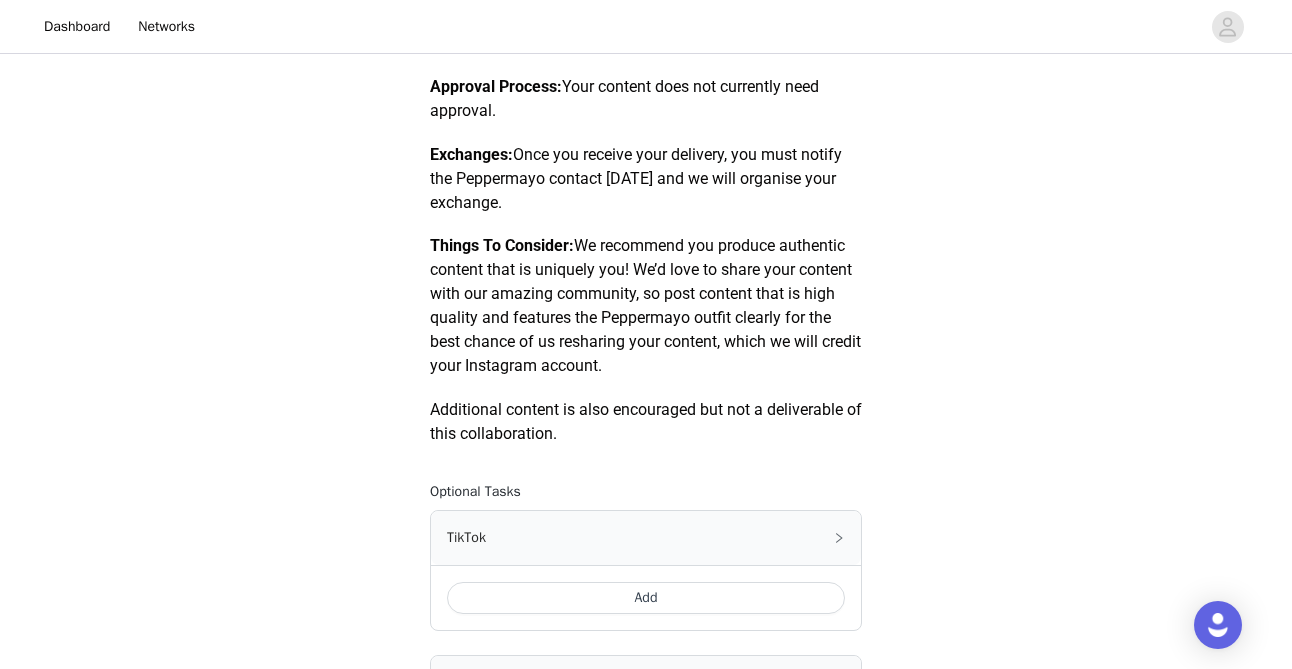 scroll, scrollTop: 1281, scrollLeft: 0, axis: vertical 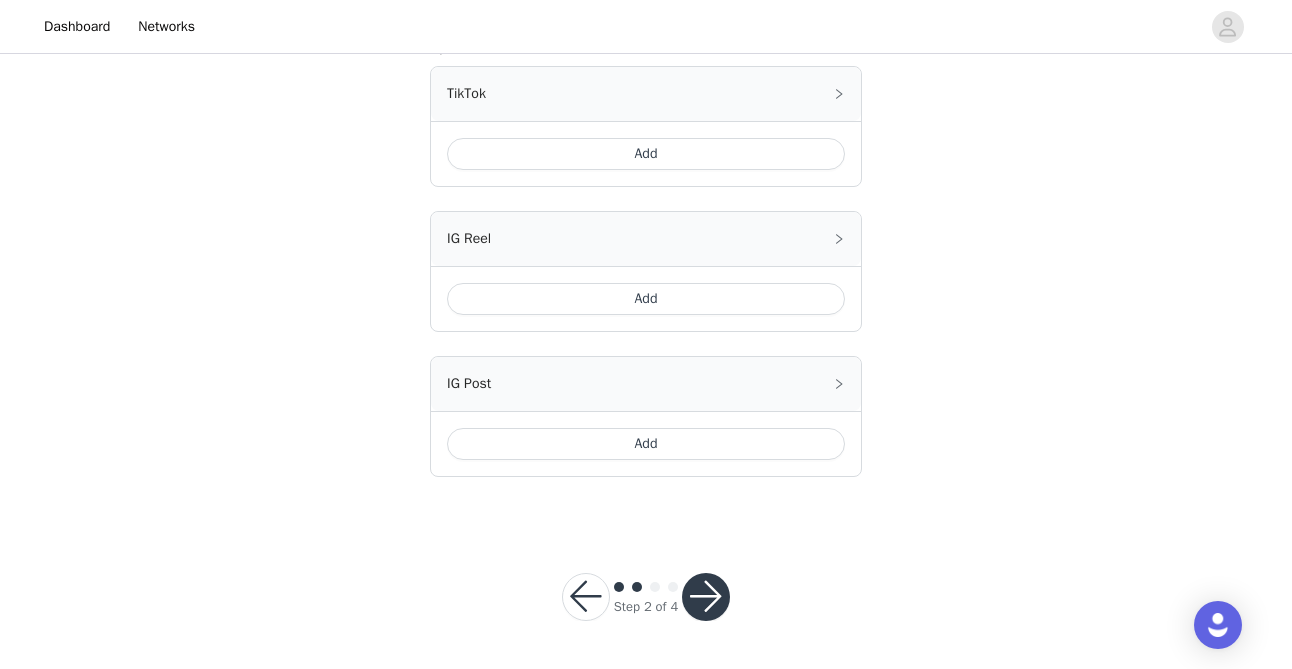 click at bounding box center [706, 597] 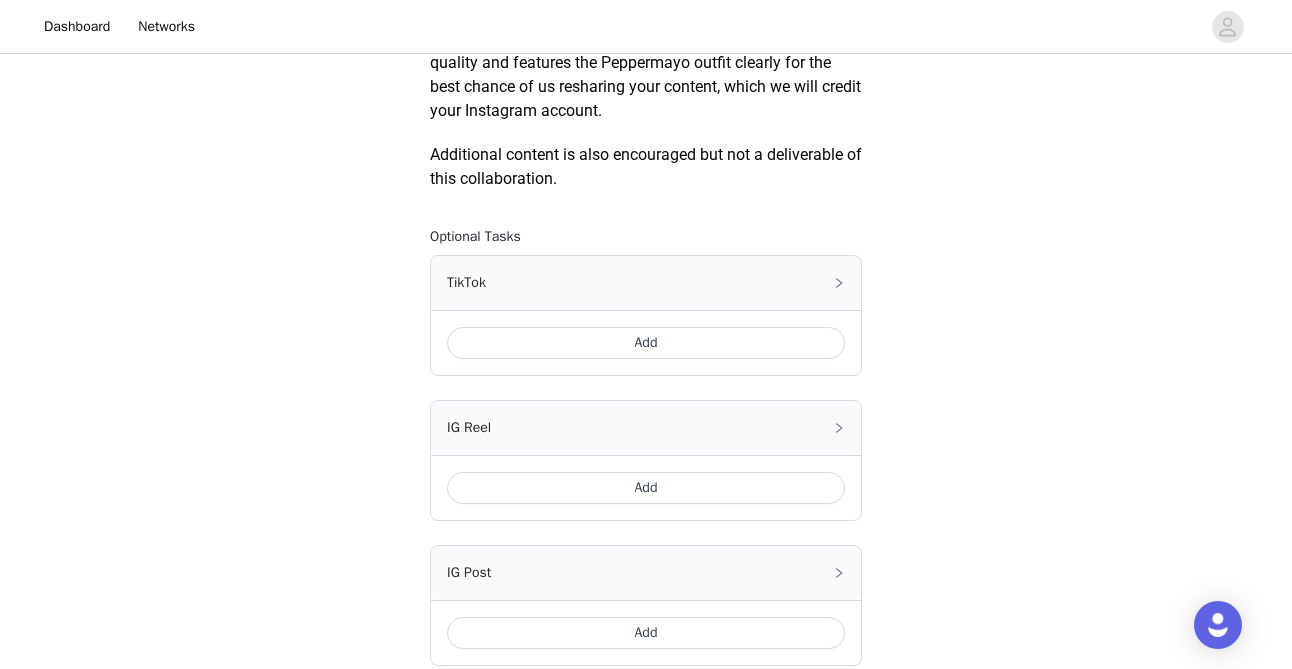 scroll, scrollTop: 1281, scrollLeft: 0, axis: vertical 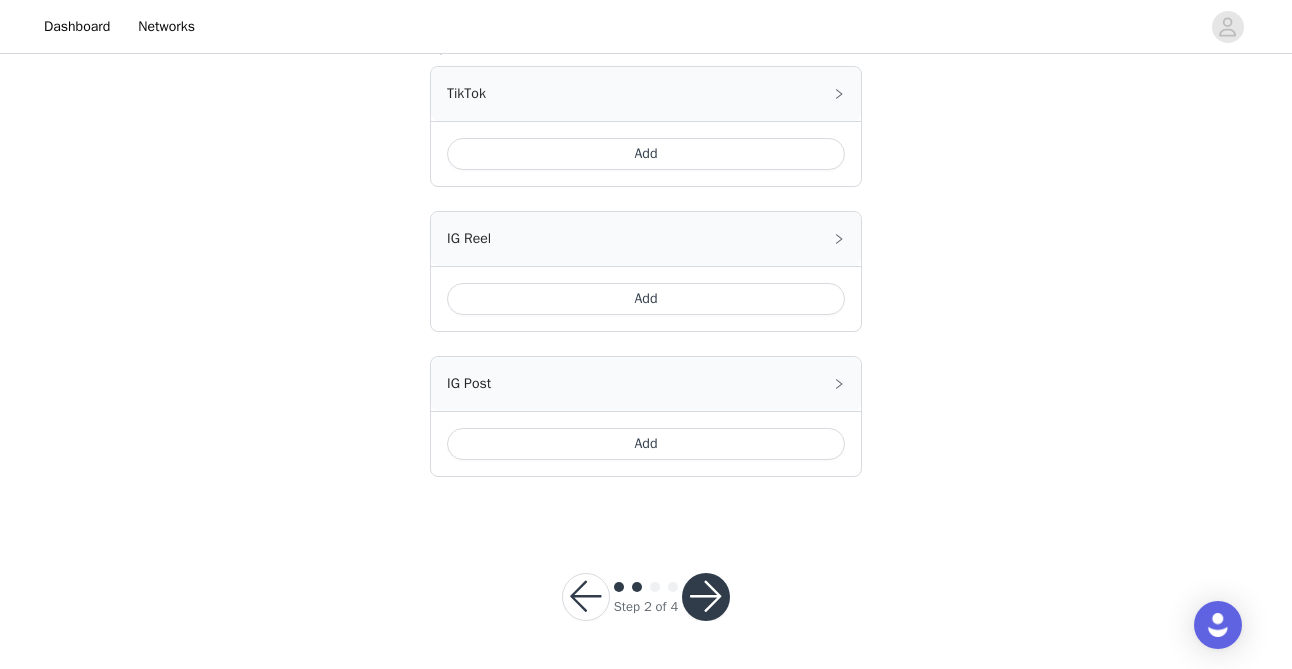 click at bounding box center [706, 597] 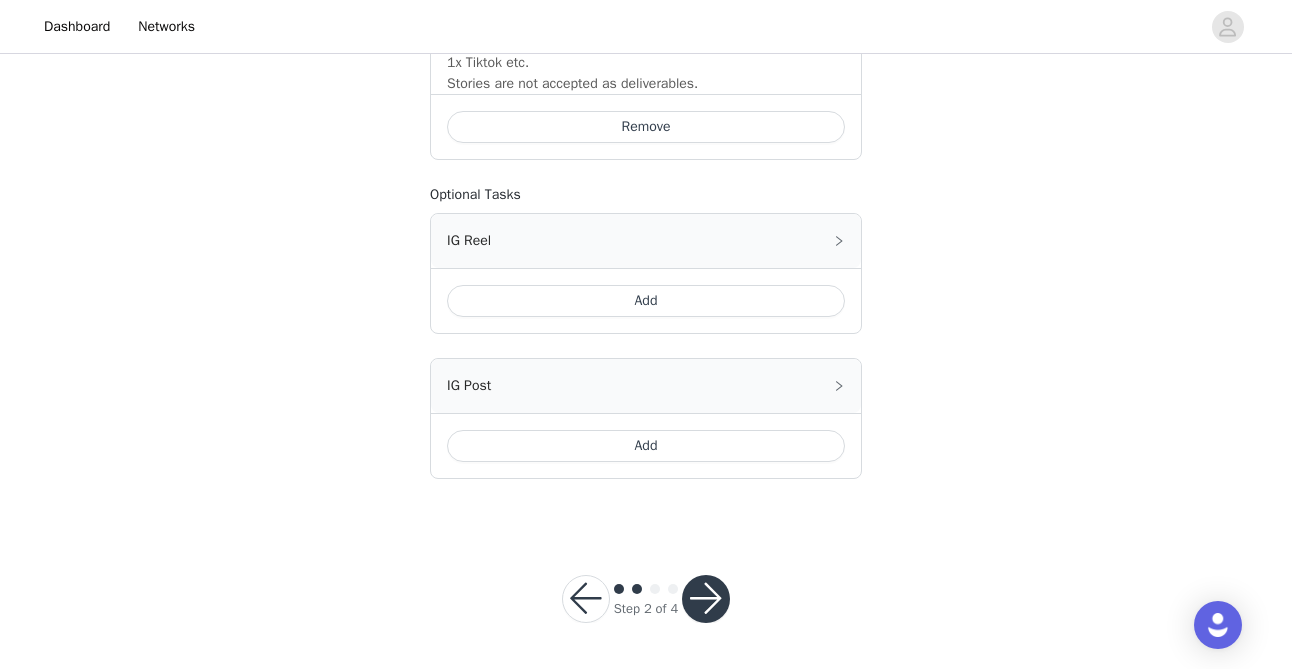 scroll, scrollTop: 1637, scrollLeft: 0, axis: vertical 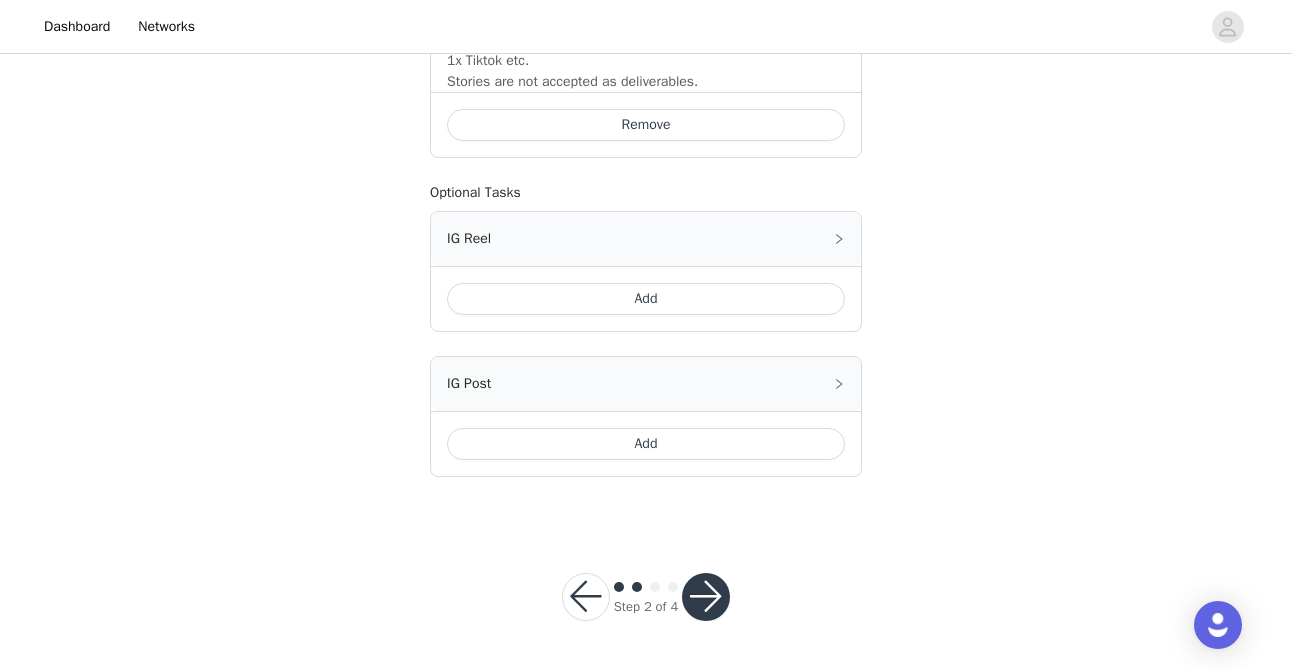 click at bounding box center [706, 597] 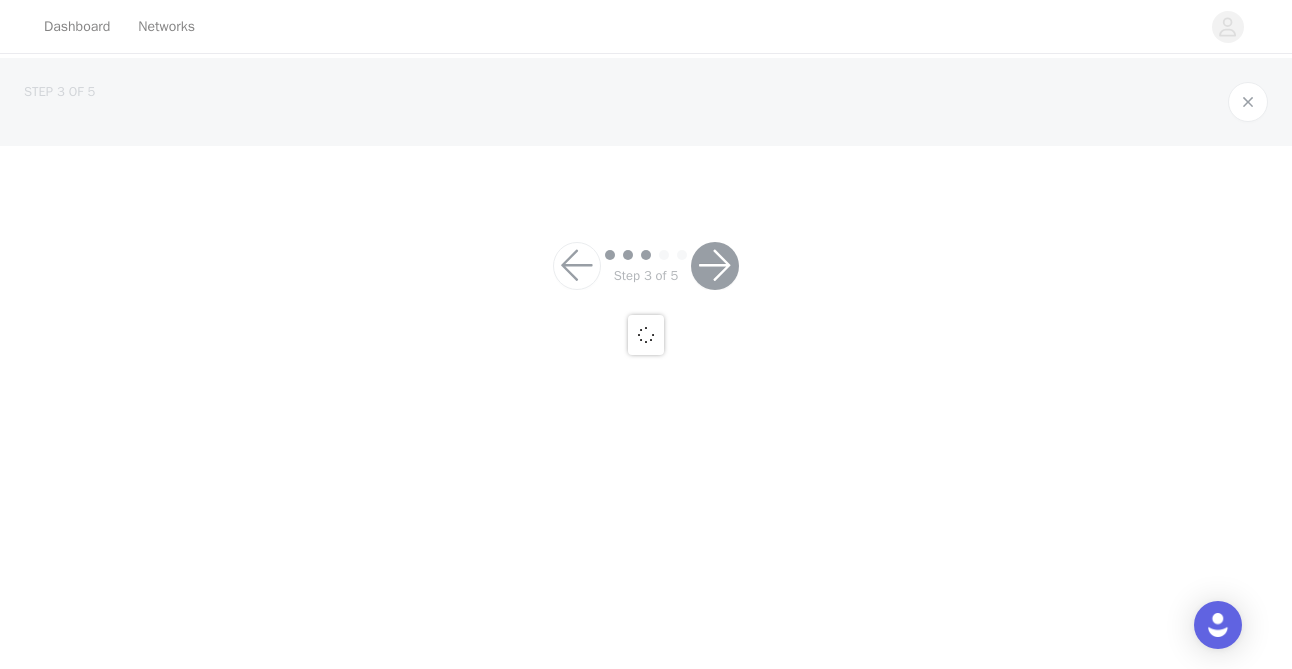 scroll, scrollTop: 0, scrollLeft: 0, axis: both 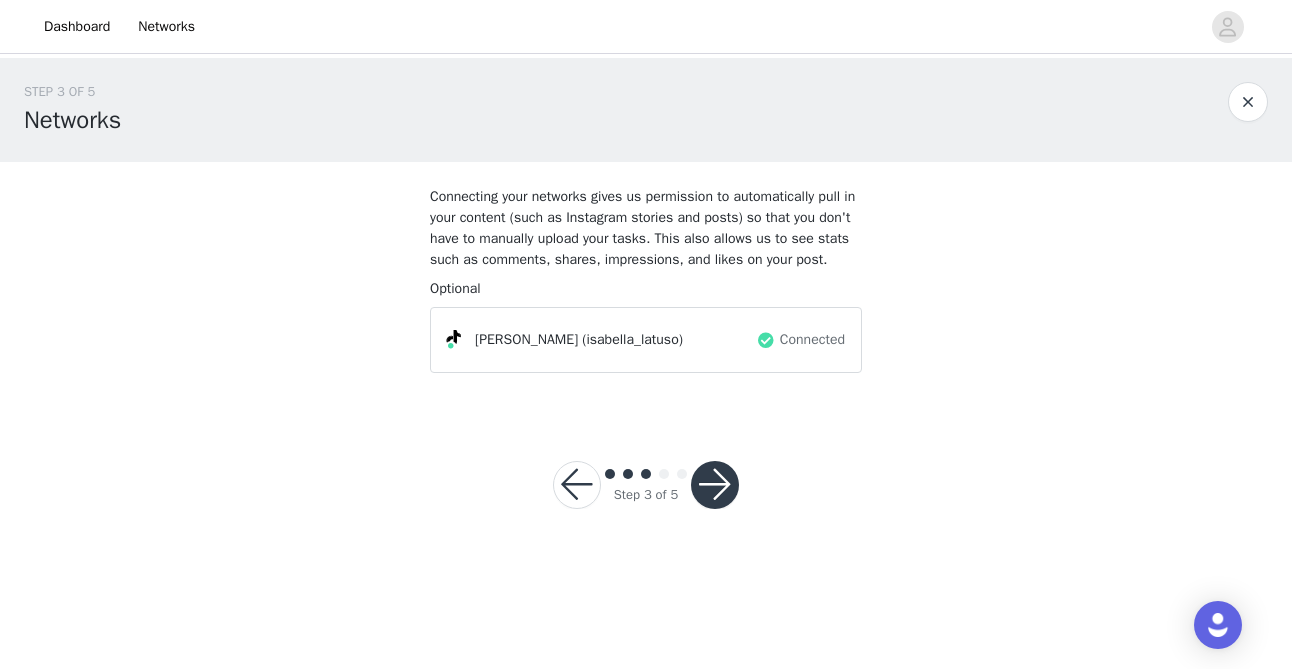 click on "Step 3 of 5" at bounding box center (646, 485) 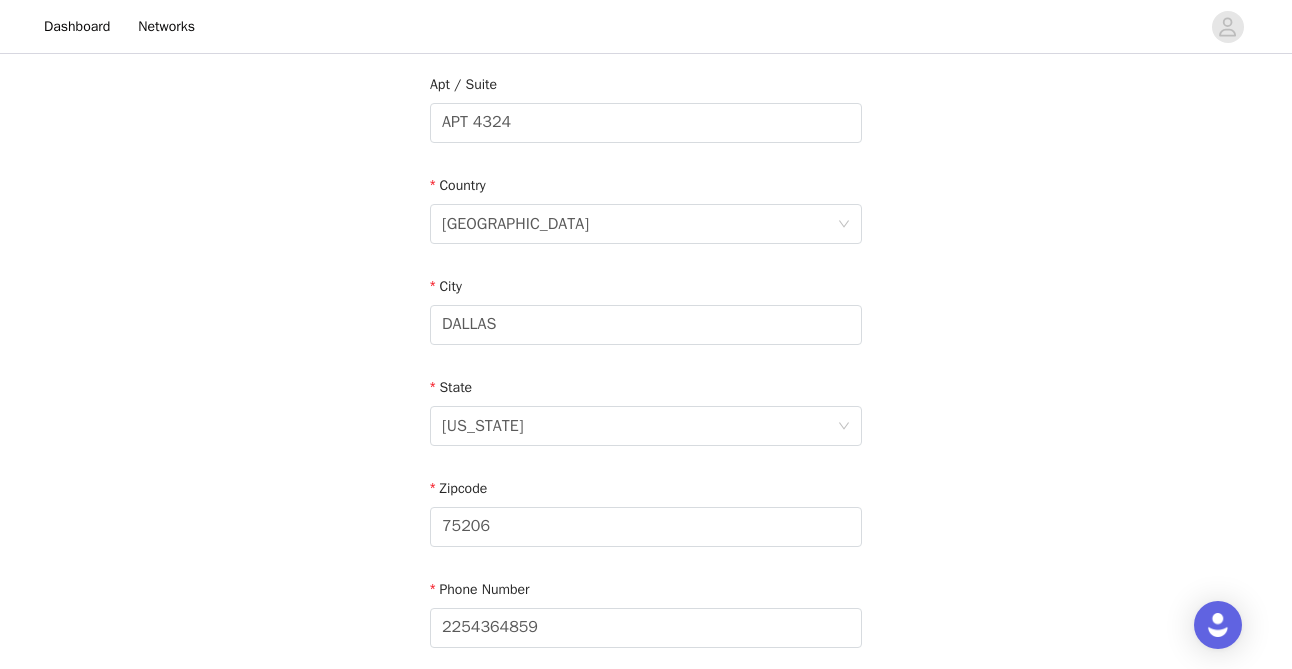 scroll, scrollTop: 695, scrollLeft: 0, axis: vertical 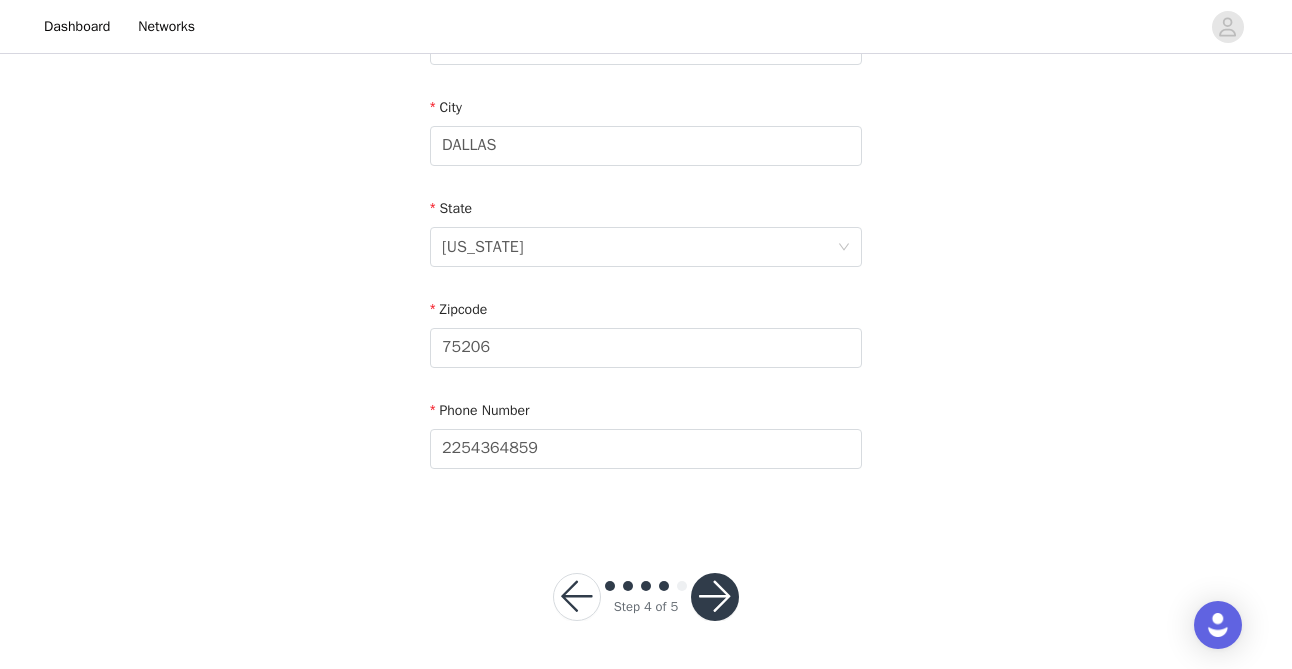click at bounding box center [715, 597] 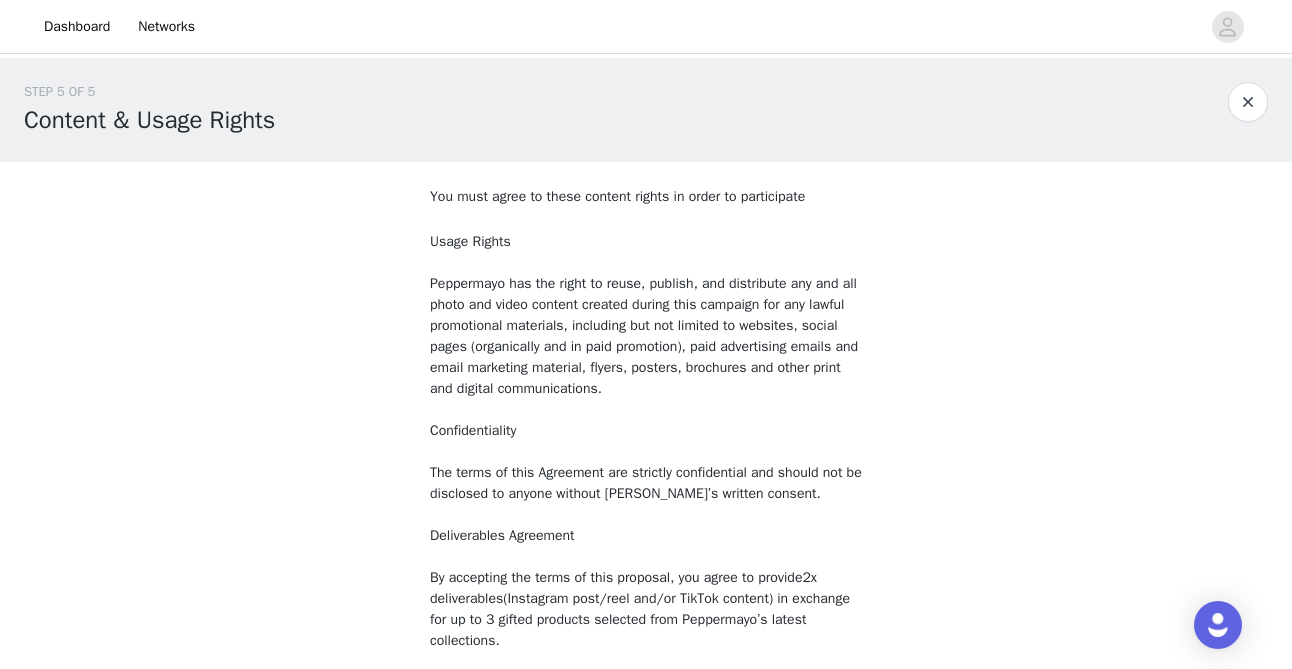 scroll, scrollTop: 256, scrollLeft: 0, axis: vertical 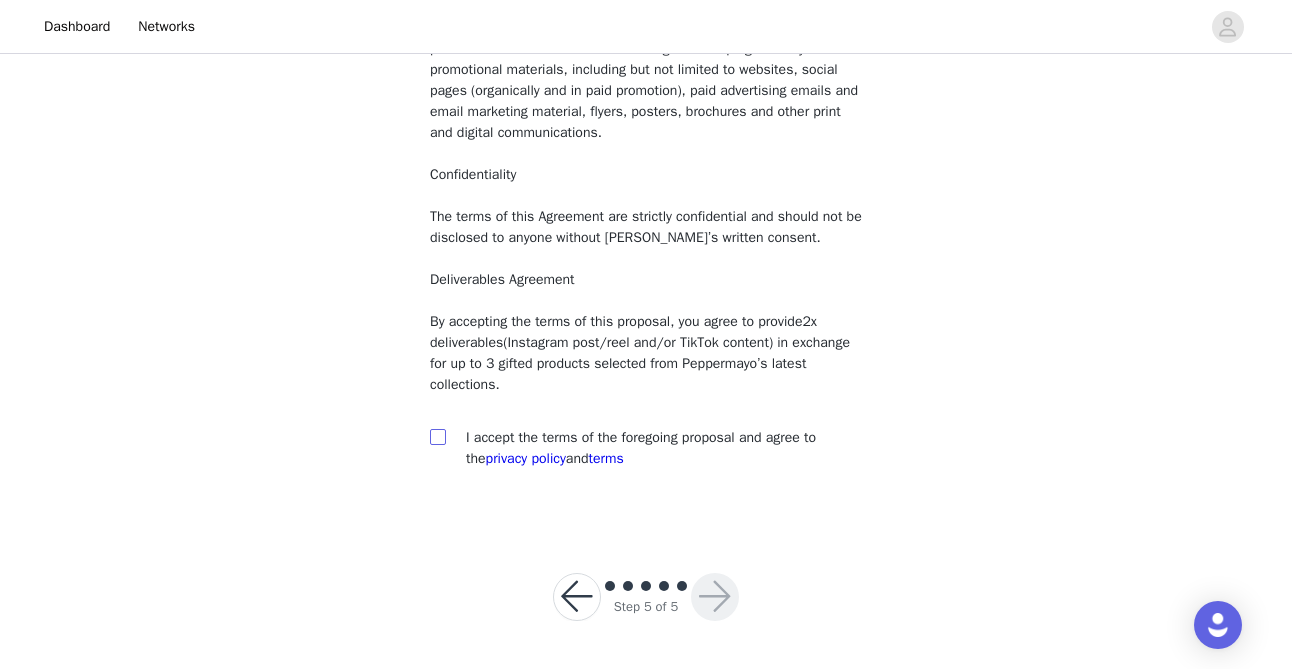 click at bounding box center [437, 436] 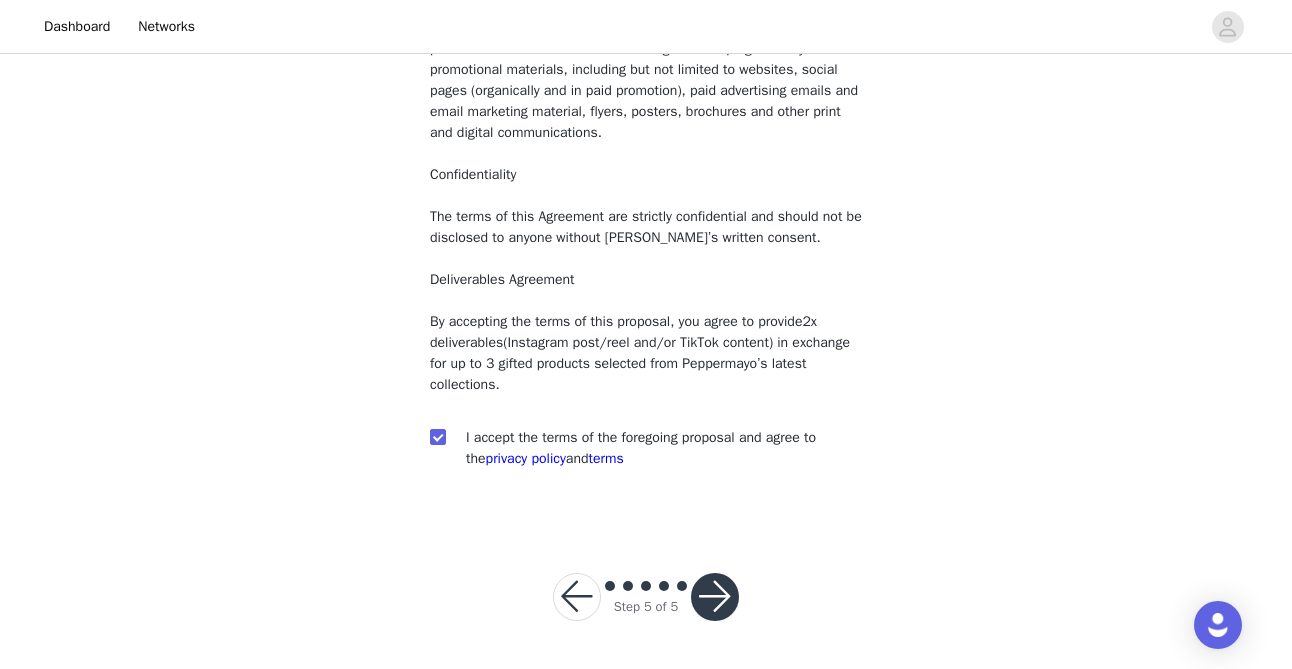 click at bounding box center (715, 597) 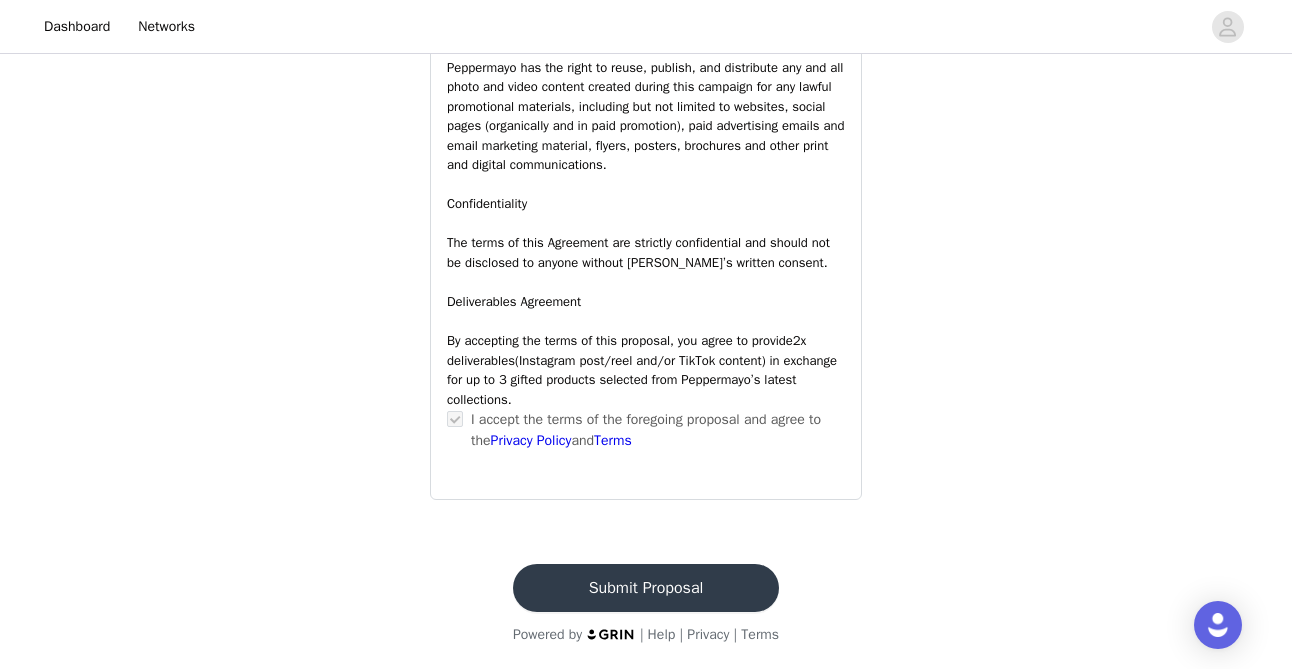 click on "Submit Proposal" at bounding box center [646, 588] 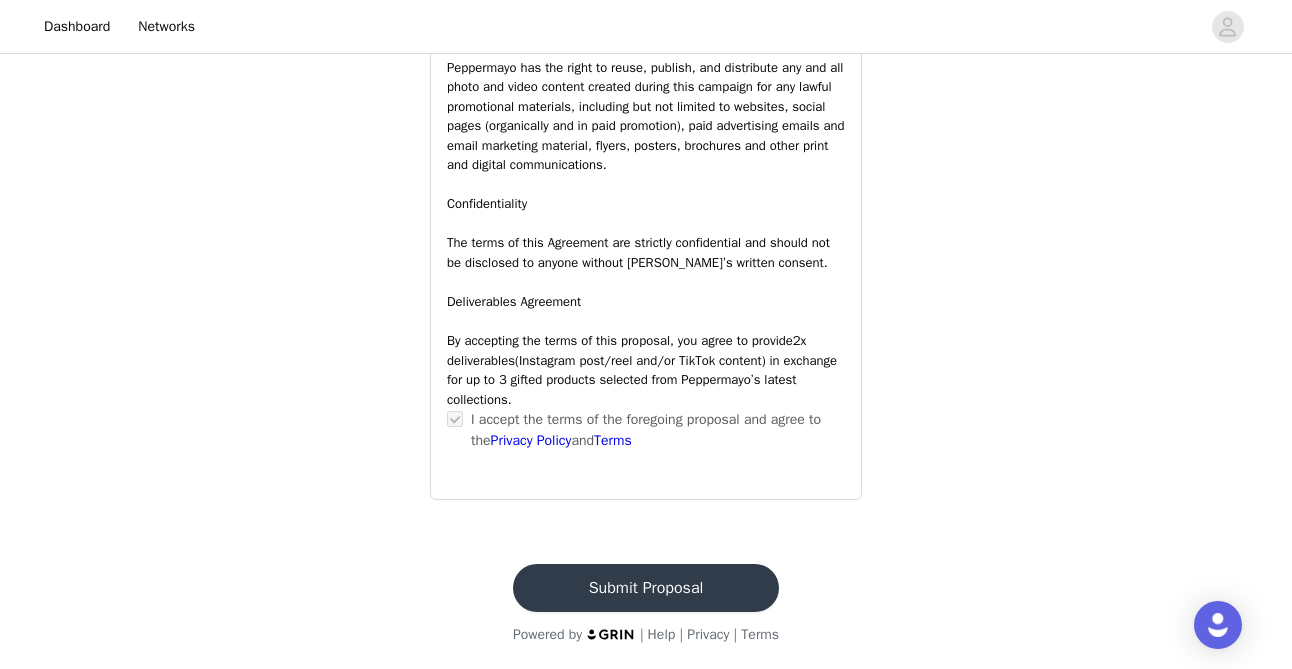 scroll, scrollTop: 0, scrollLeft: 0, axis: both 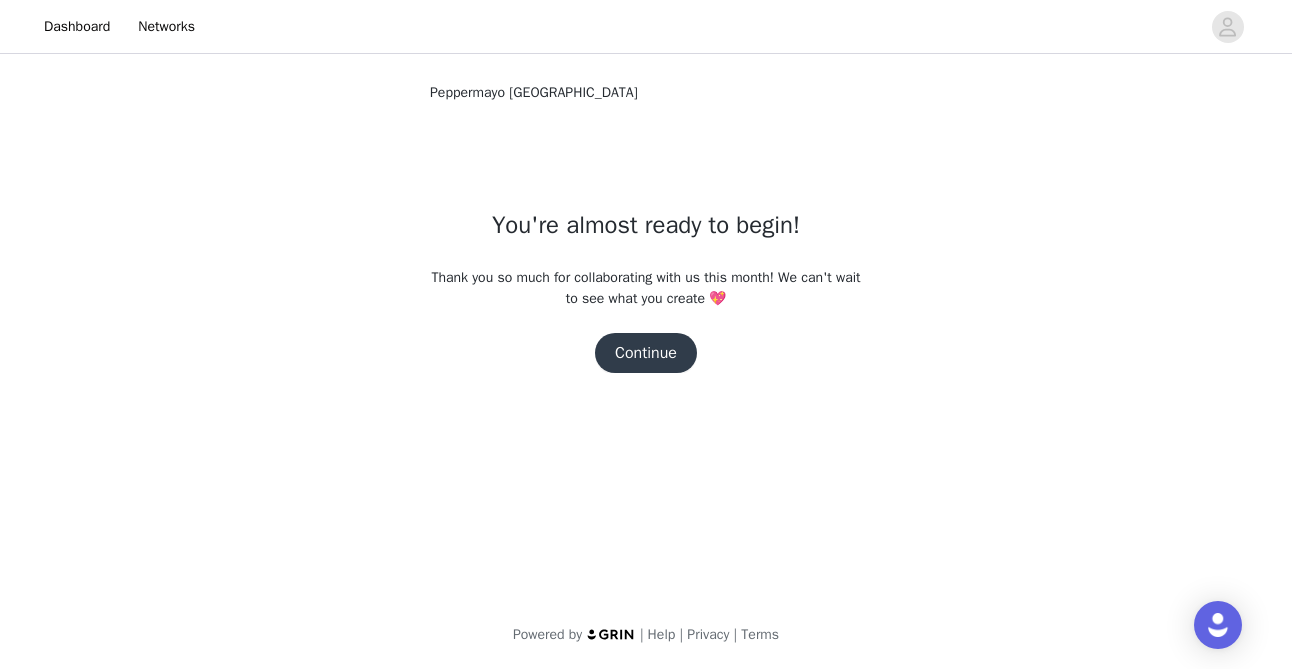 click on "You're almost ready to begin!       Thank you so much for collaborating with us this month! We can't wait to see what you create 💖       Continue" at bounding box center (646, 290) 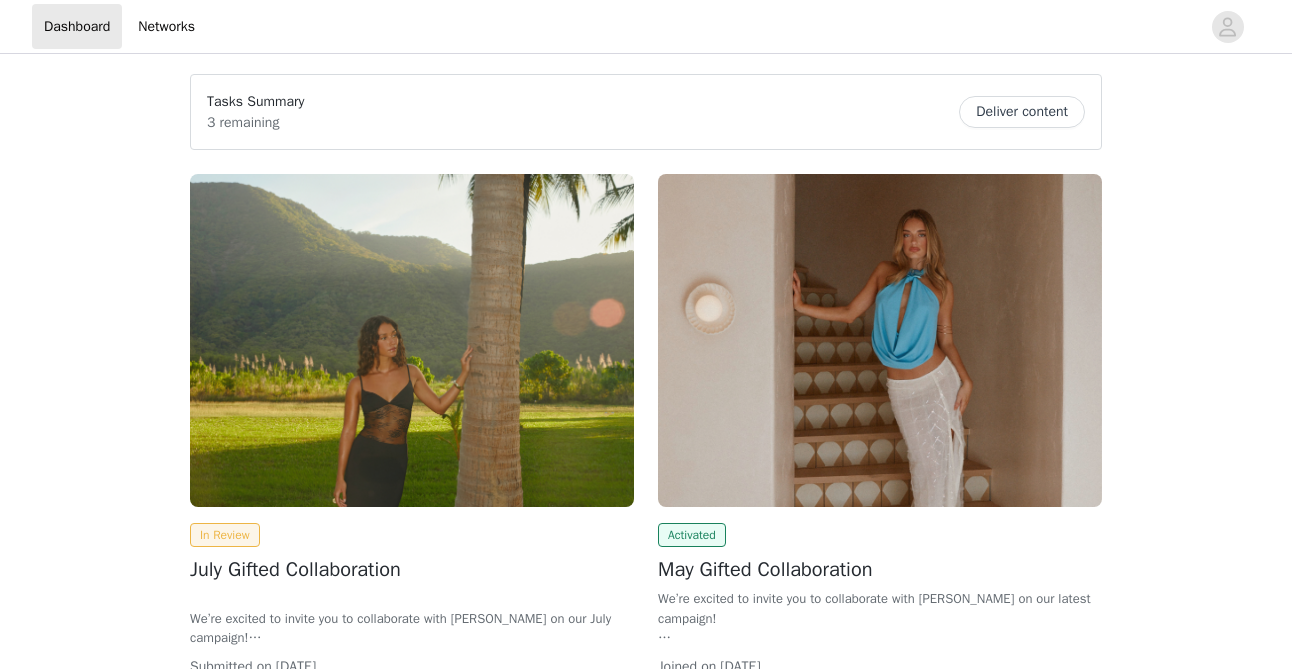 scroll, scrollTop: 0, scrollLeft: 0, axis: both 